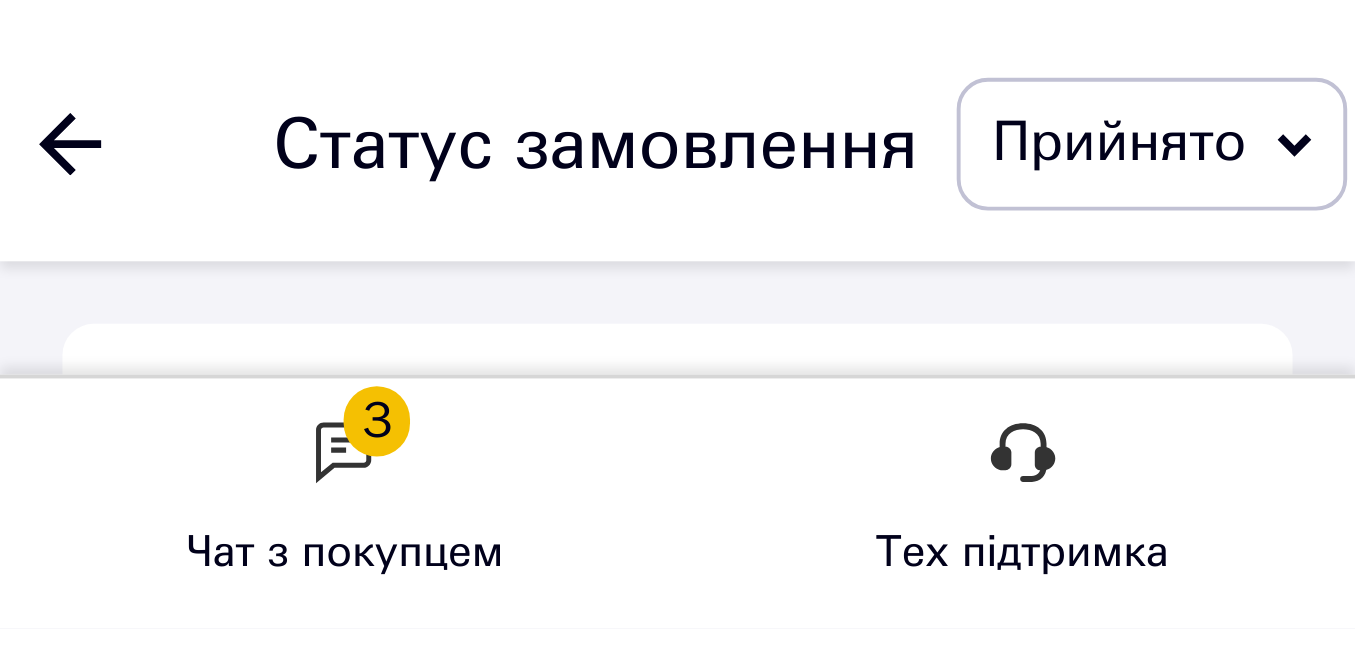 scroll, scrollTop: 0, scrollLeft: 0, axis: both 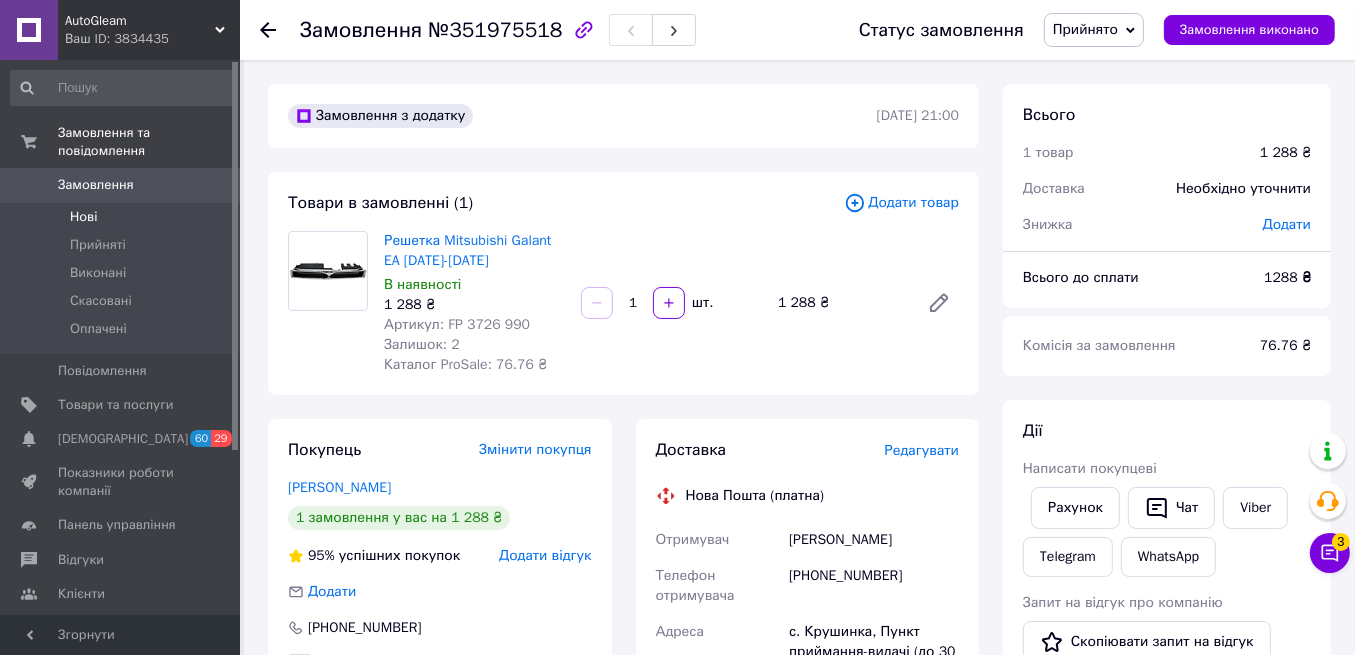 click on "Нові" at bounding box center [123, 217] 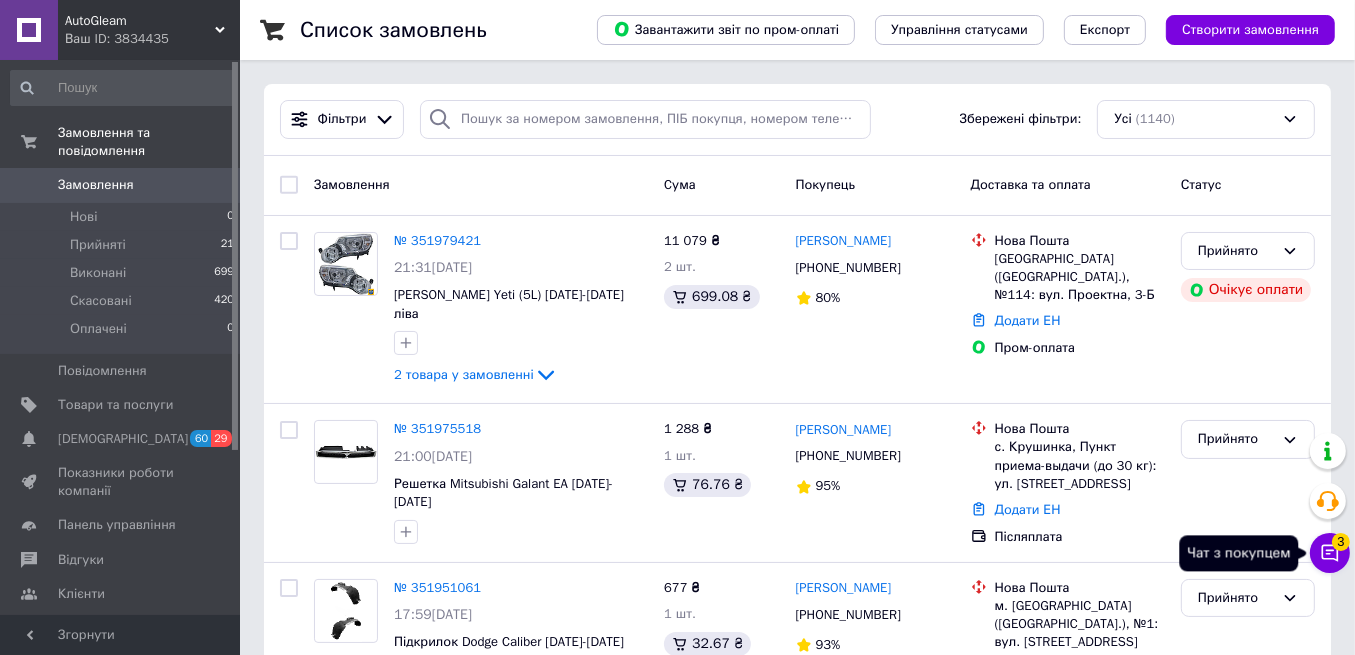 click 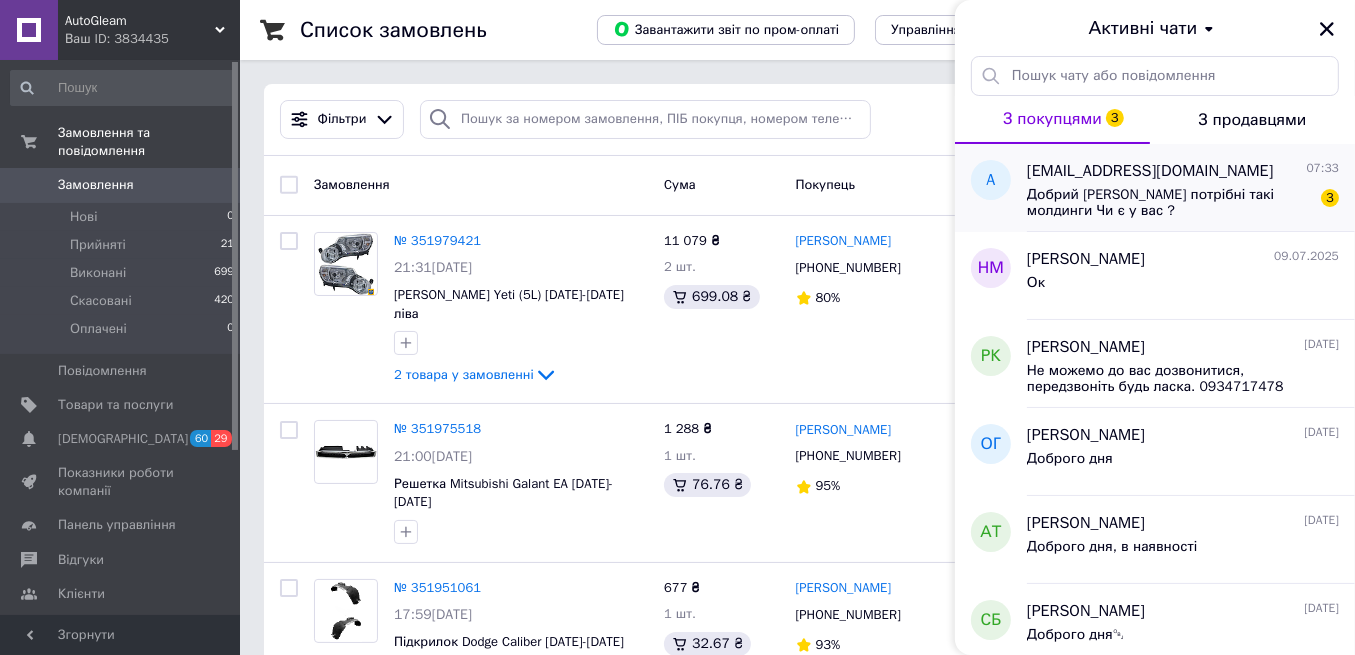 click on "Добрий дени потрібні такі молдинги
Чи є у вас ?" at bounding box center [1169, 203] 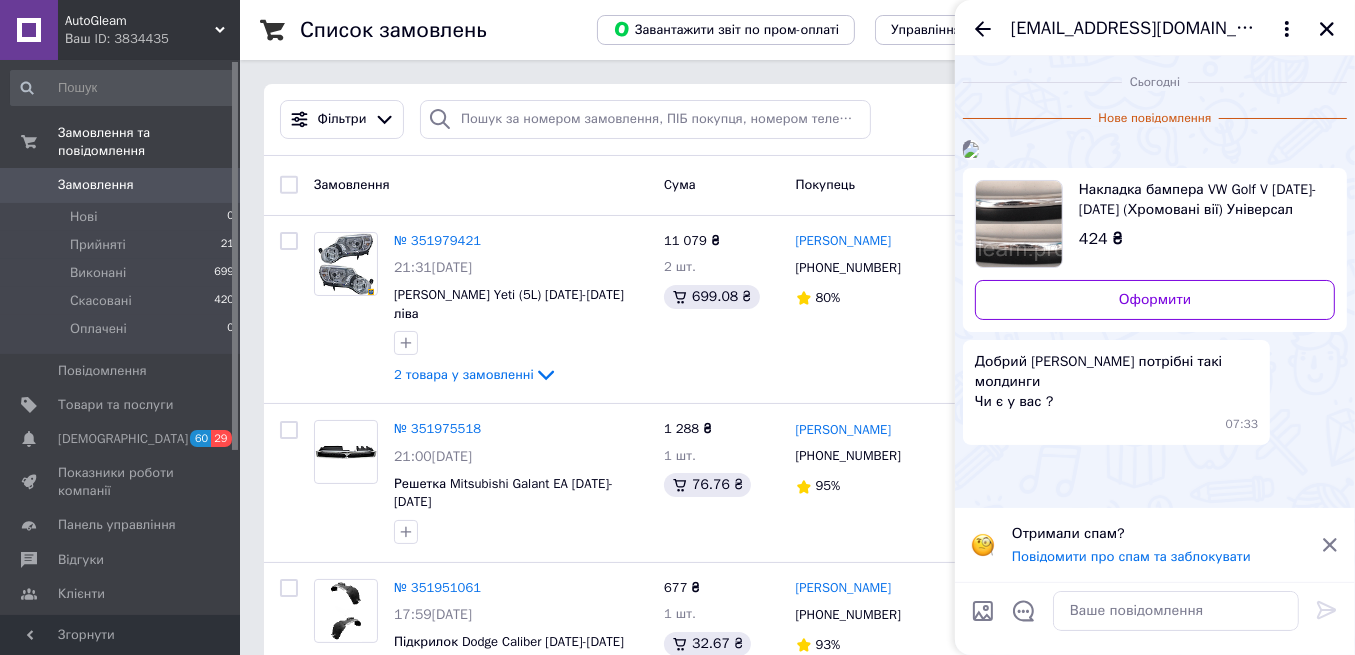 click at bounding box center [1019, 224] 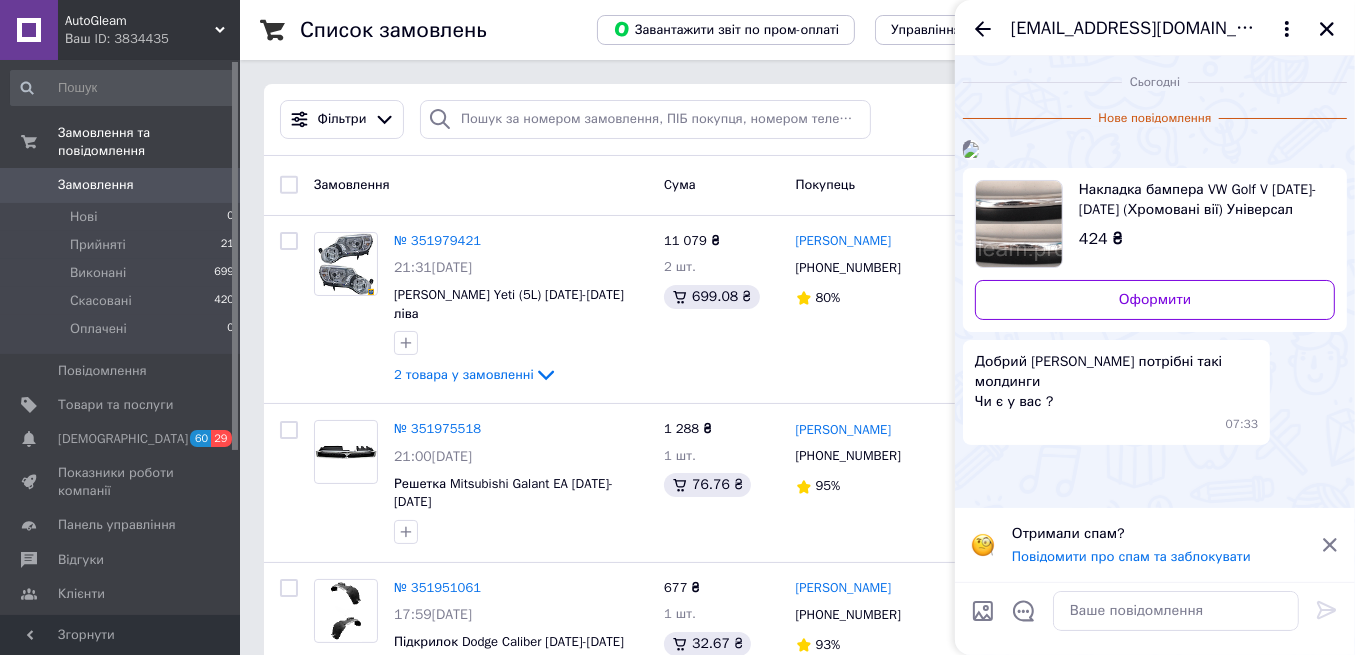 click at bounding box center (971, 150) 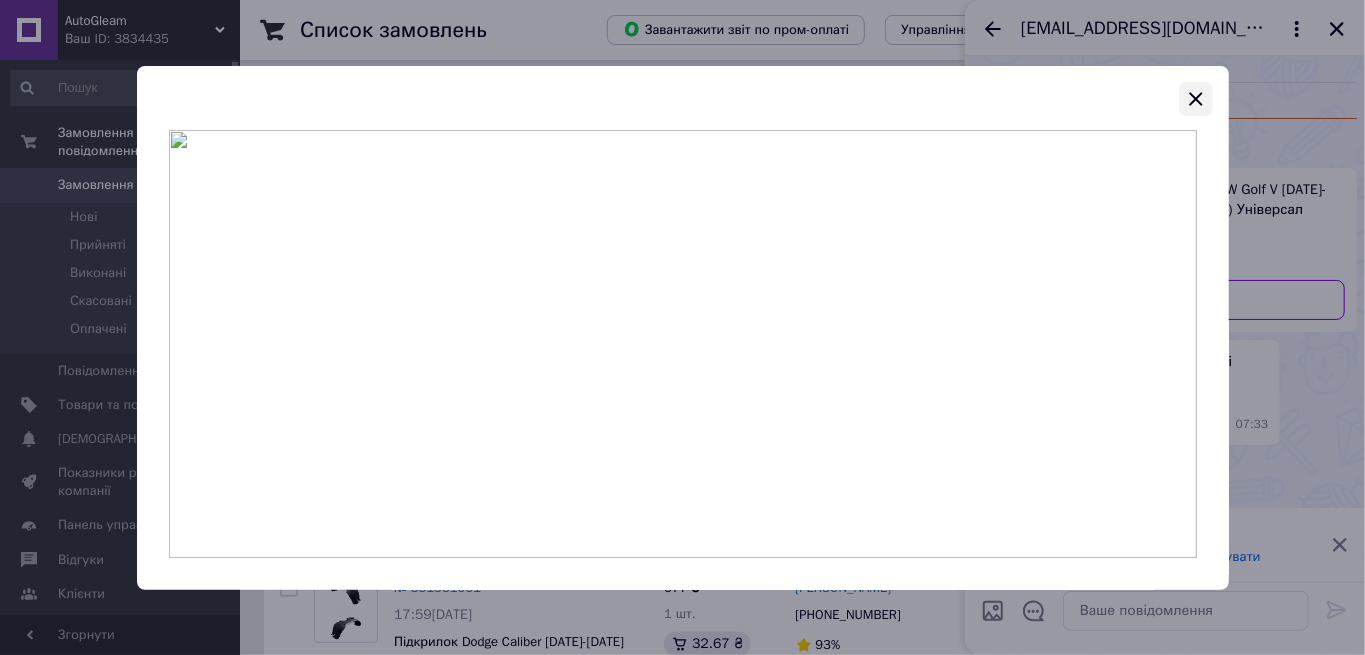 click 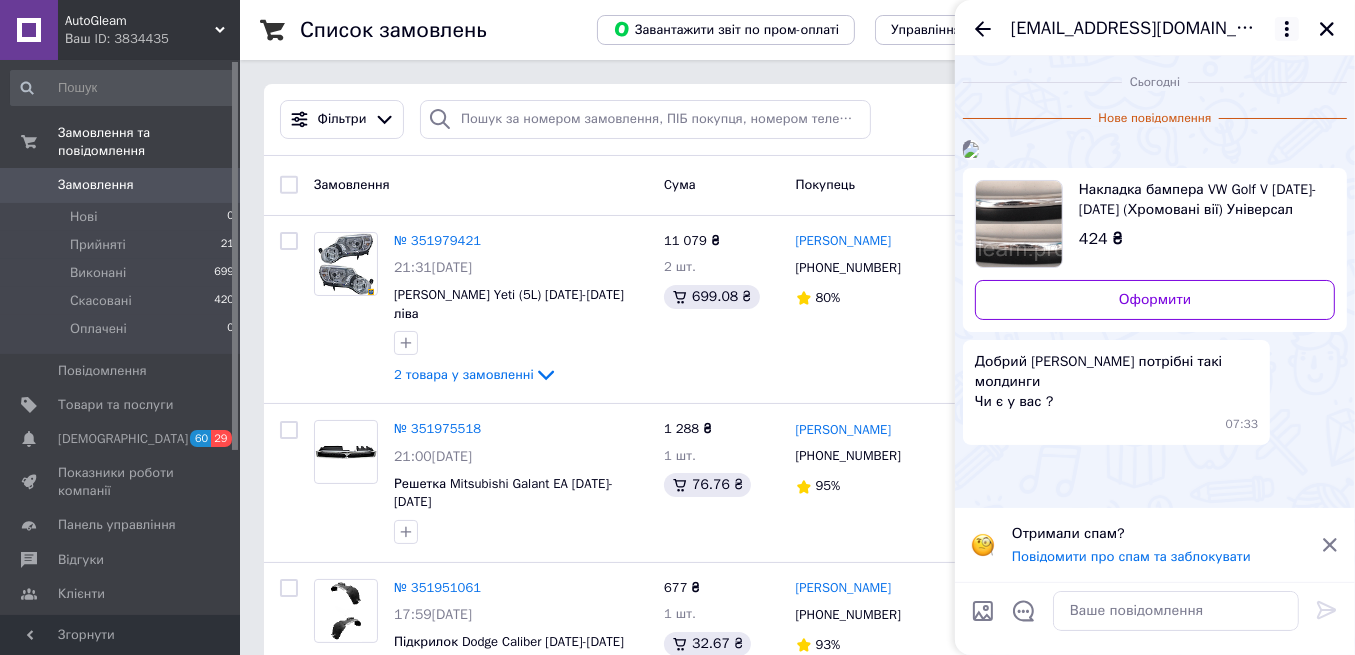 click 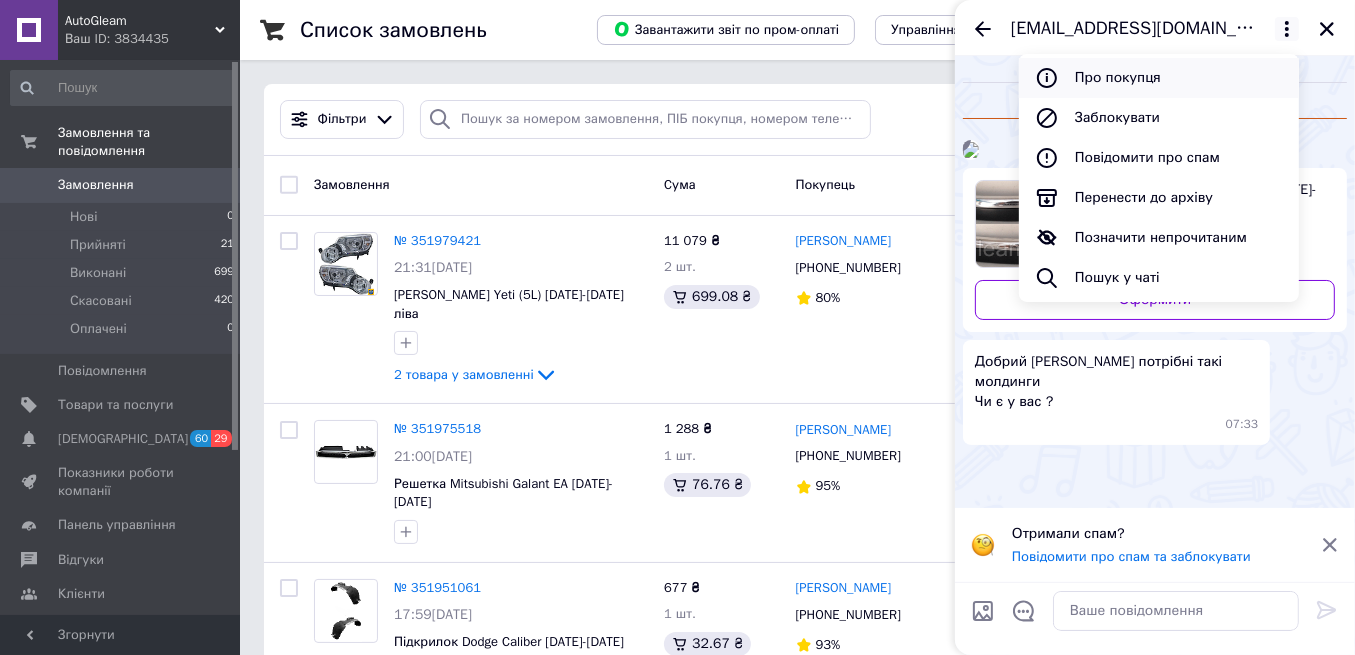 click on "Про покупця" at bounding box center (1159, 78) 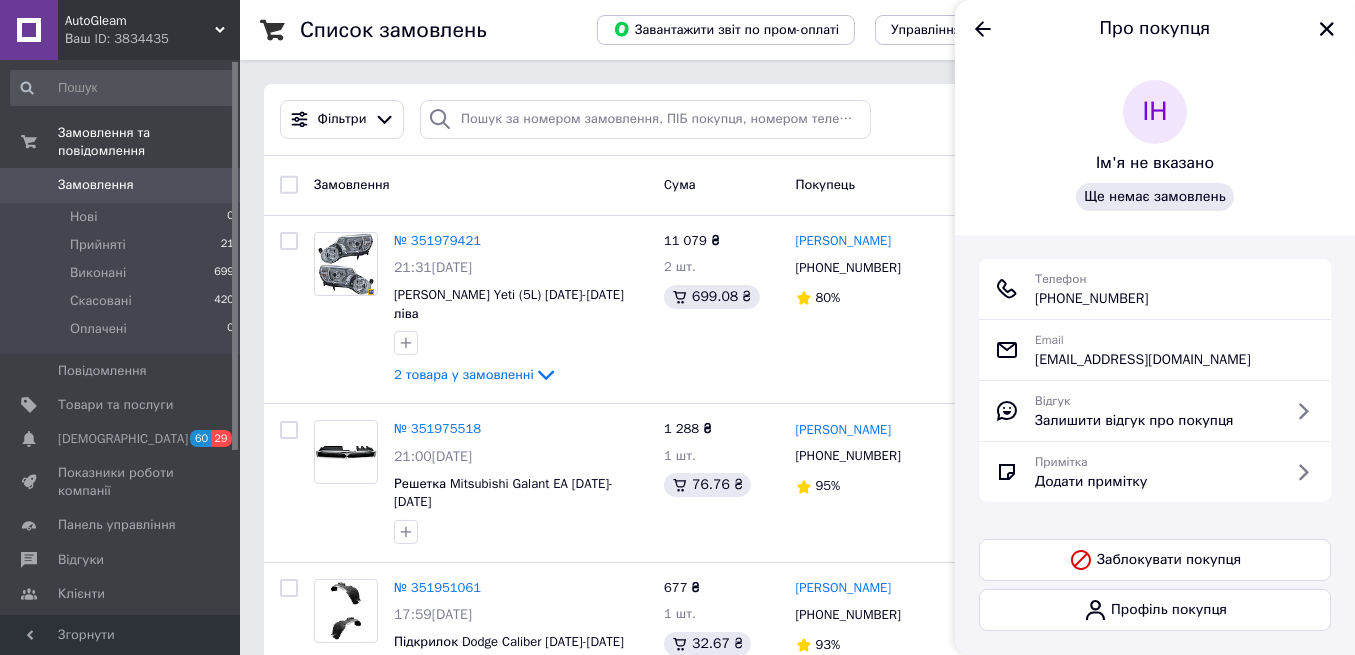 drag, startPoint x: 1192, startPoint y: 298, endPoint x: 1035, endPoint y: 308, distance: 157.31815 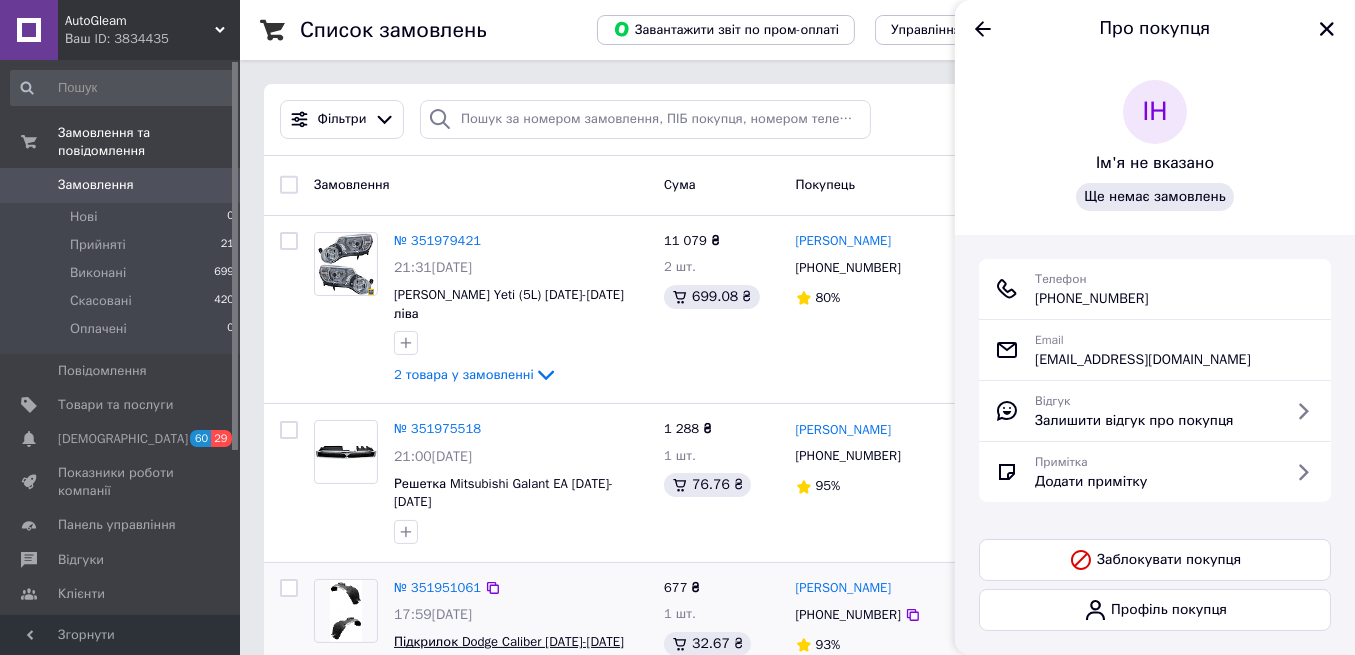 copy on "+380 (95) 077-64-69" 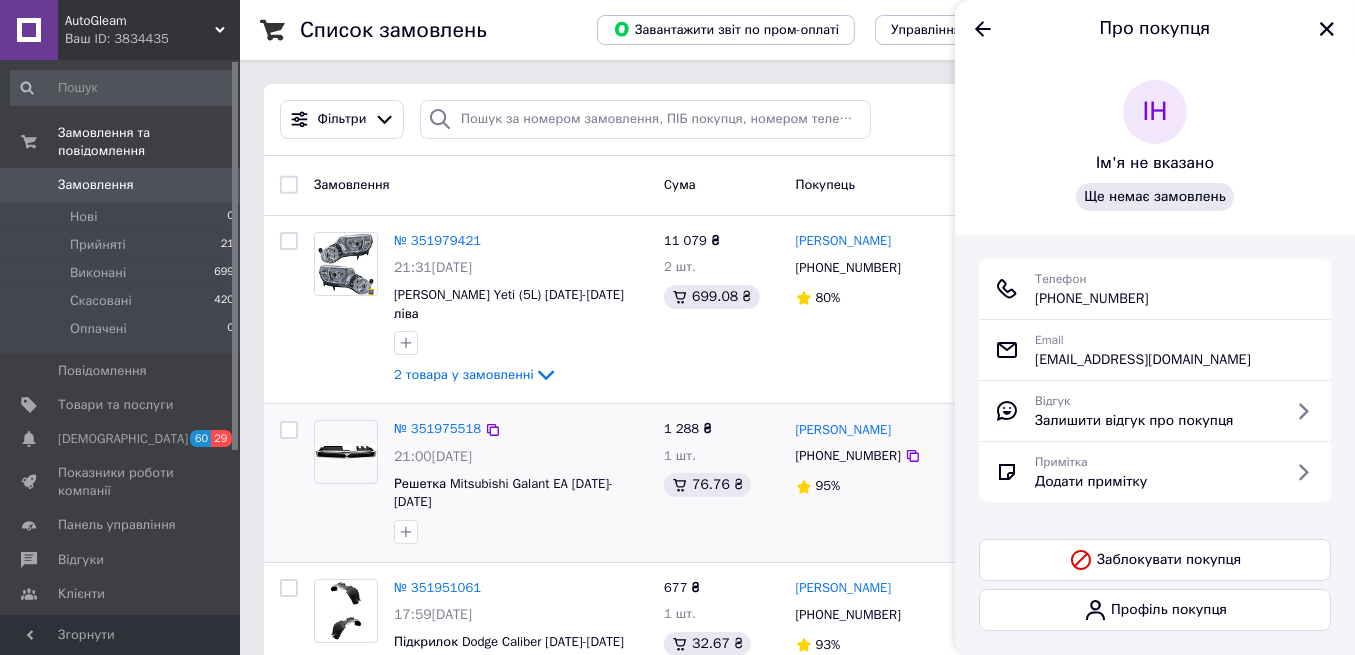 click on "Олександр Кушнір +380665133260 95%" at bounding box center (875, 483) 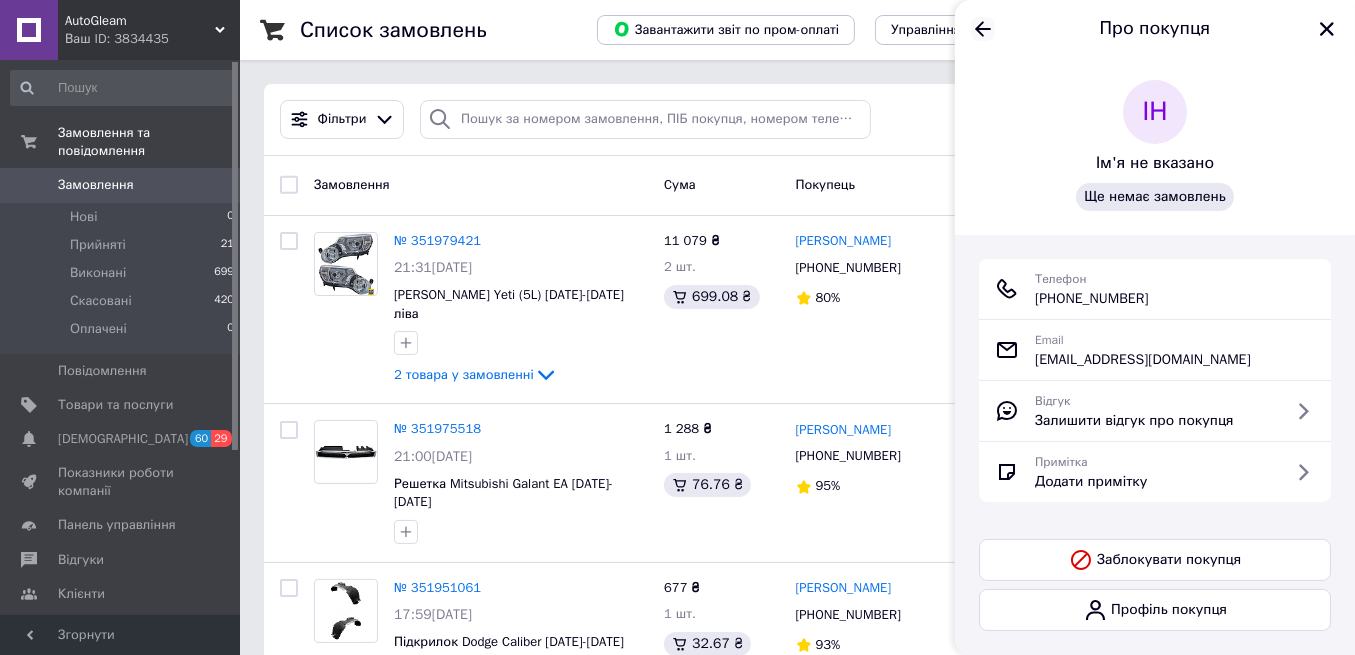 click 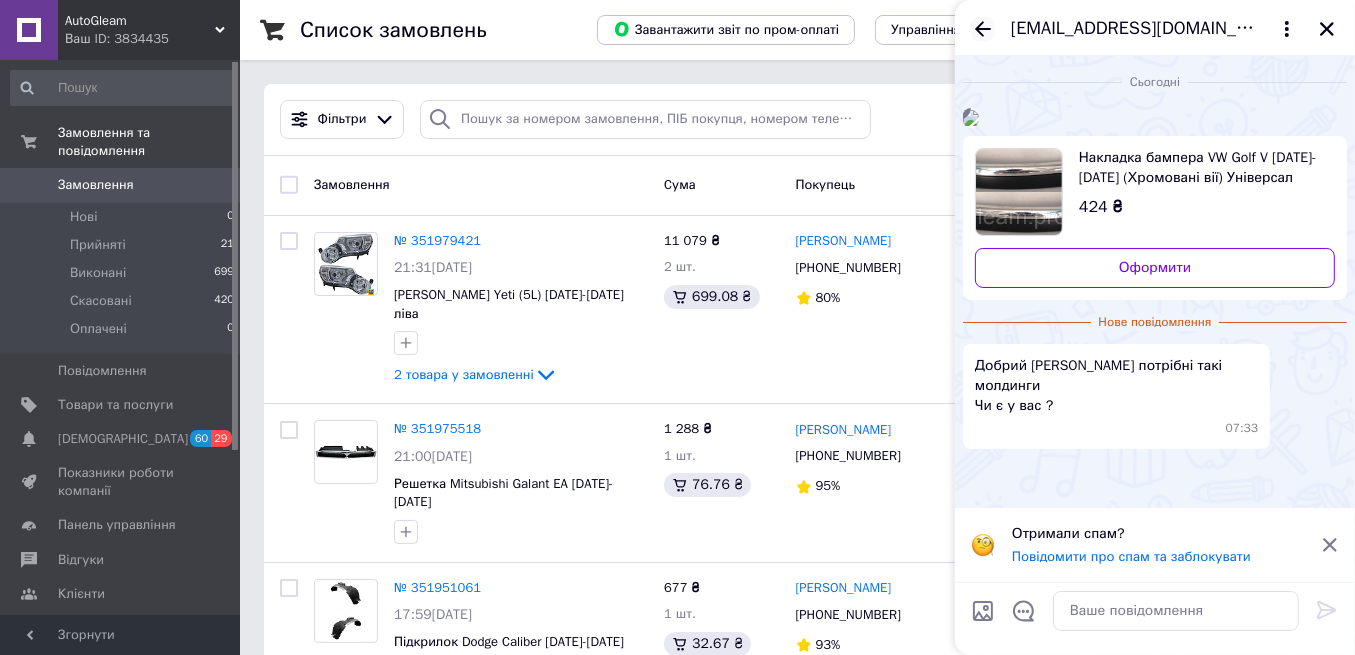 scroll, scrollTop: 185, scrollLeft: 0, axis: vertical 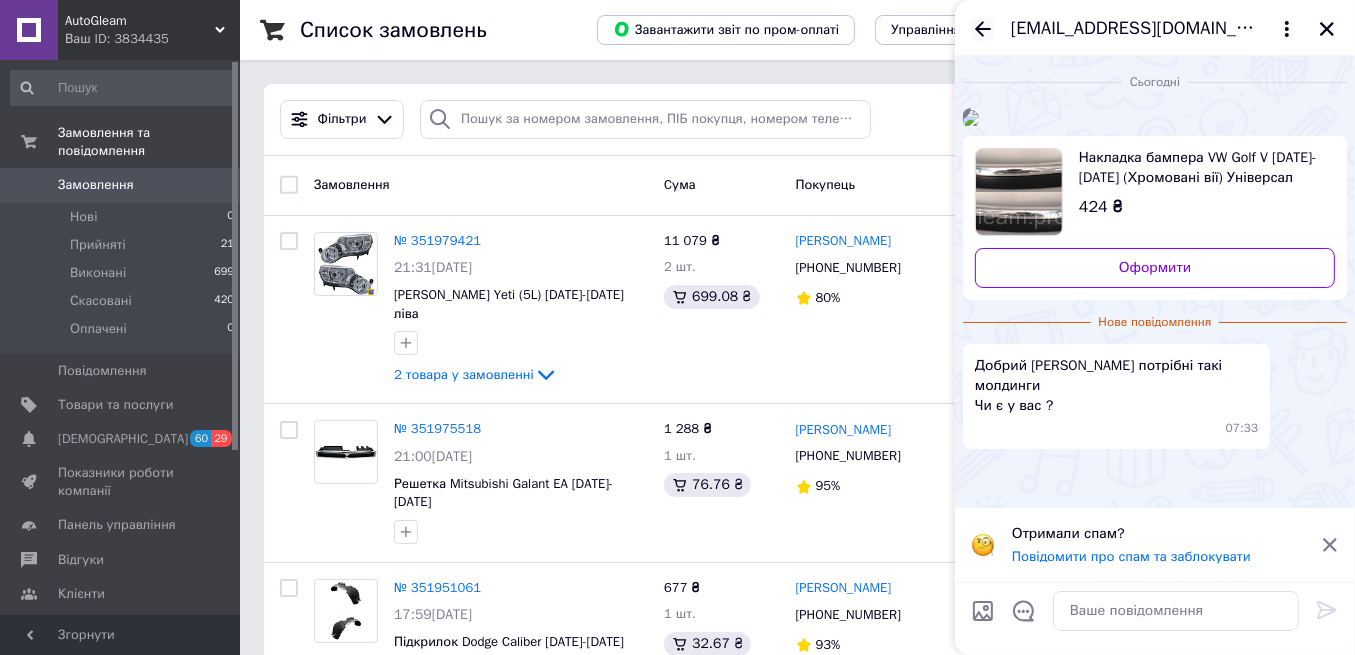 click 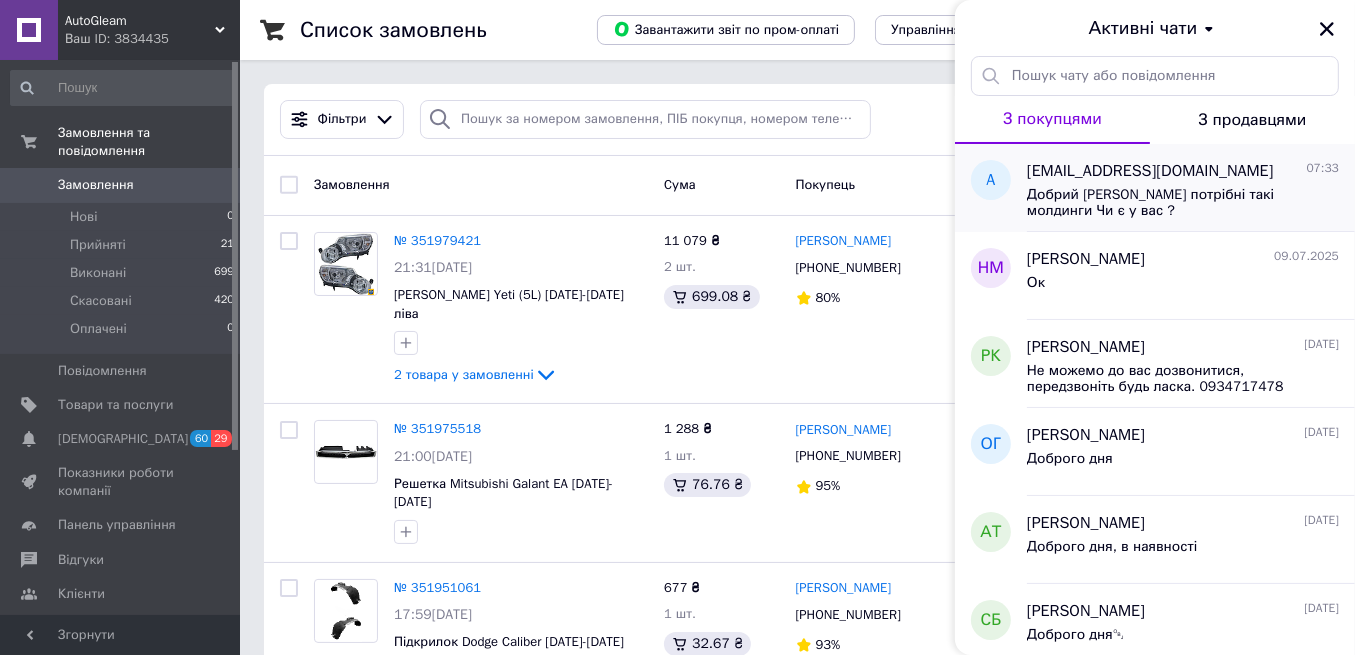 click on "achehovskij321@gmail.com" at bounding box center (1150, 171) 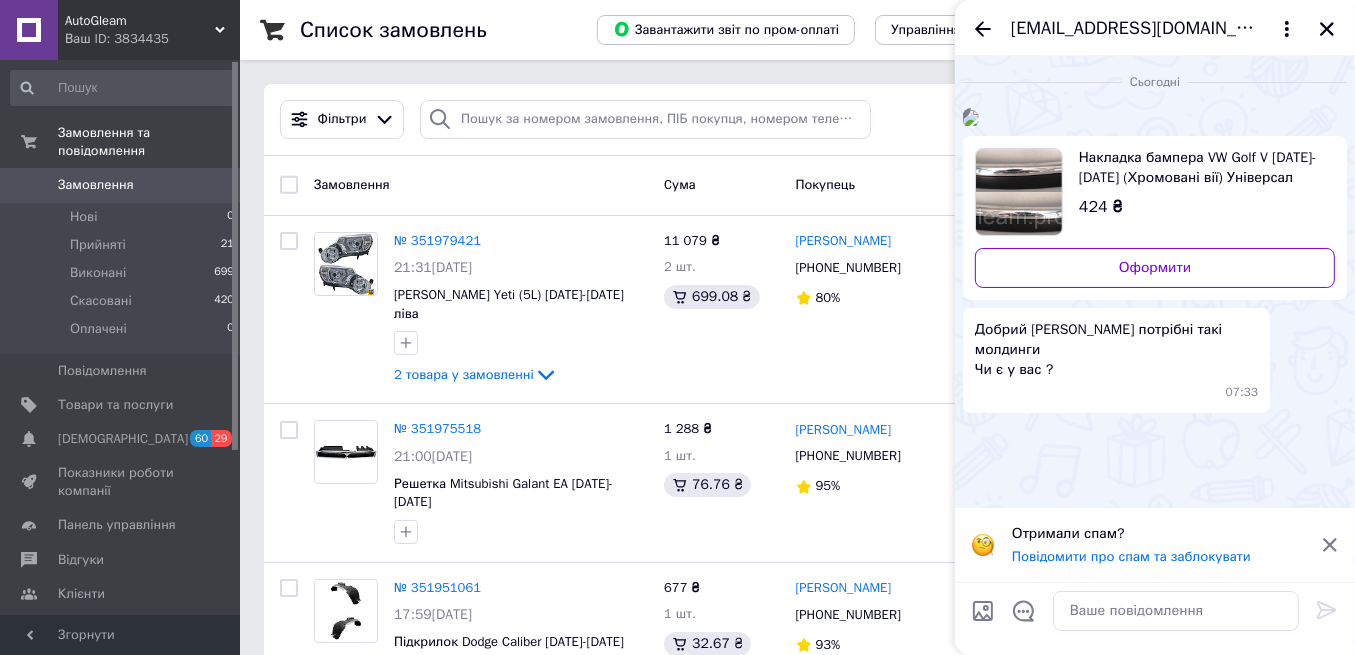 scroll, scrollTop: 149, scrollLeft: 0, axis: vertical 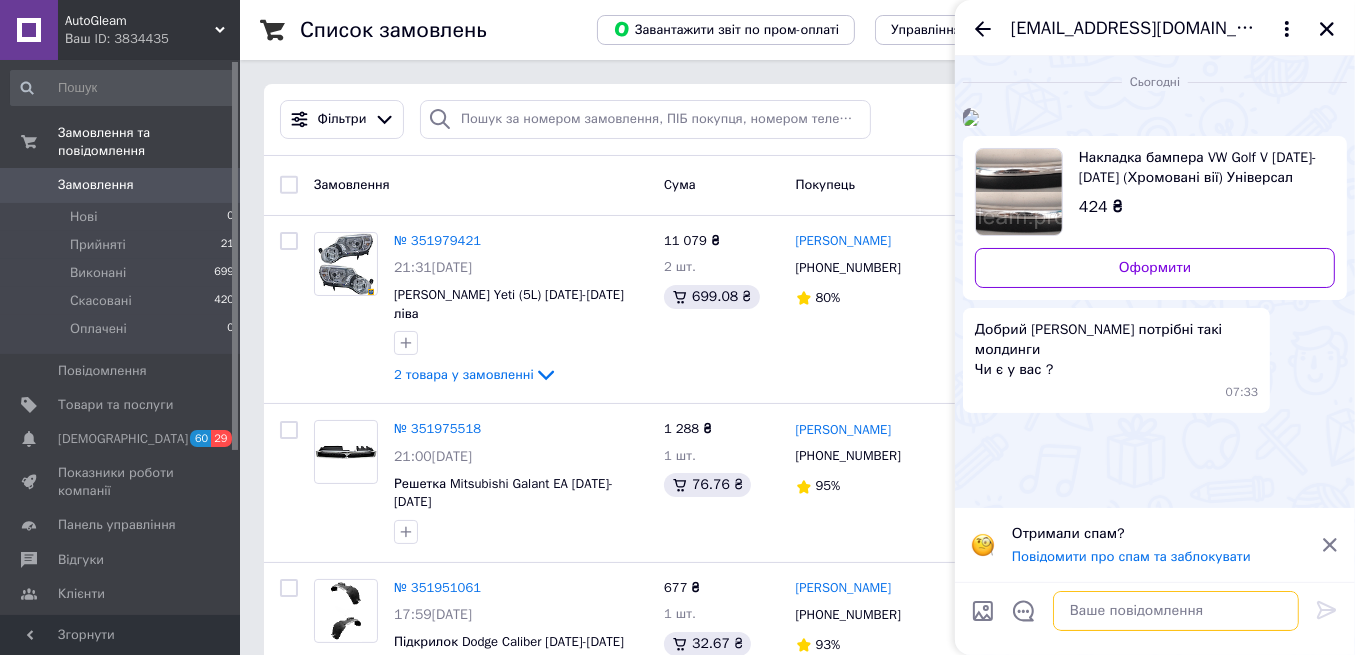 click at bounding box center [1176, 611] 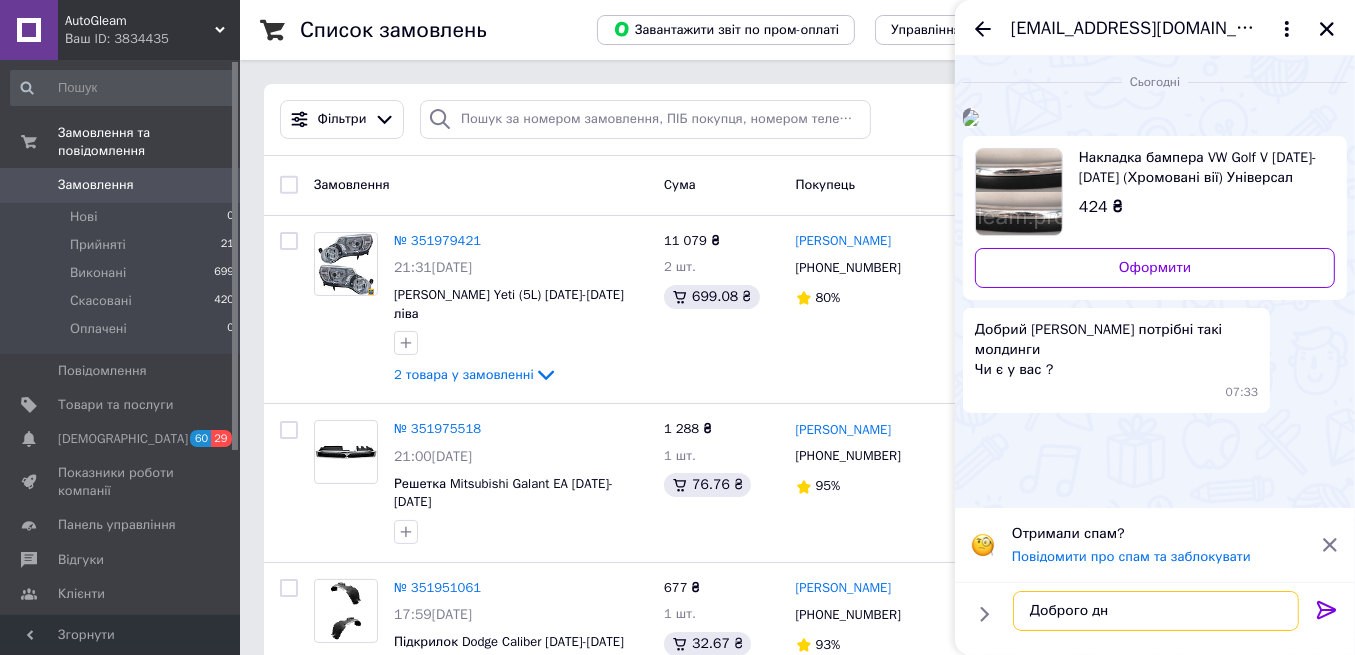 type on "Доброго дня" 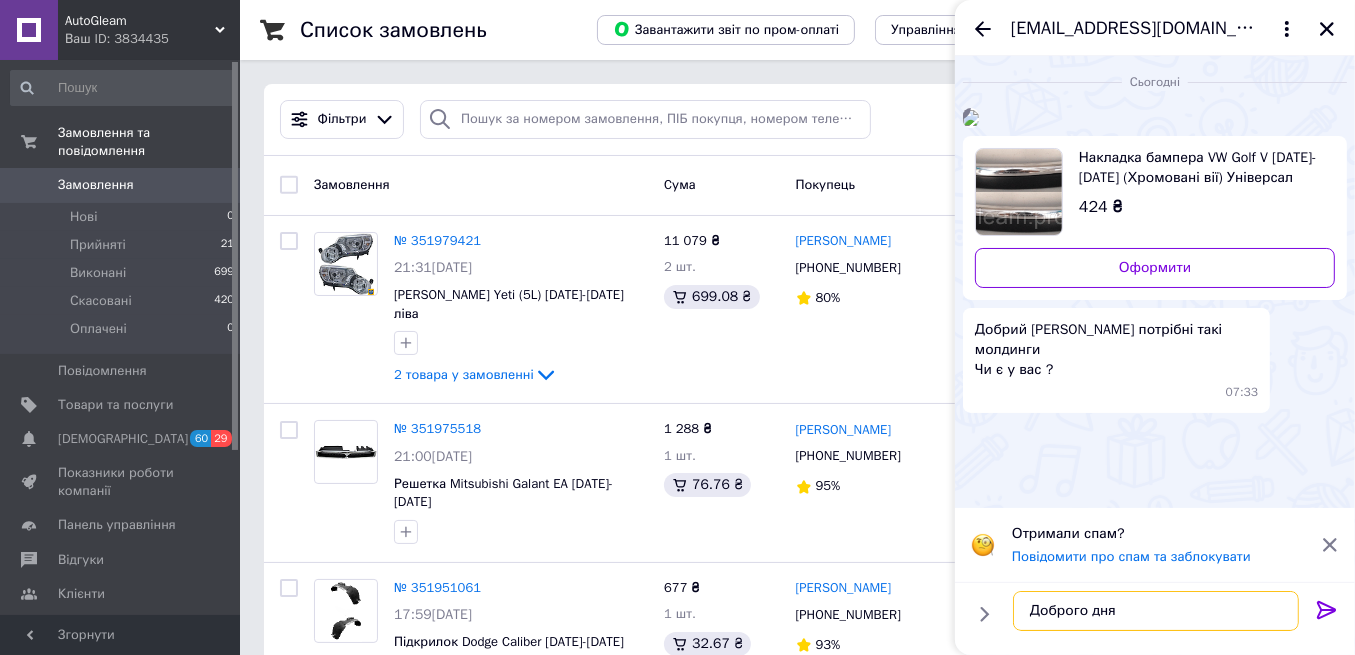 type 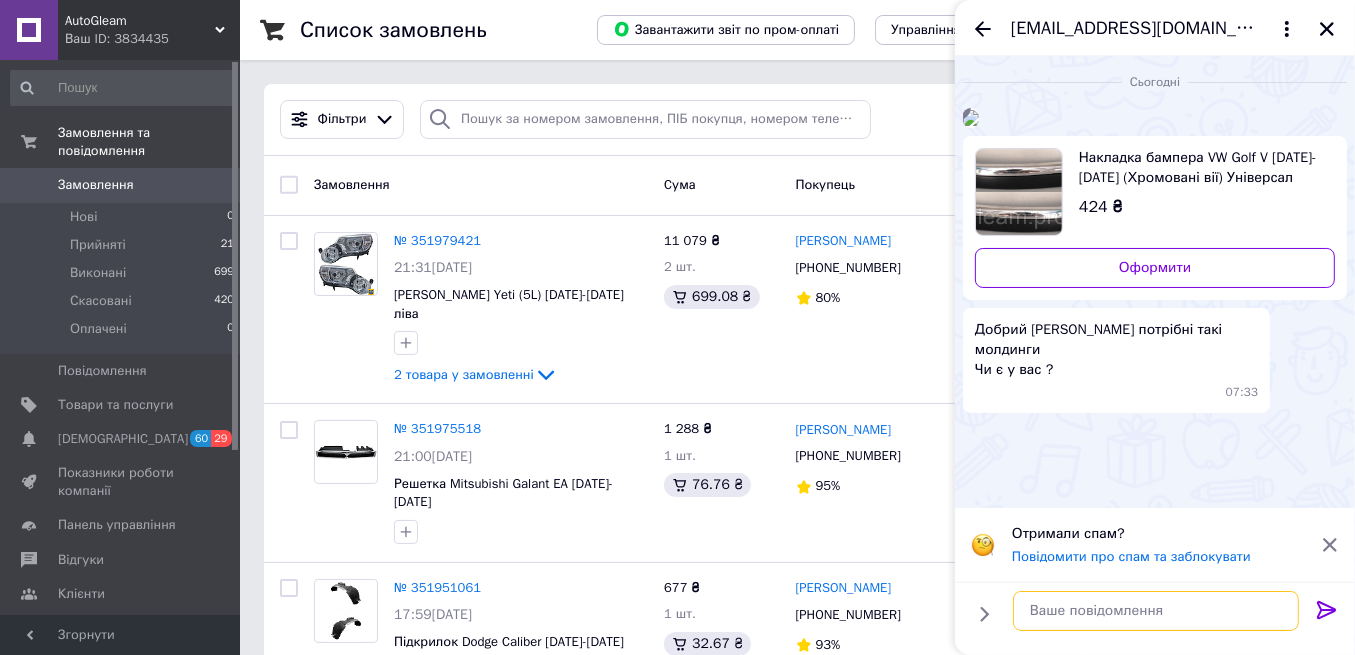 scroll, scrollTop: 129, scrollLeft: 0, axis: vertical 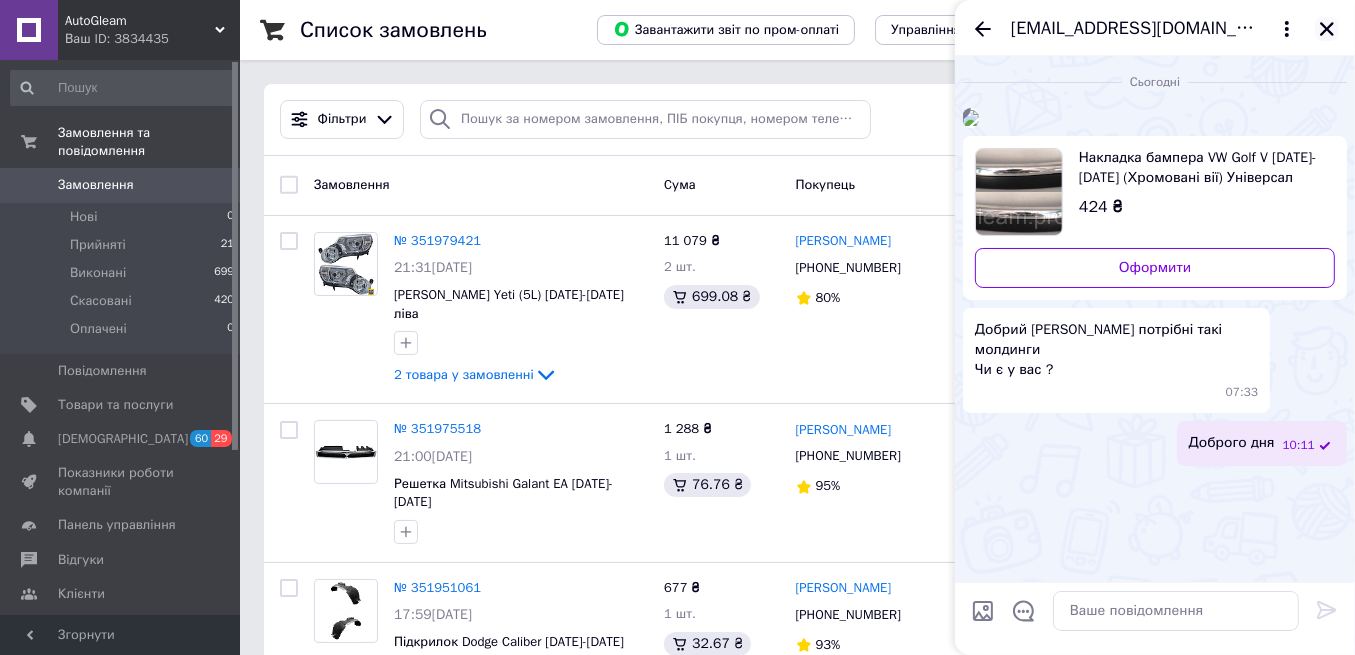 click 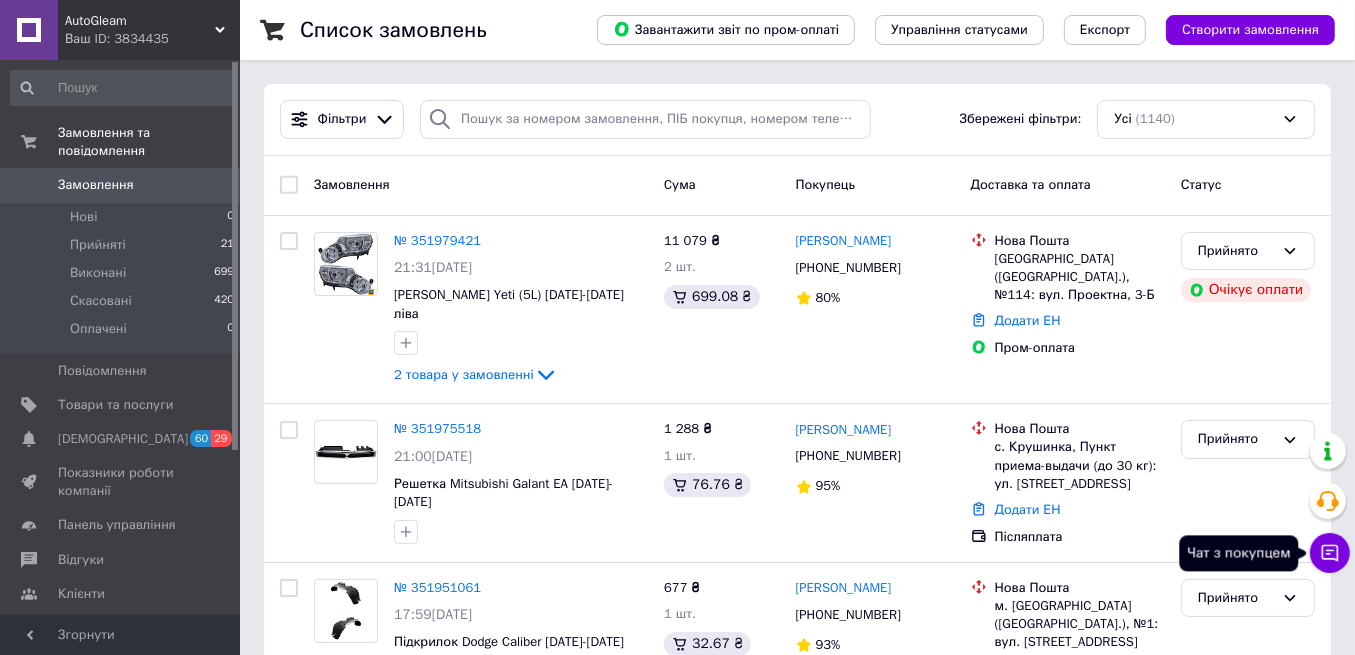 click 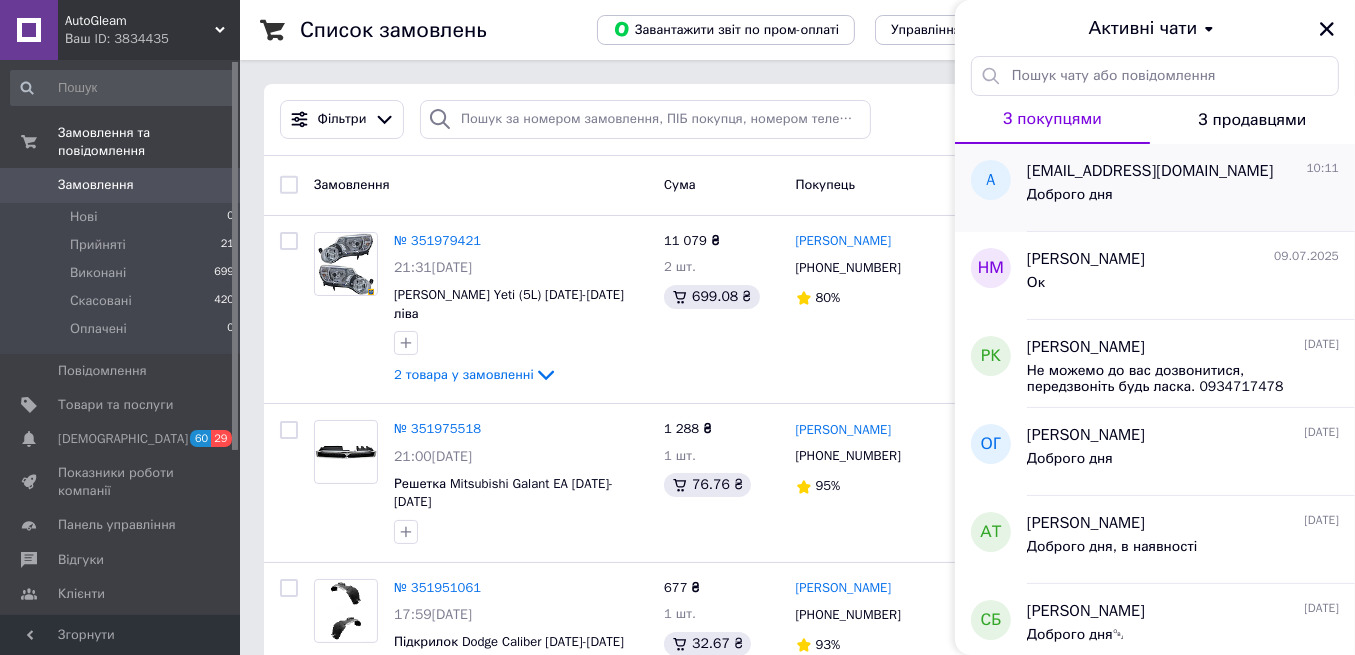 click on "Доброго дня" at bounding box center (1183, 199) 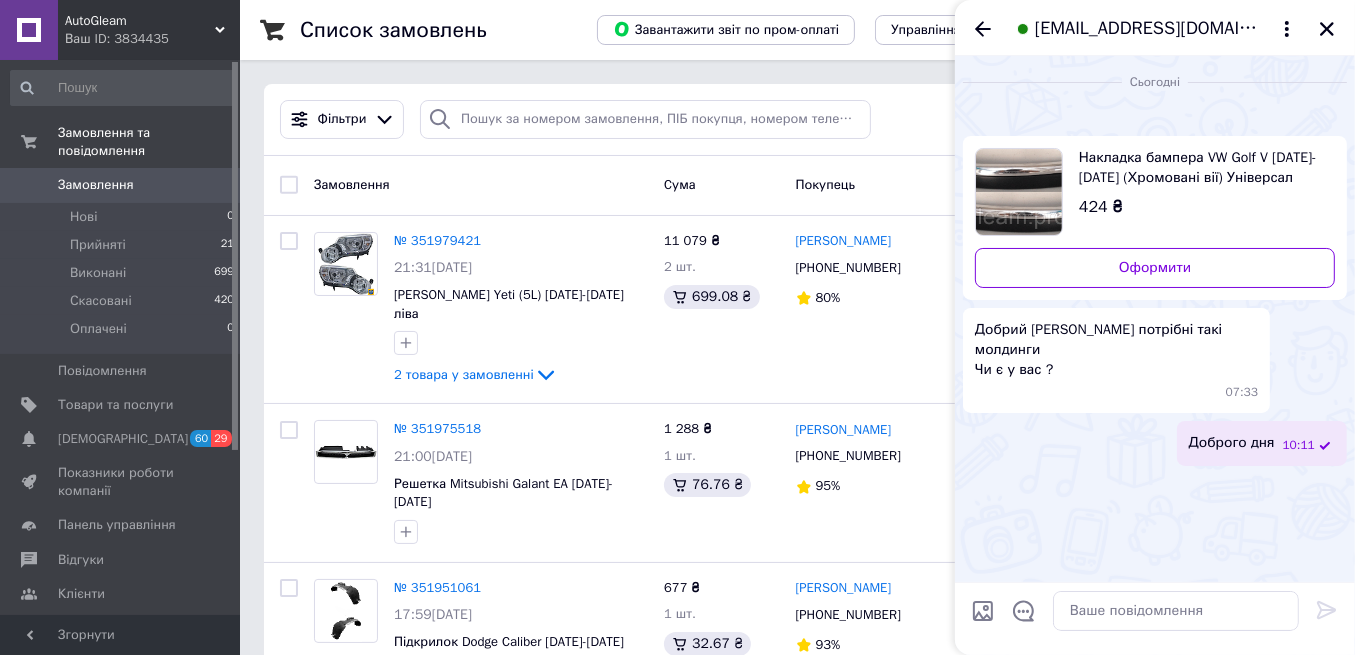 scroll, scrollTop: 0, scrollLeft: 0, axis: both 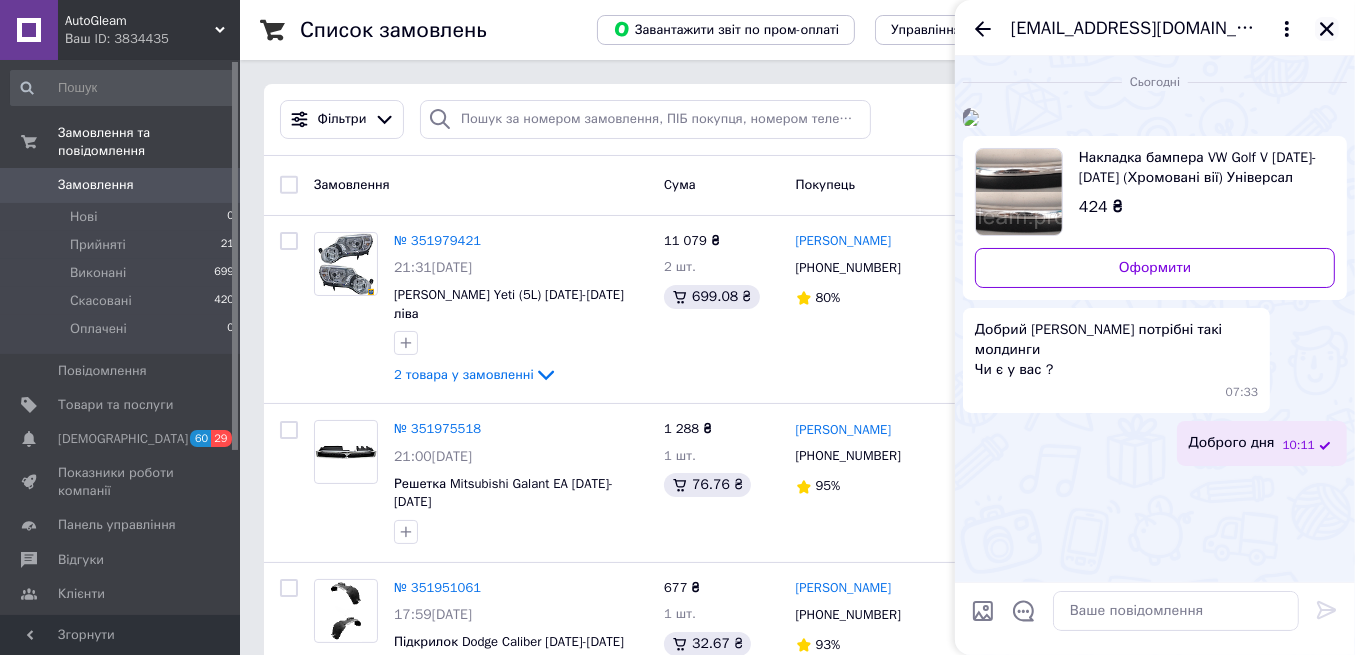 click 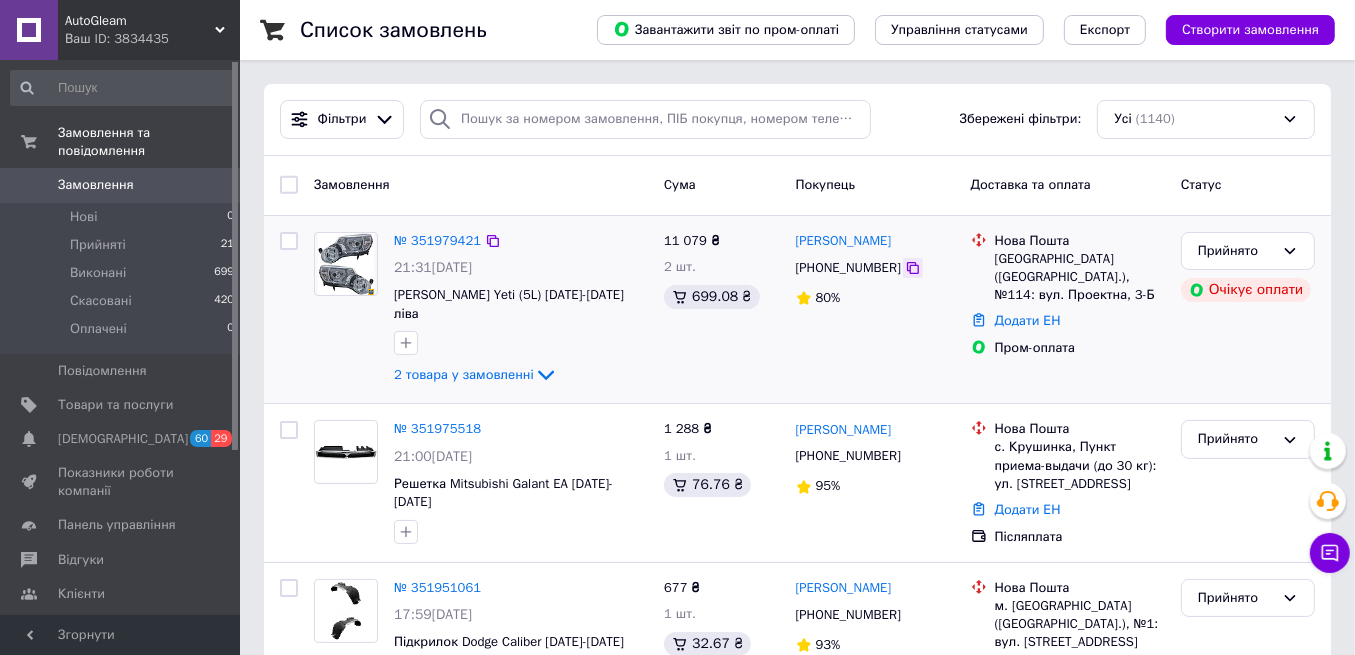 click 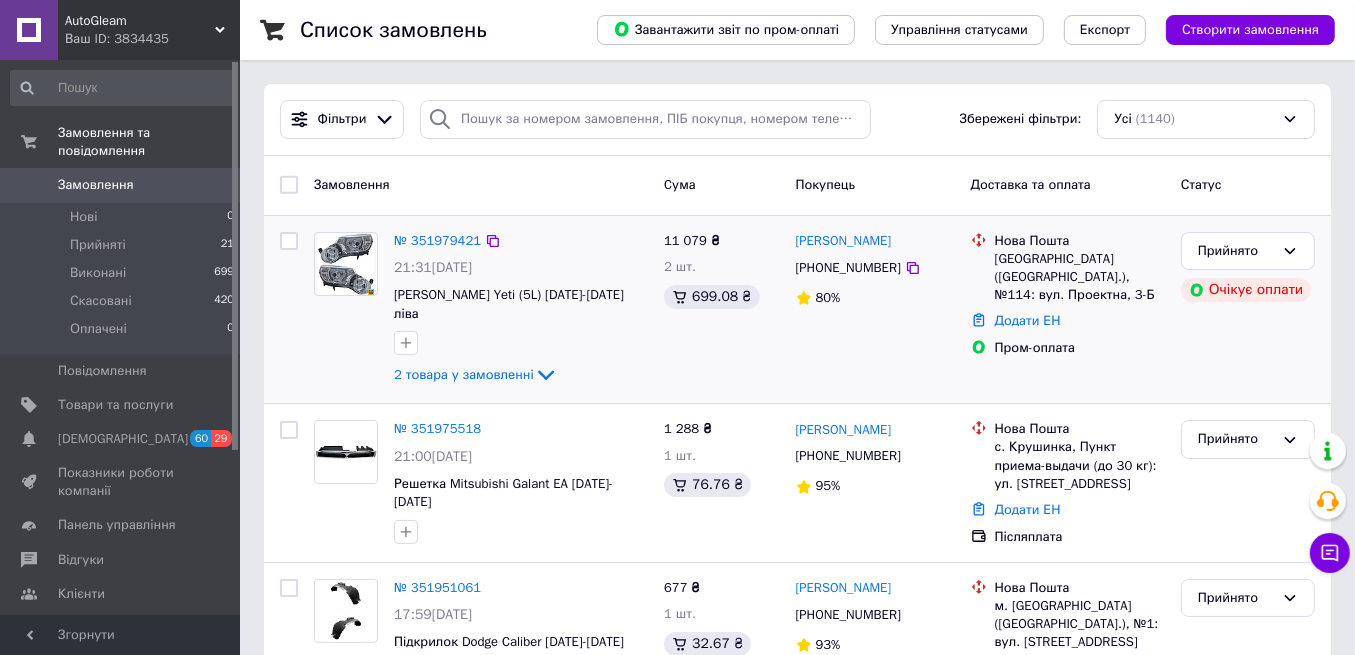 click on "11 079 ₴ 2 шт. 699.08 ₴" at bounding box center [721, 310] 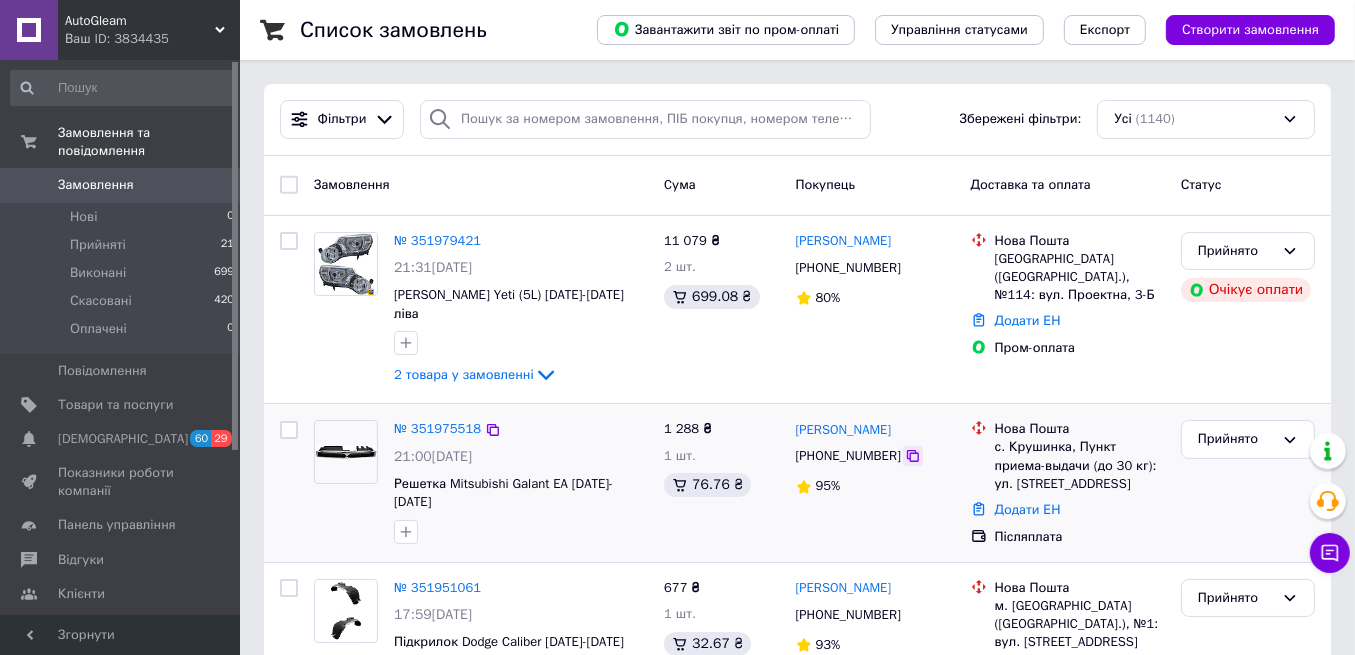 click 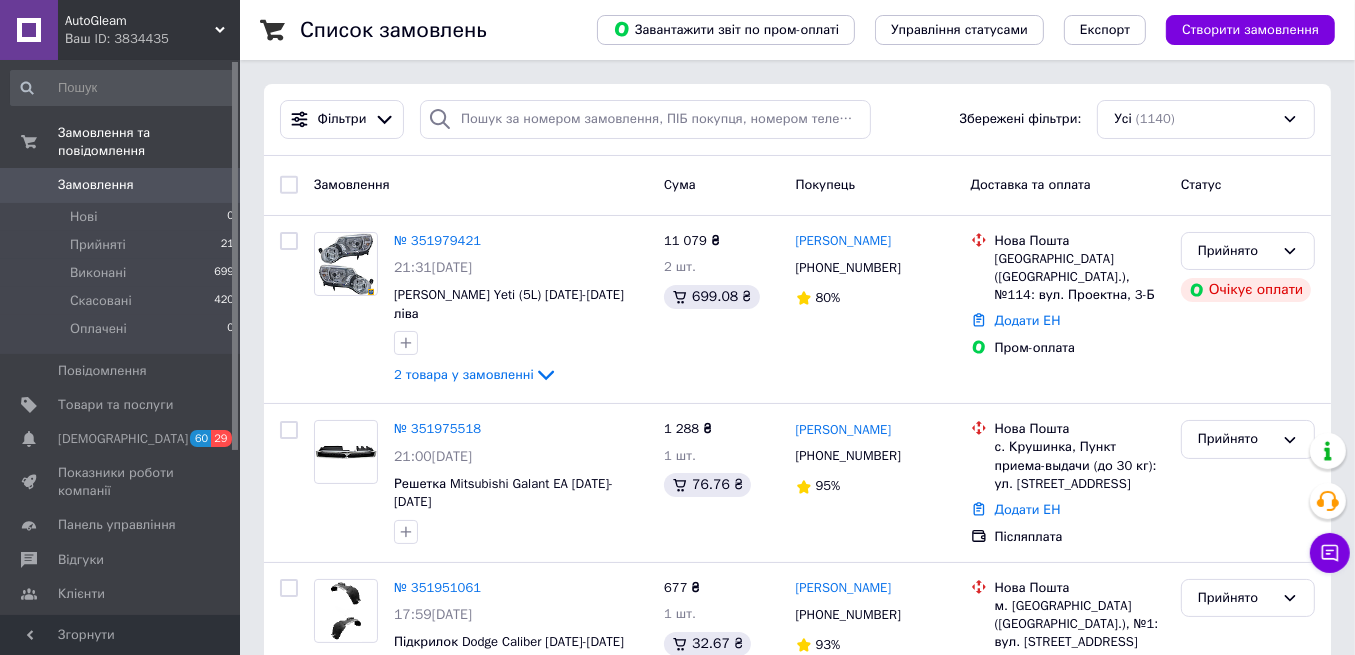 click on "Фільтри Збережені фільтри: Усі (1140)" at bounding box center (797, 120) 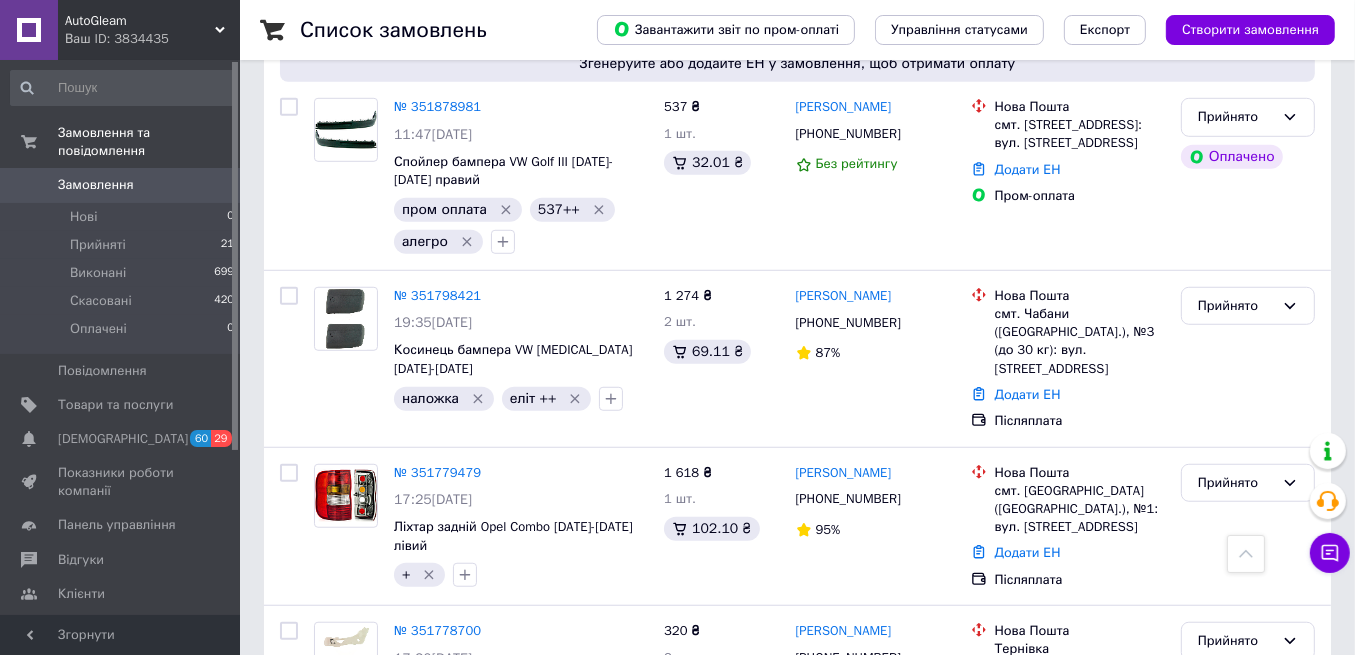 scroll, scrollTop: 1200, scrollLeft: 0, axis: vertical 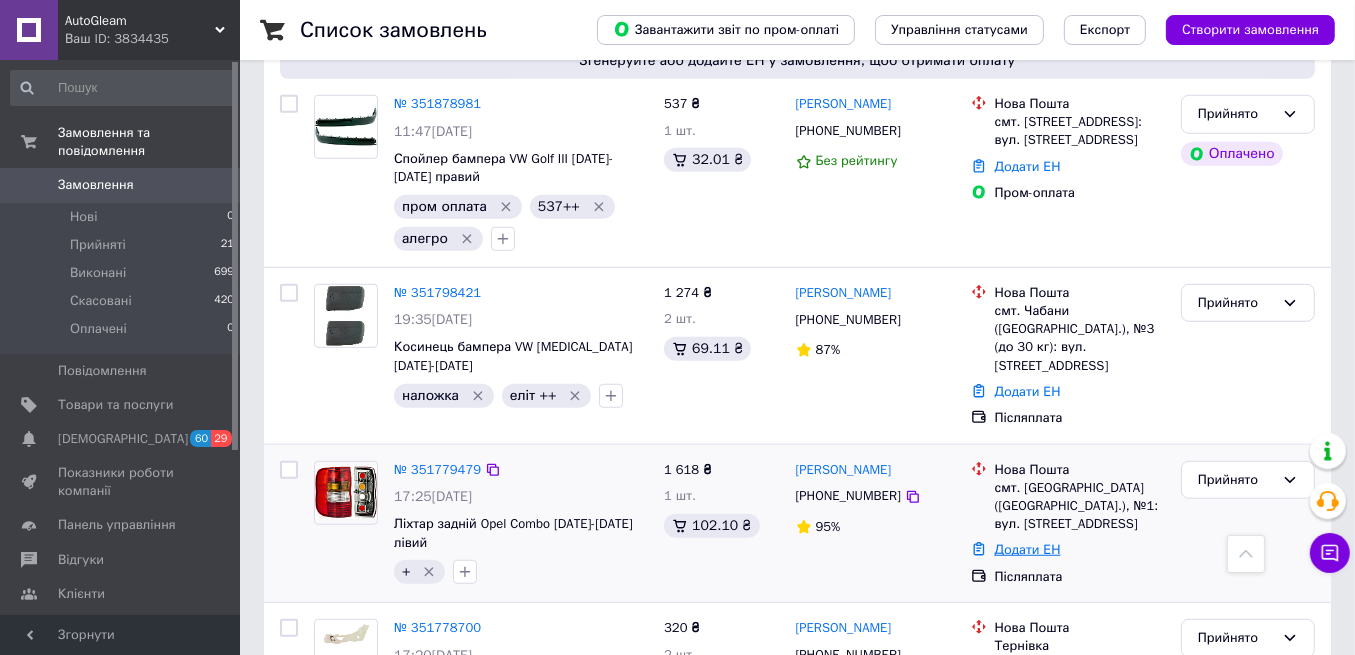 click on "Додати ЕН" at bounding box center [1028, 549] 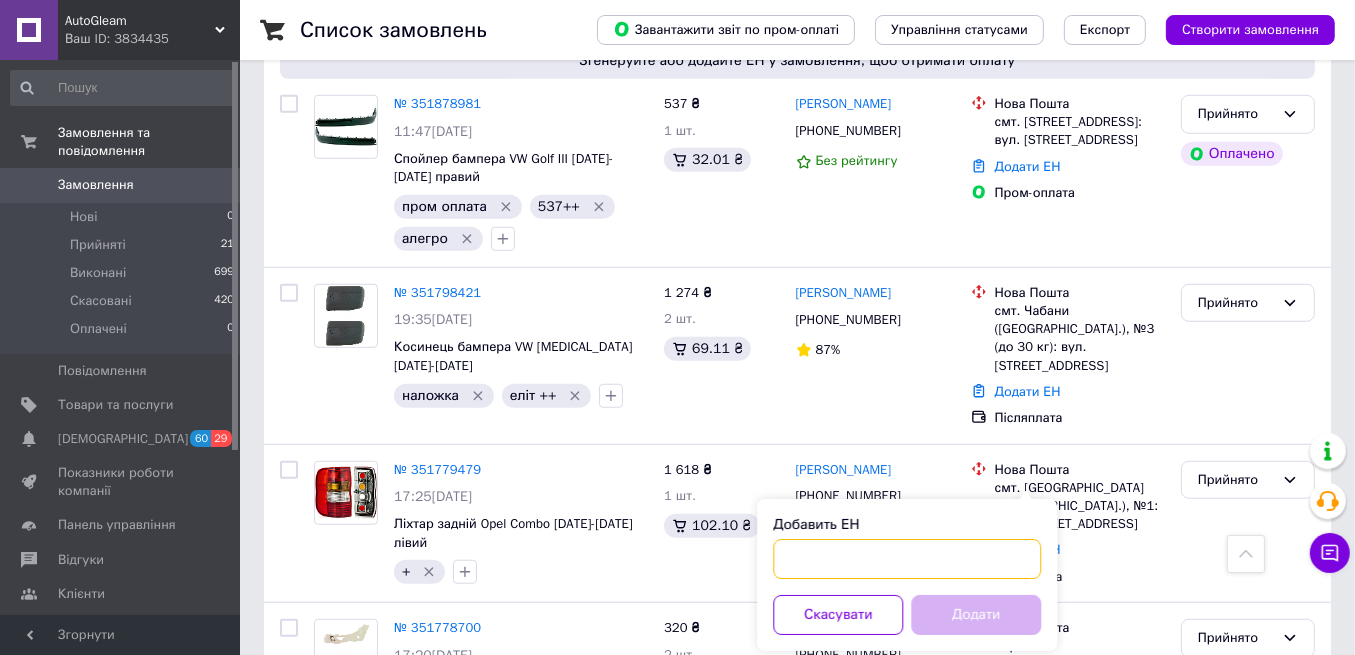click on "Добавить ЕН" at bounding box center (907, 559) 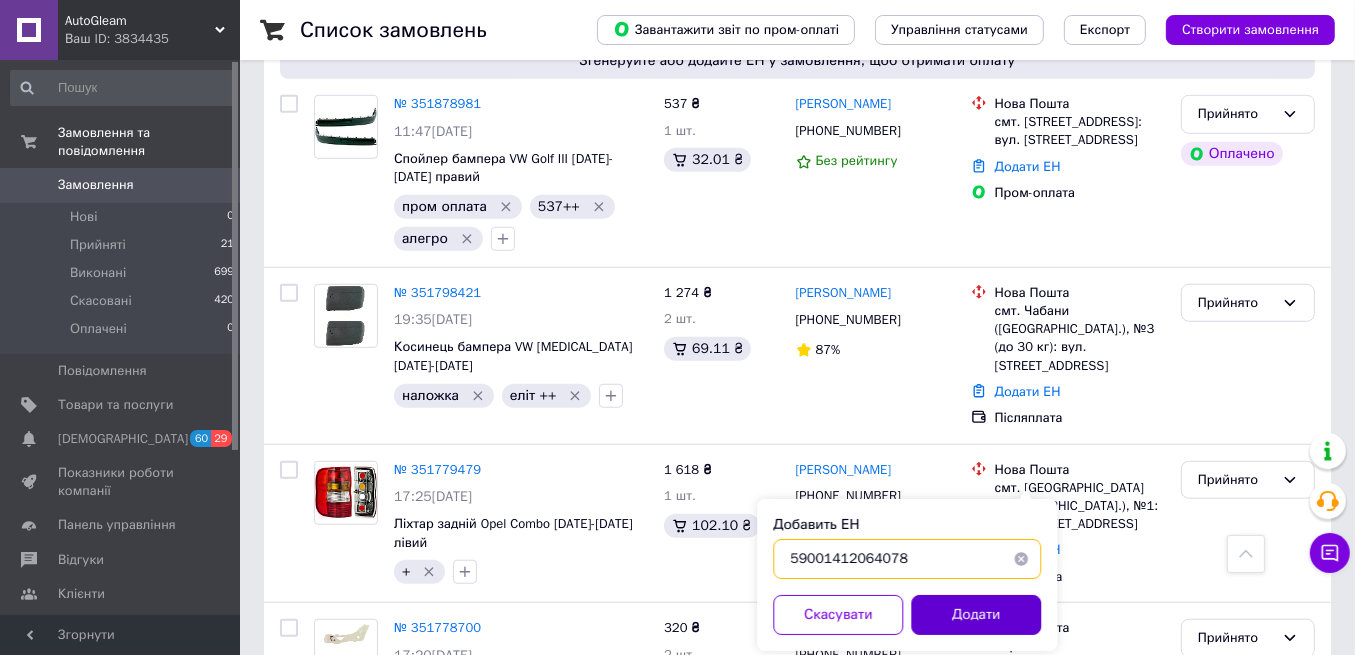 type on "59001412064078" 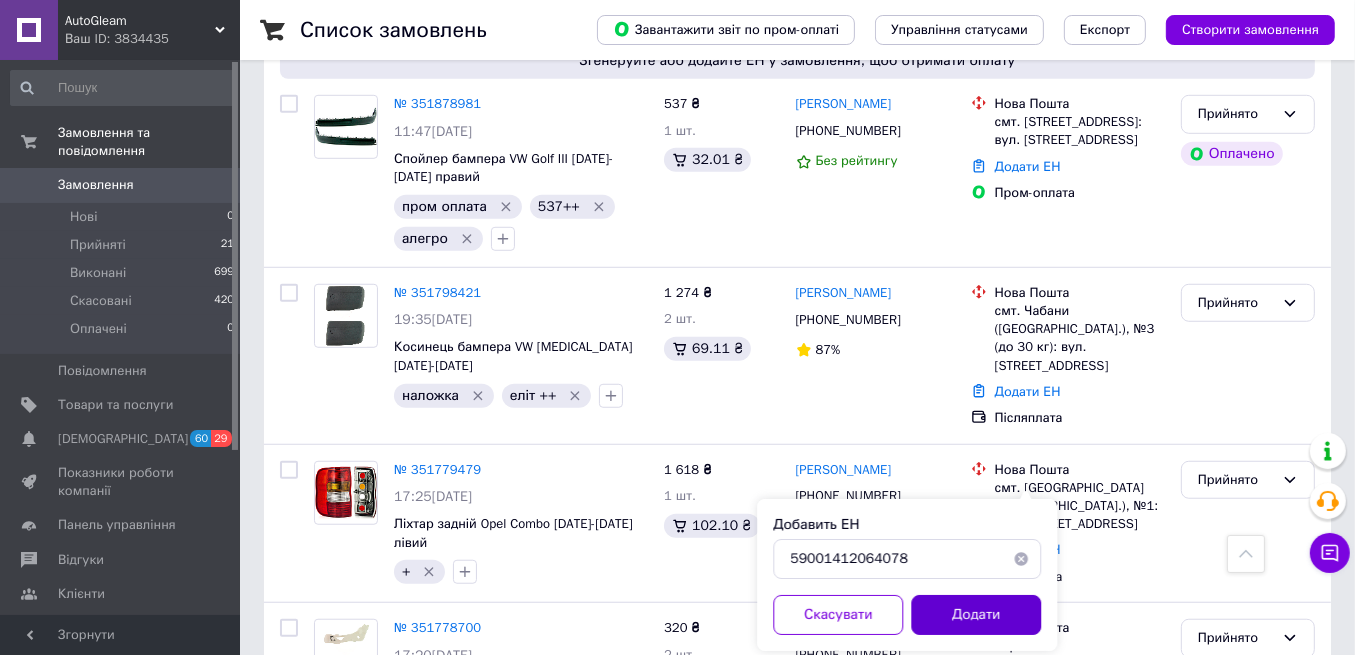 click on "Додати" at bounding box center [976, 615] 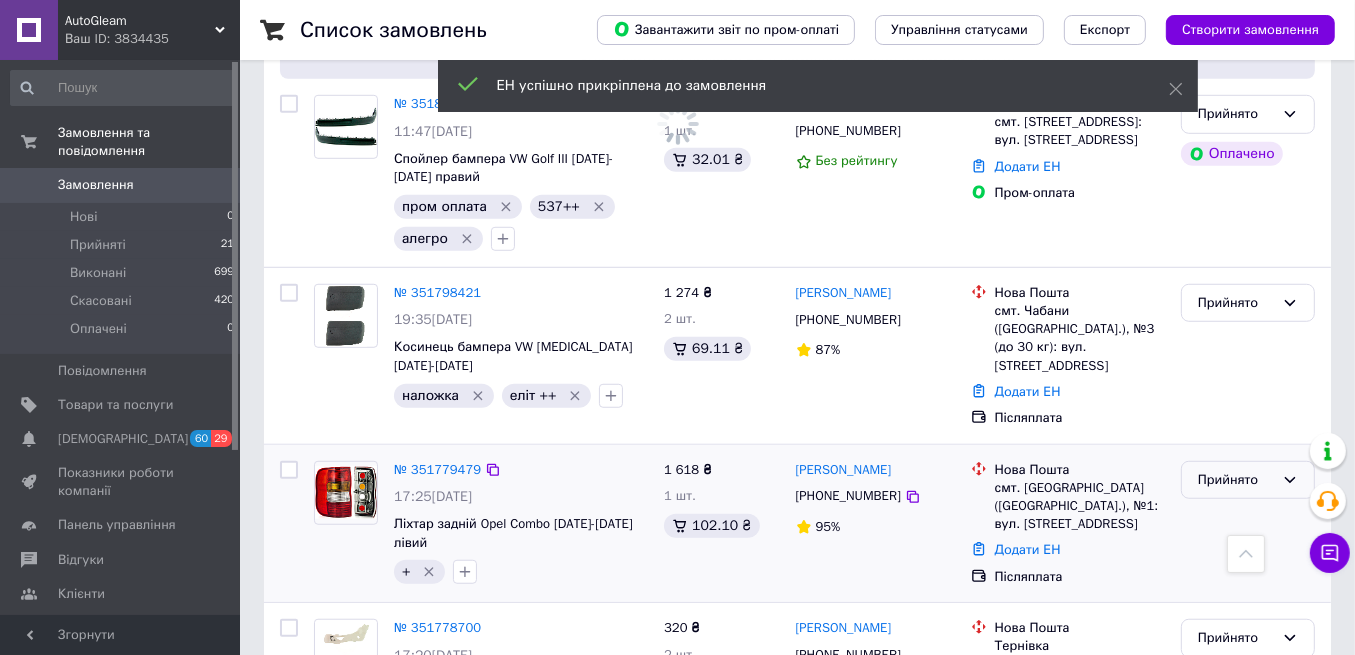 click on "Прийнято" at bounding box center [1248, 480] 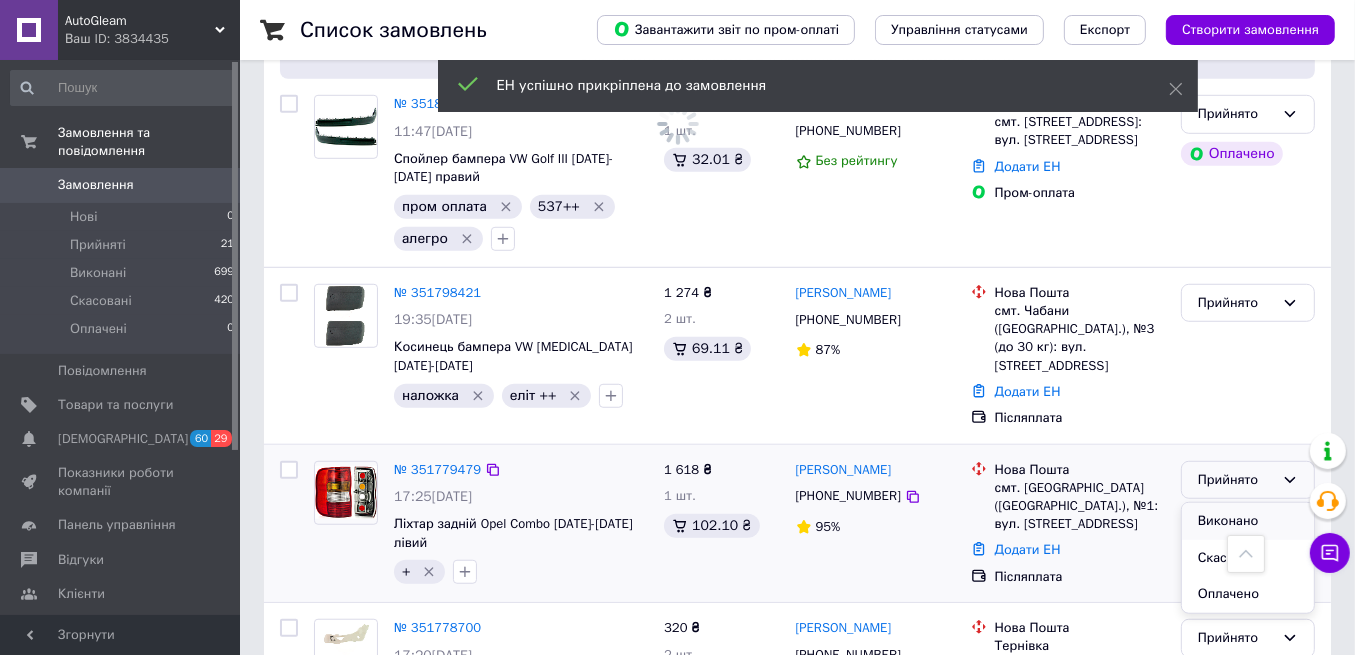click on "Виконано" at bounding box center (1248, 521) 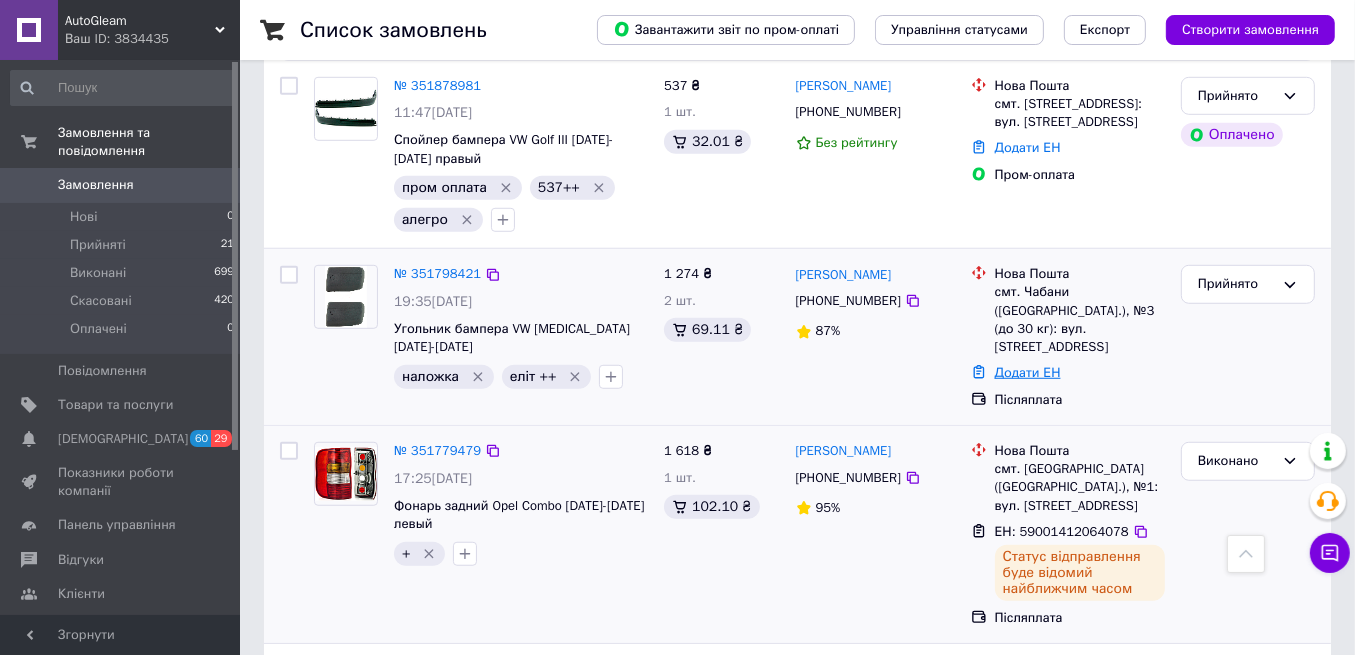 click on "Додати ЕН" at bounding box center [1028, 372] 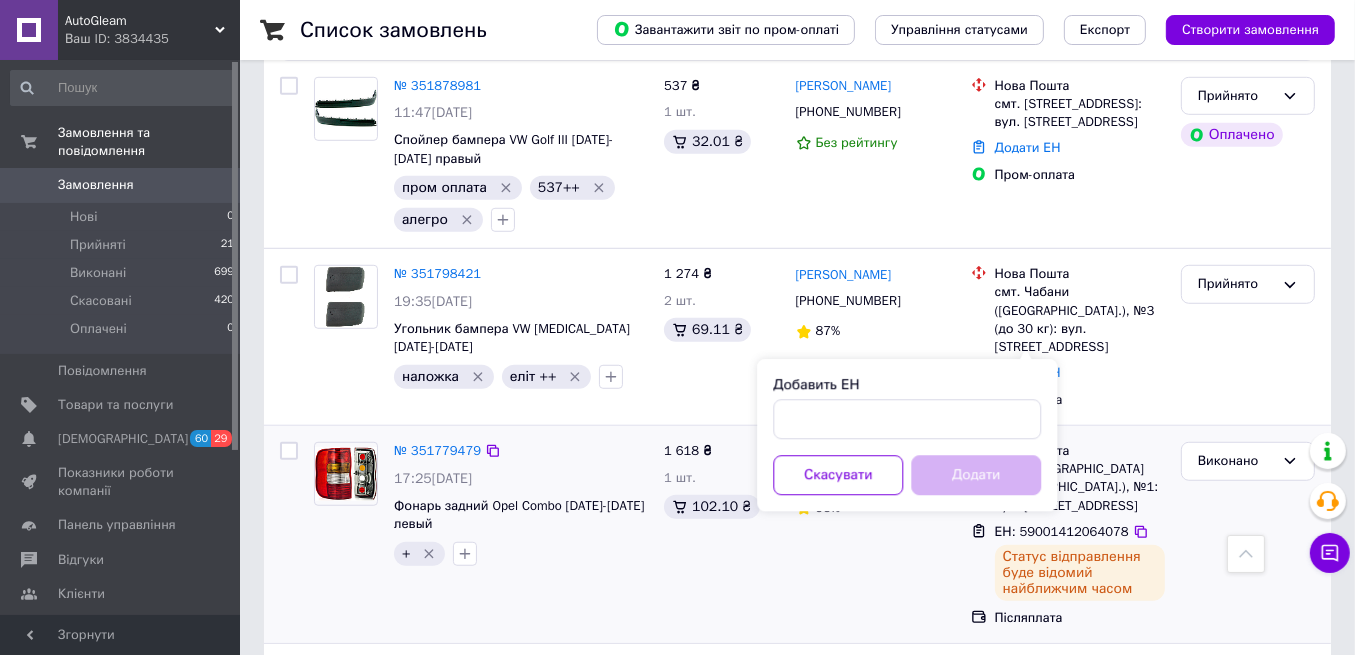 click on "Добавить ЕН Скасувати Додати" at bounding box center [907, 435] 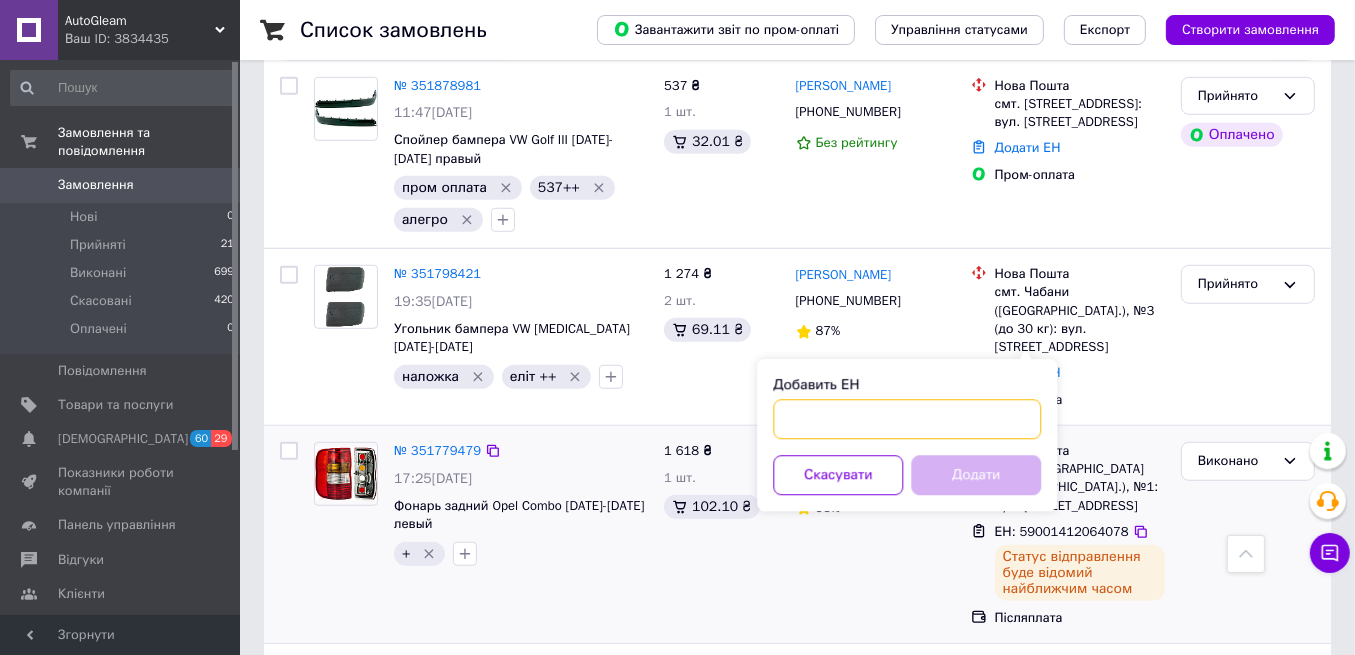 click on "Добавить ЕН" at bounding box center [907, 419] 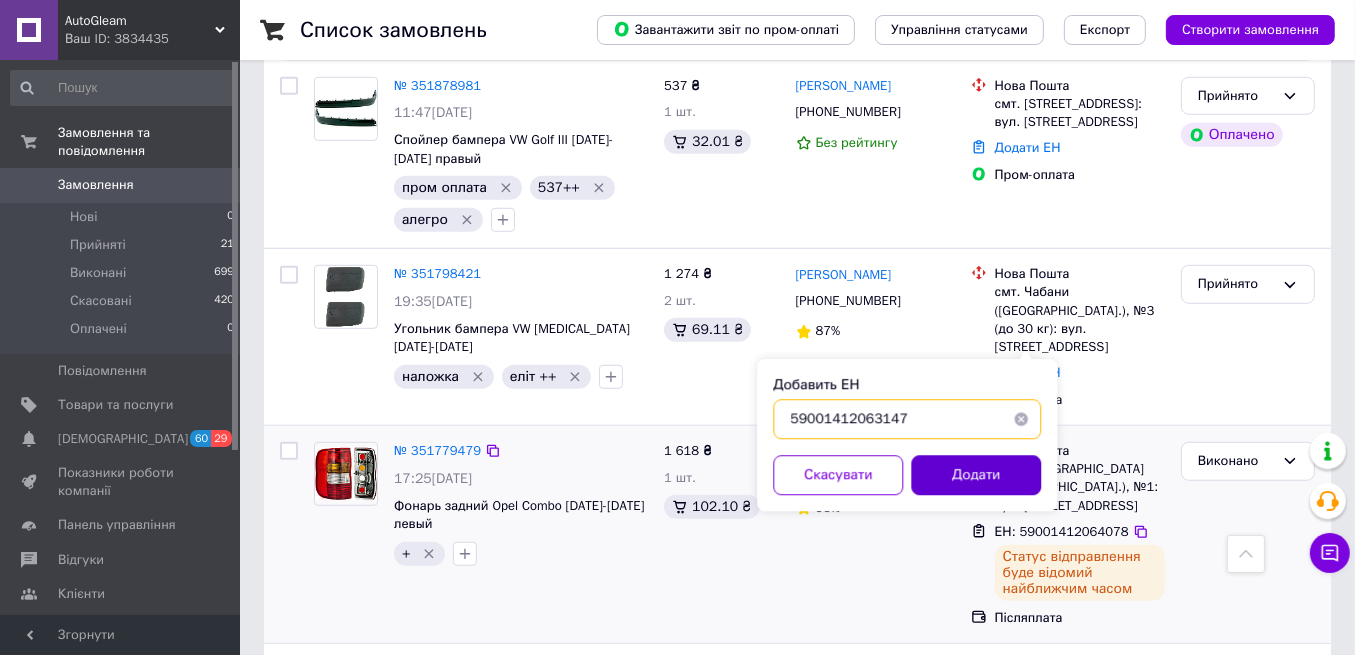 type on "59001412063147" 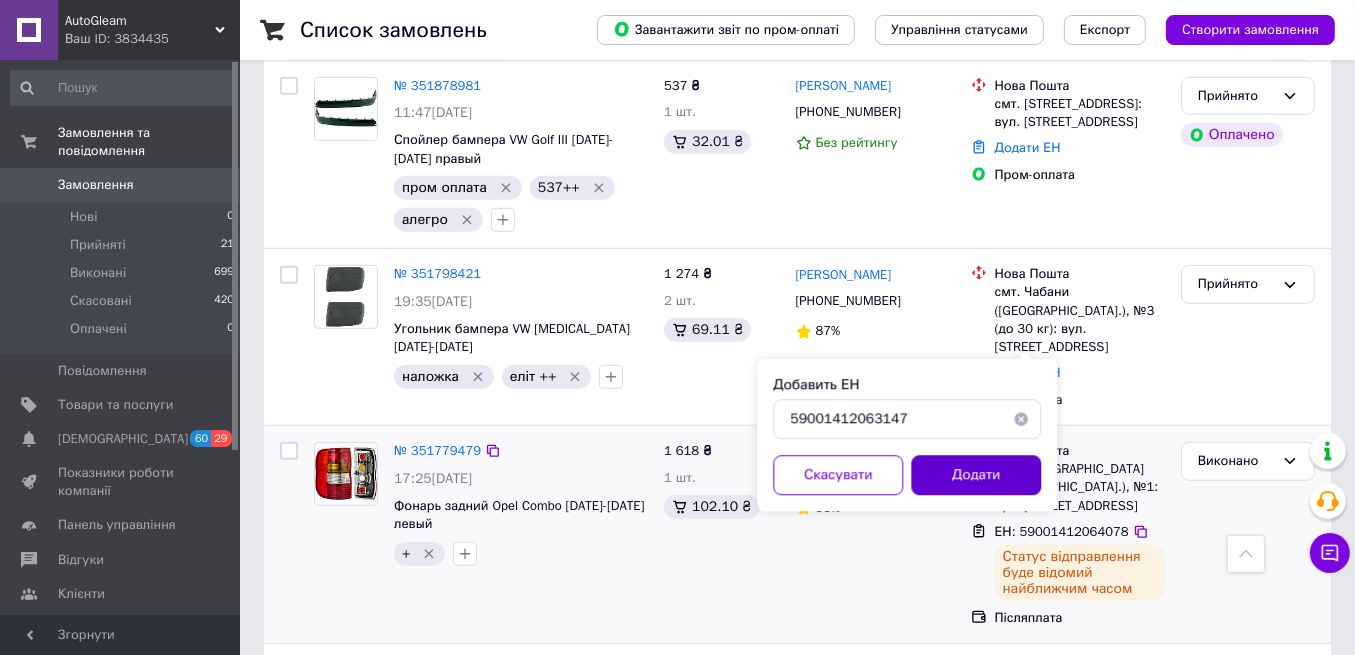 click on "Додати" at bounding box center [976, 475] 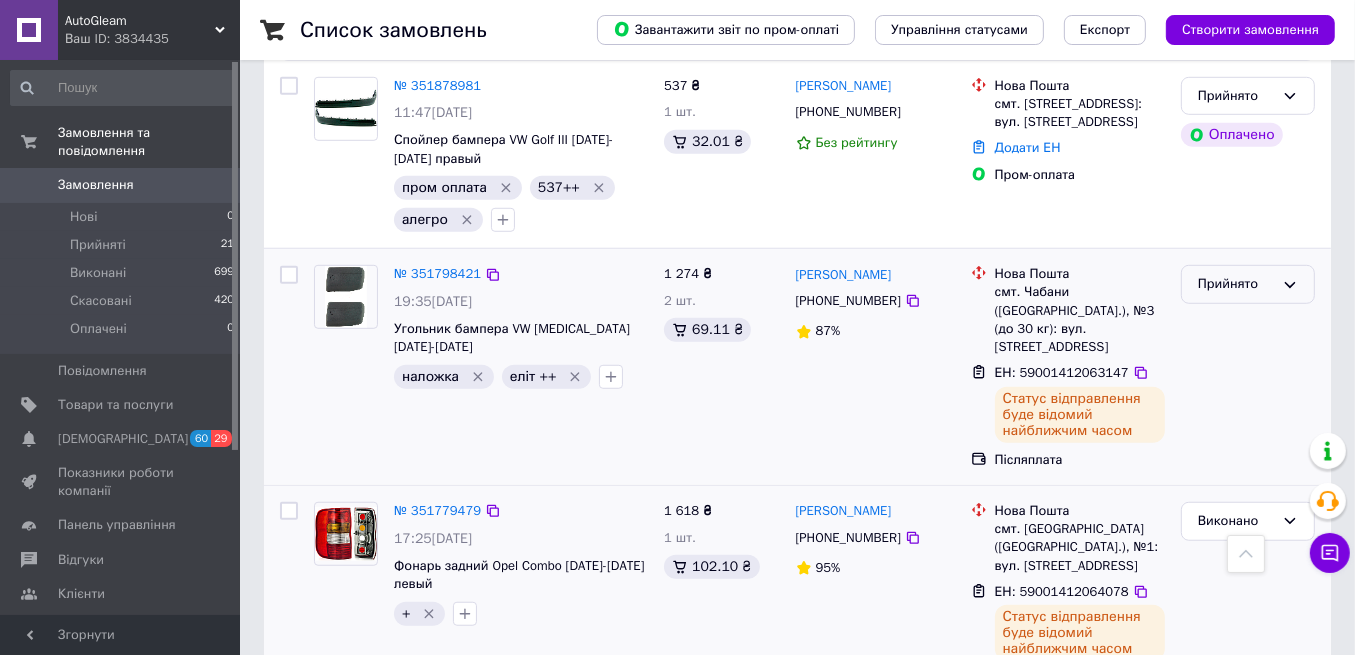 click on "Прийнято" at bounding box center [1236, 284] 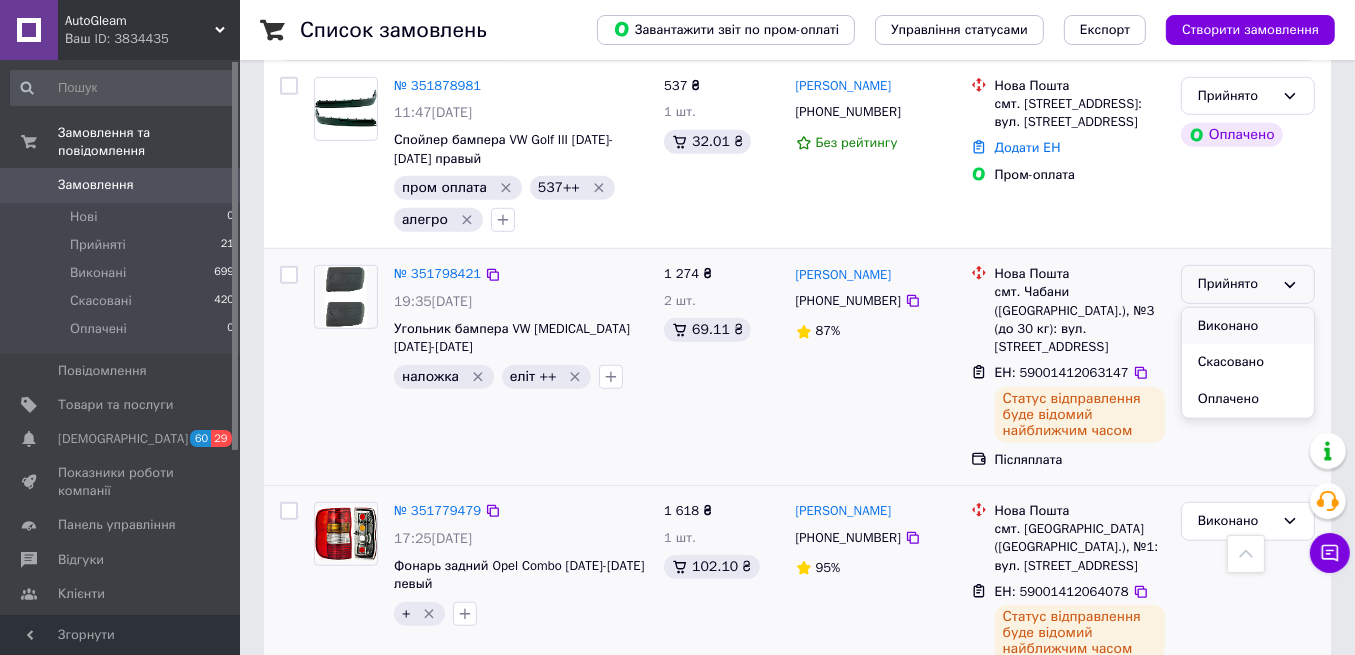 click on "Виконано" at bounding box center [1248, 326] 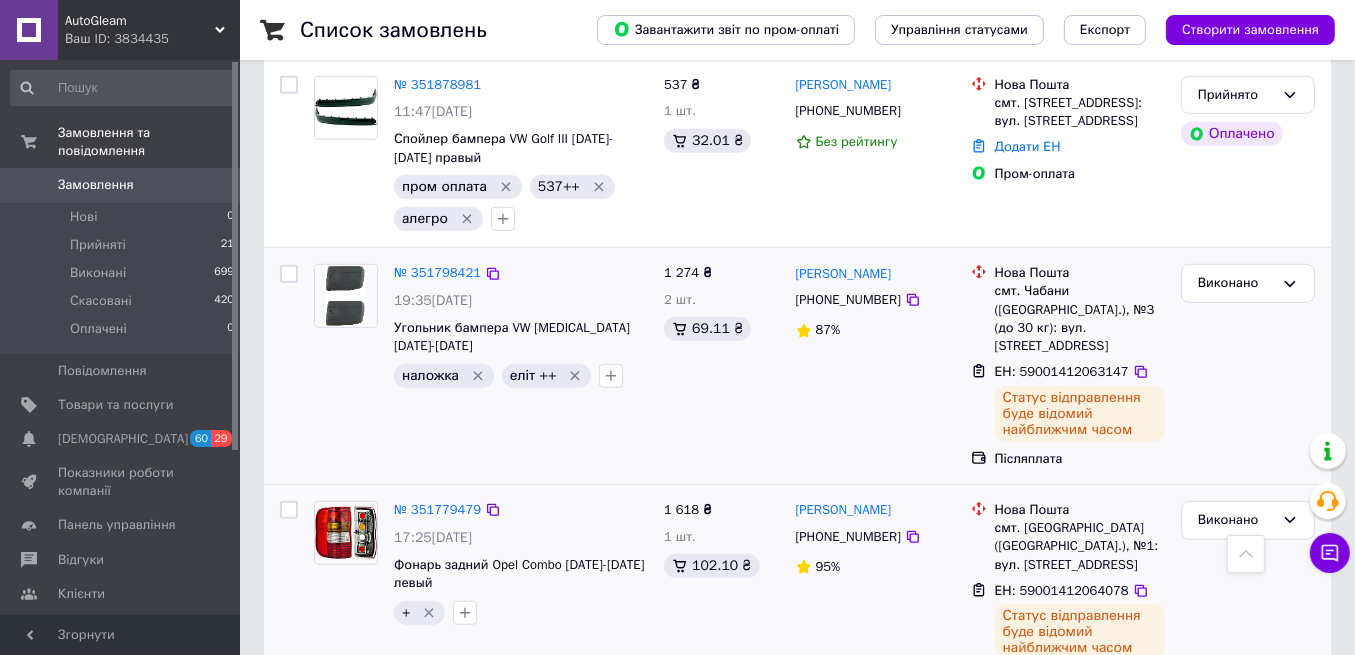 scroll, scrollTop: 1333, scrollLeft: 0, axis: vertical 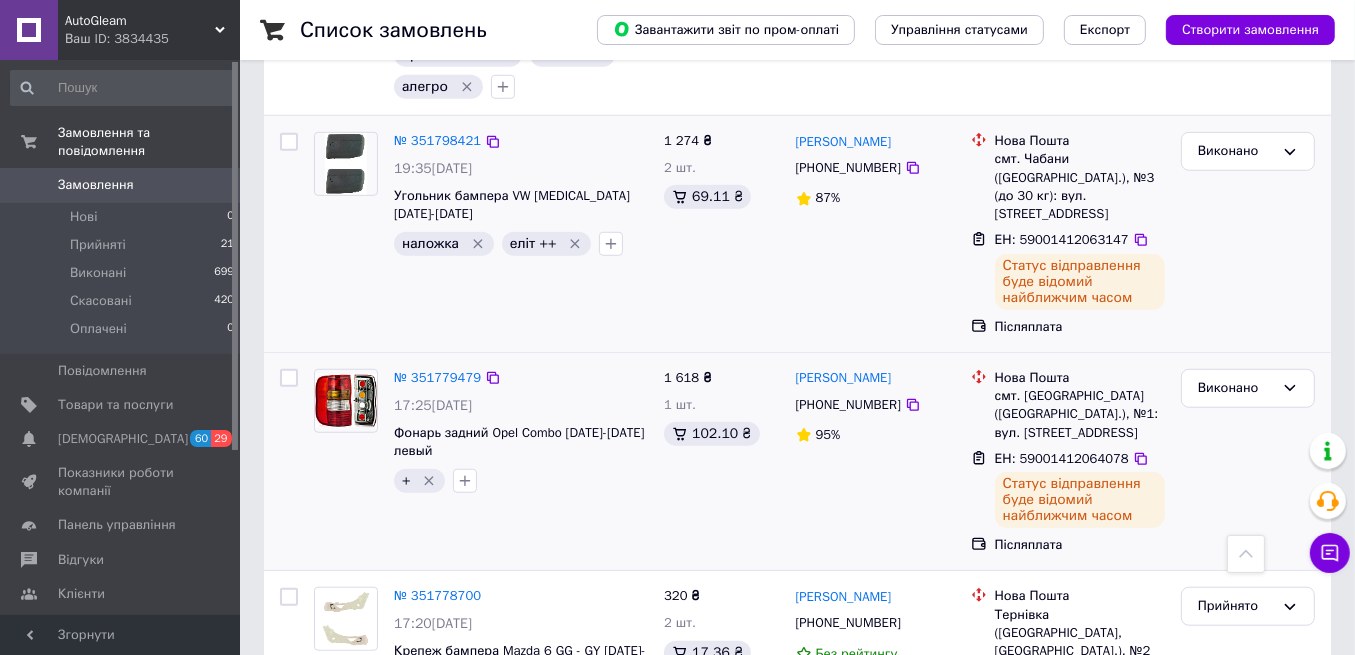 click 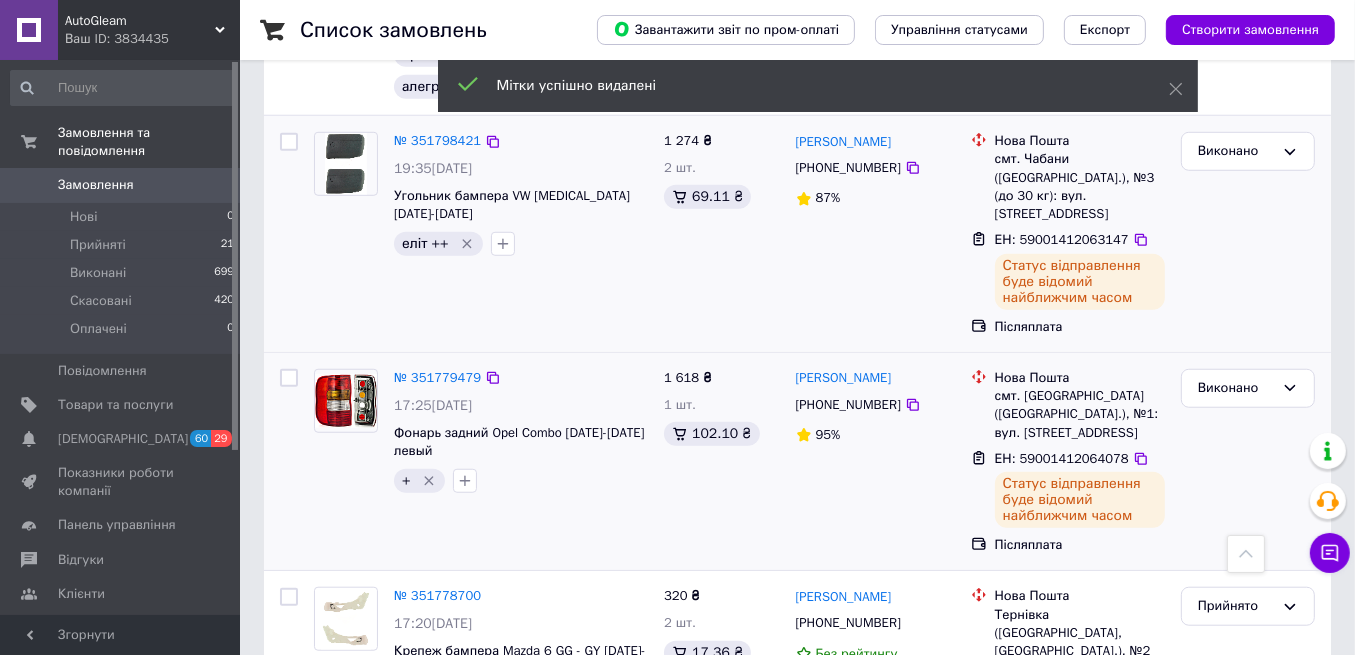 click 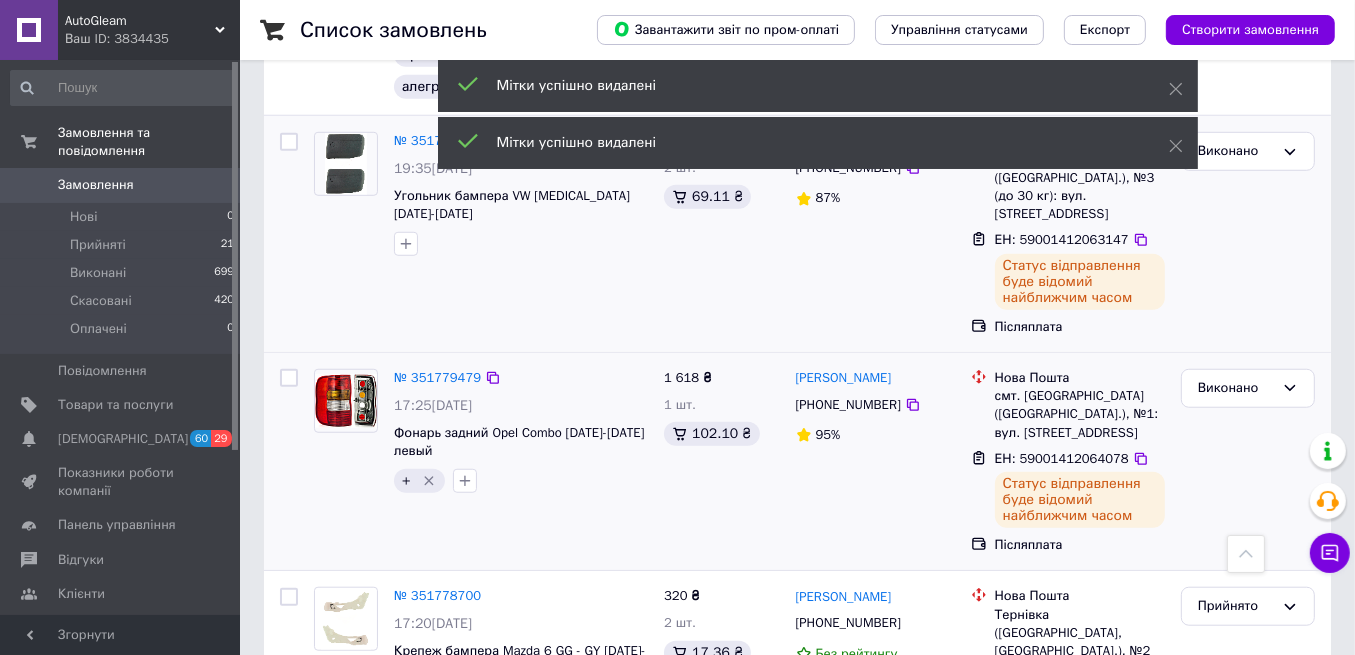 click 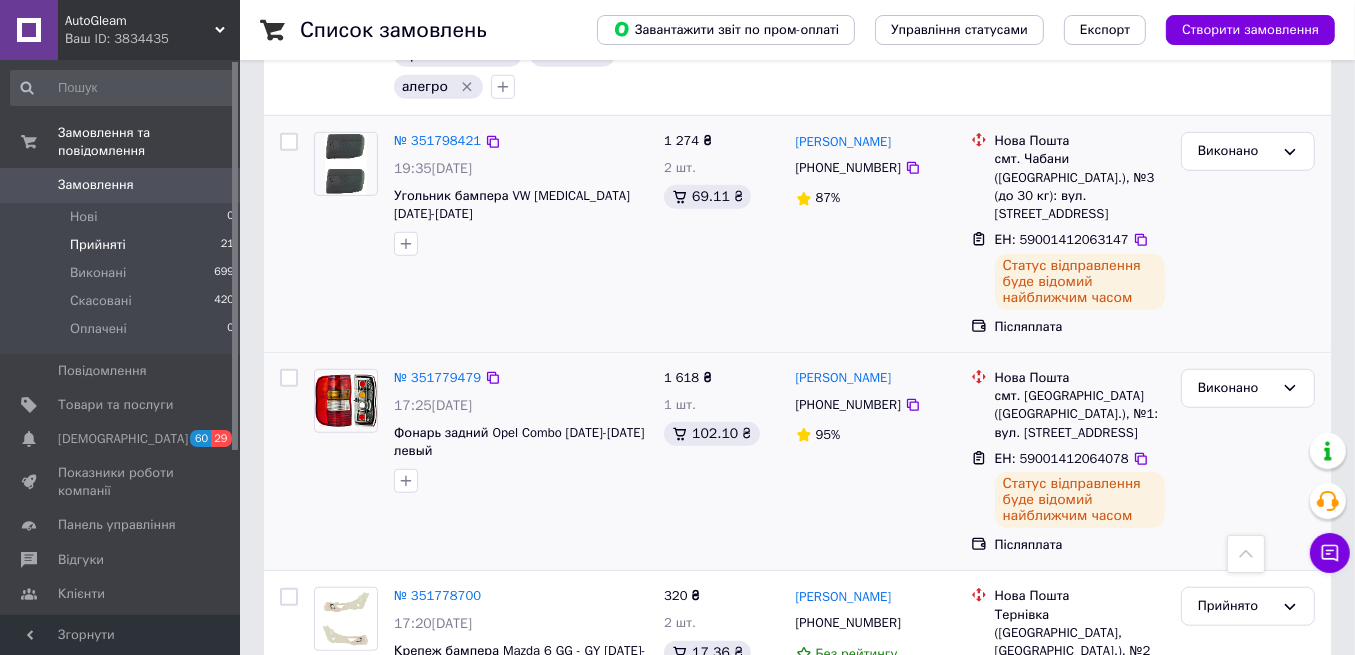click on "Прийняті 21" at bounding box center (123, 245) 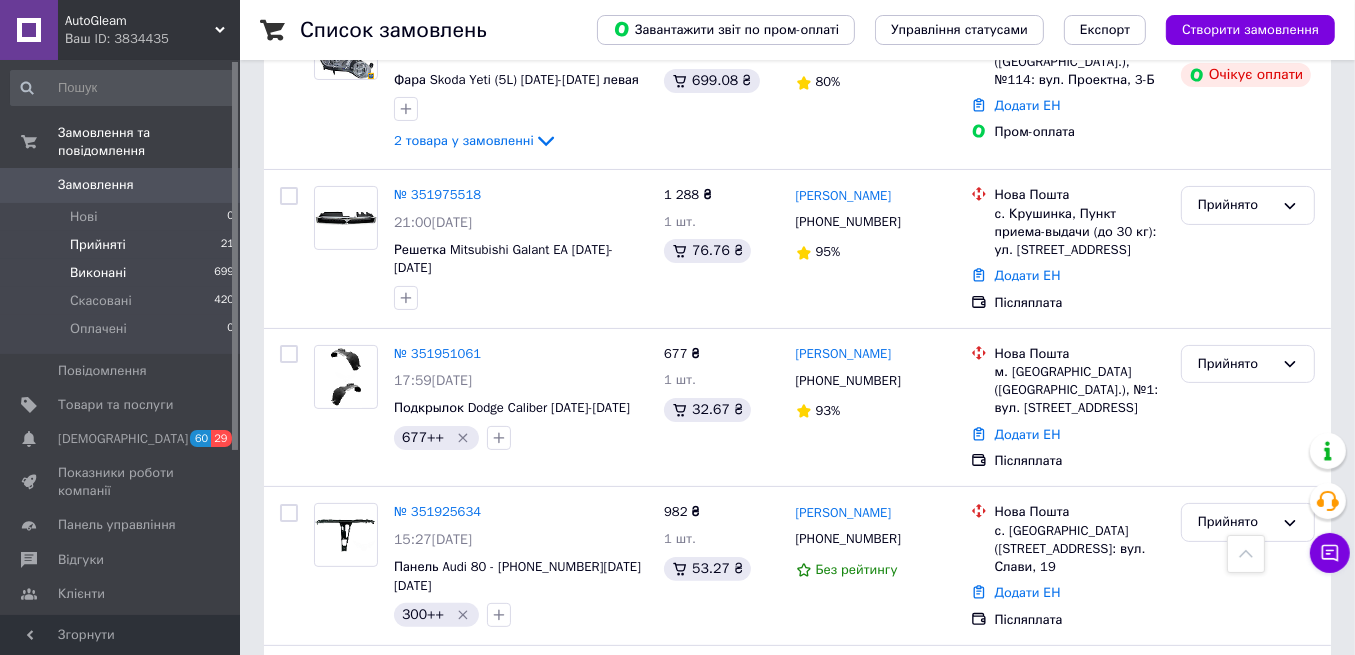 scroll, scrollTop: 211, scrollLeft: 0, axis: vertical 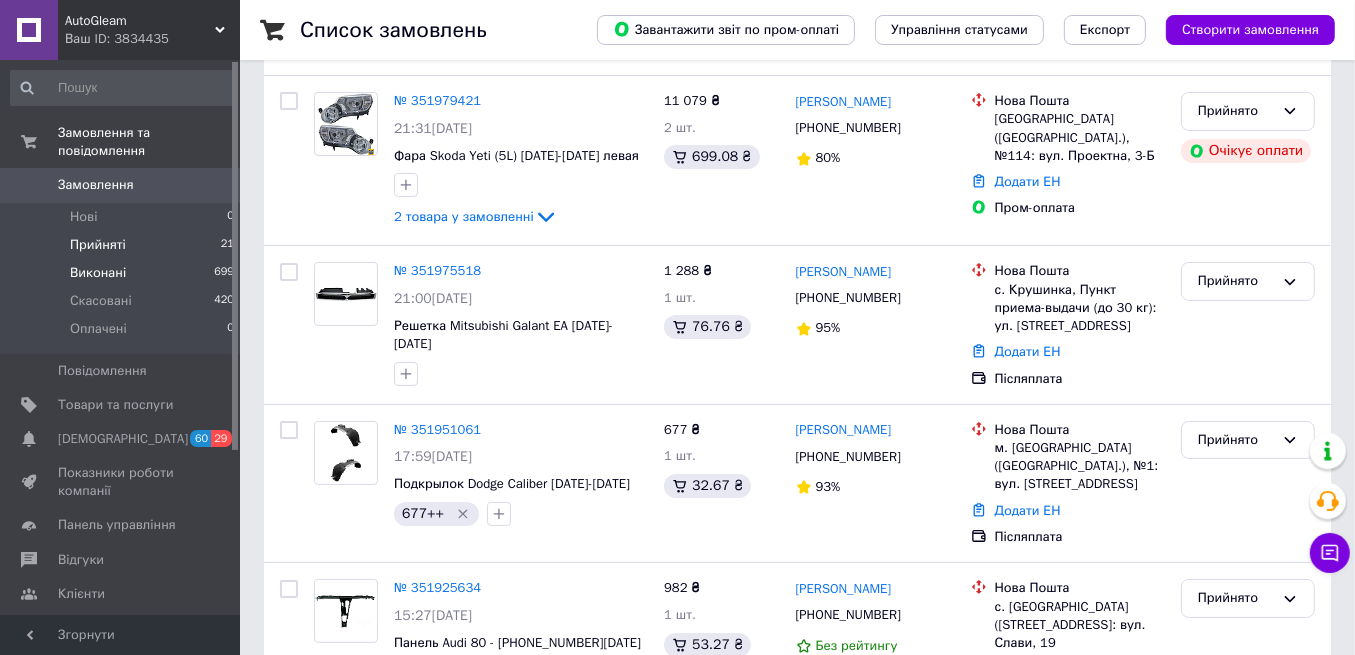 click on "Виконані 699" at bounding box center (123, 273) 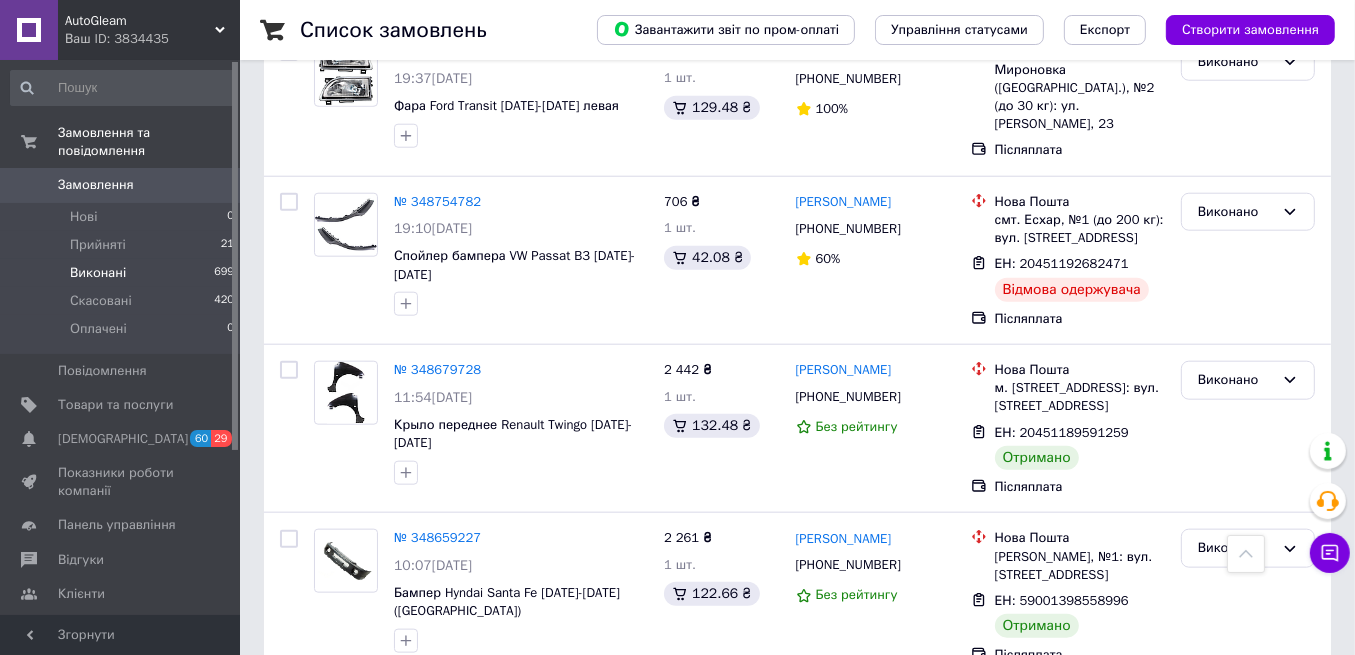 scroll, scrollTop: 8604, scrollLeft: 0, axis: vertical 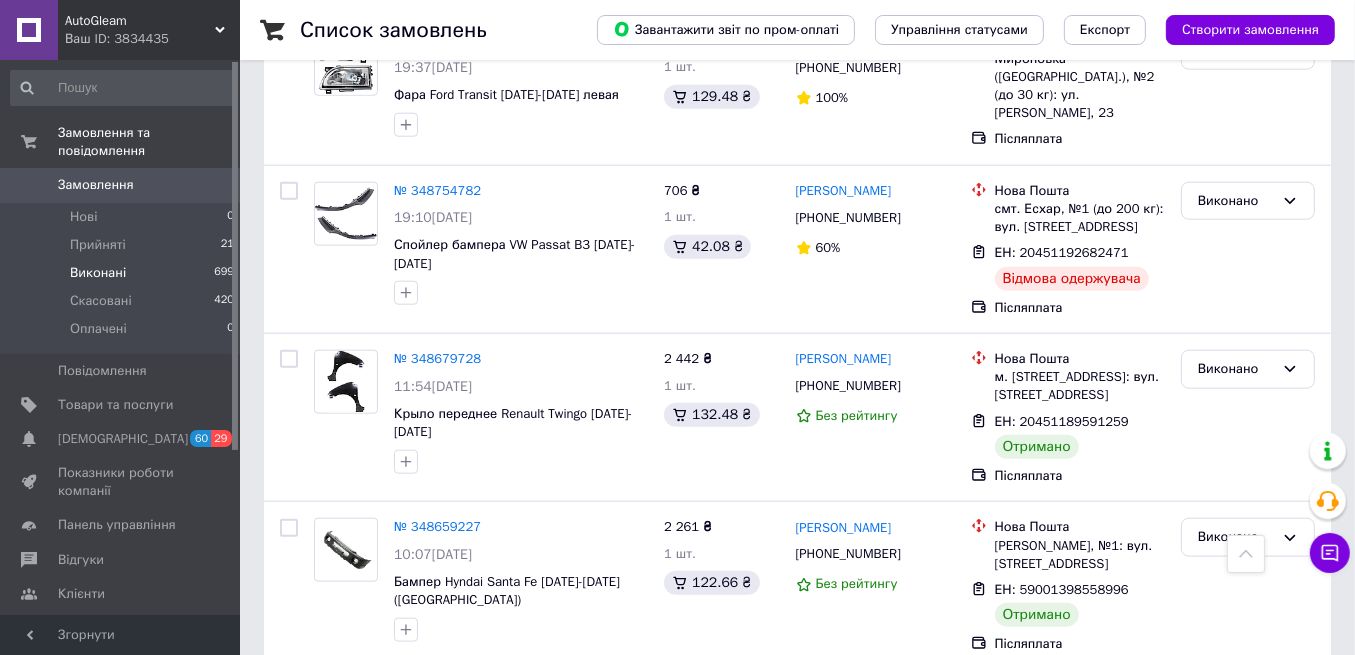 click on "1 2 3 ... 15 Наступна по 50 позицій по 20 позицій по 50 позицій по 100 позицій" at bounding box center (797, 1160) 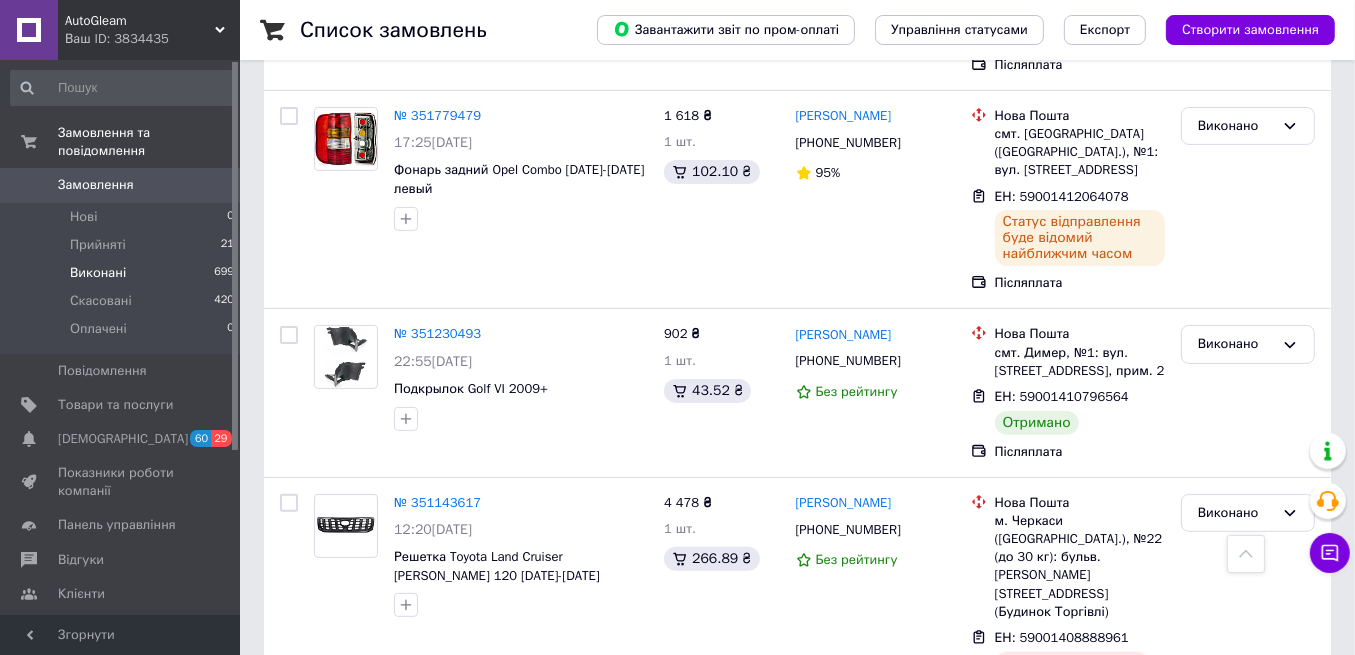 scroll, scrollTop: 0, scrollLeft: 0, axis: both 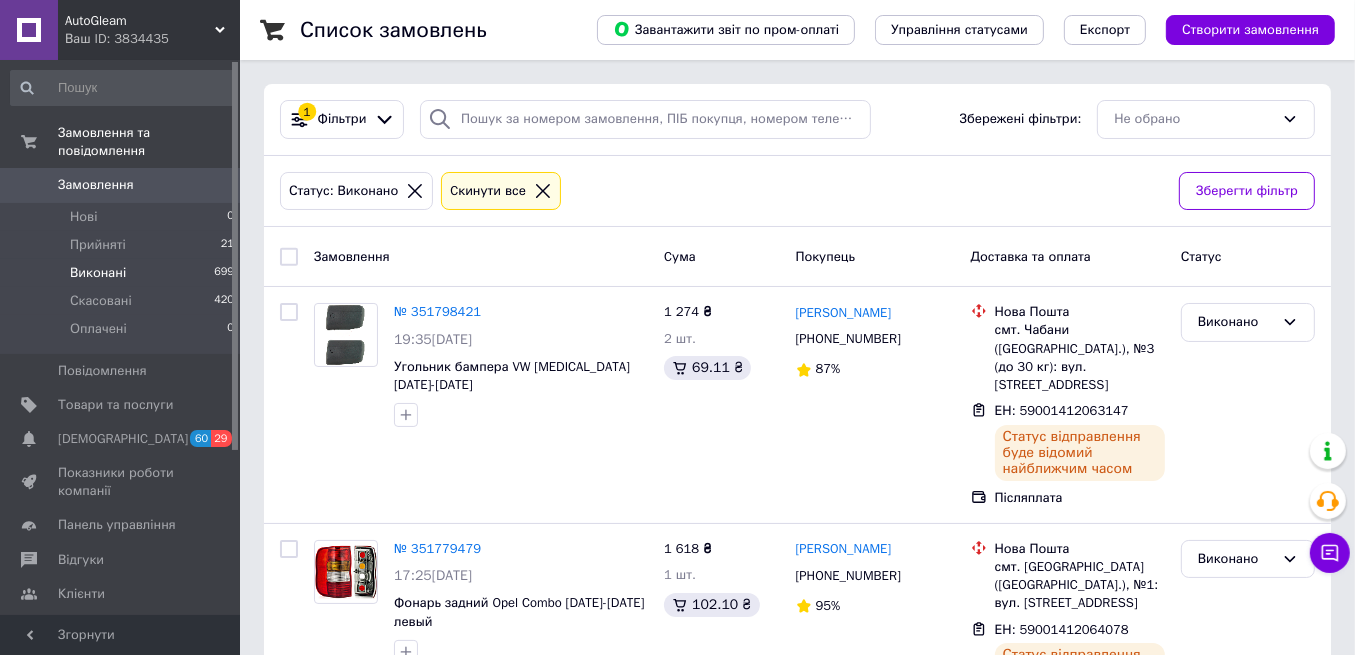 click on "1 Фільтри Збережені фільтри: Не обрано" at bounding box center (797, 120) 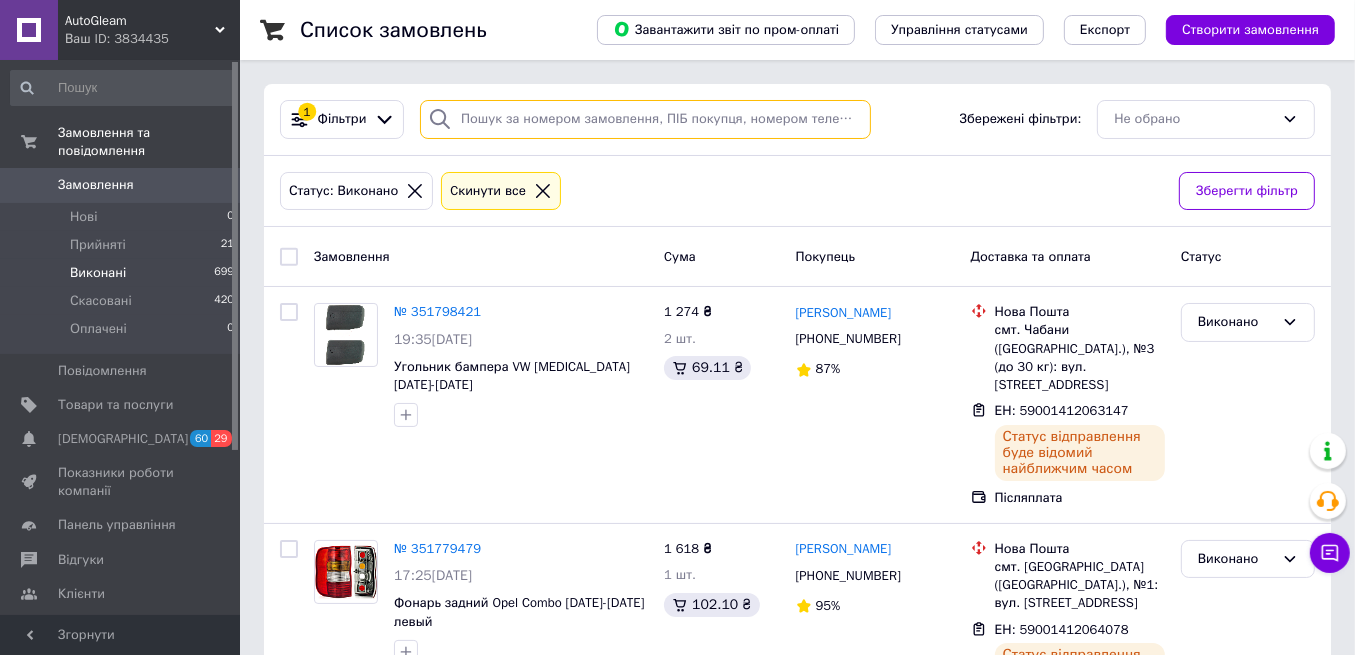 click at bounding box center (645, 119) 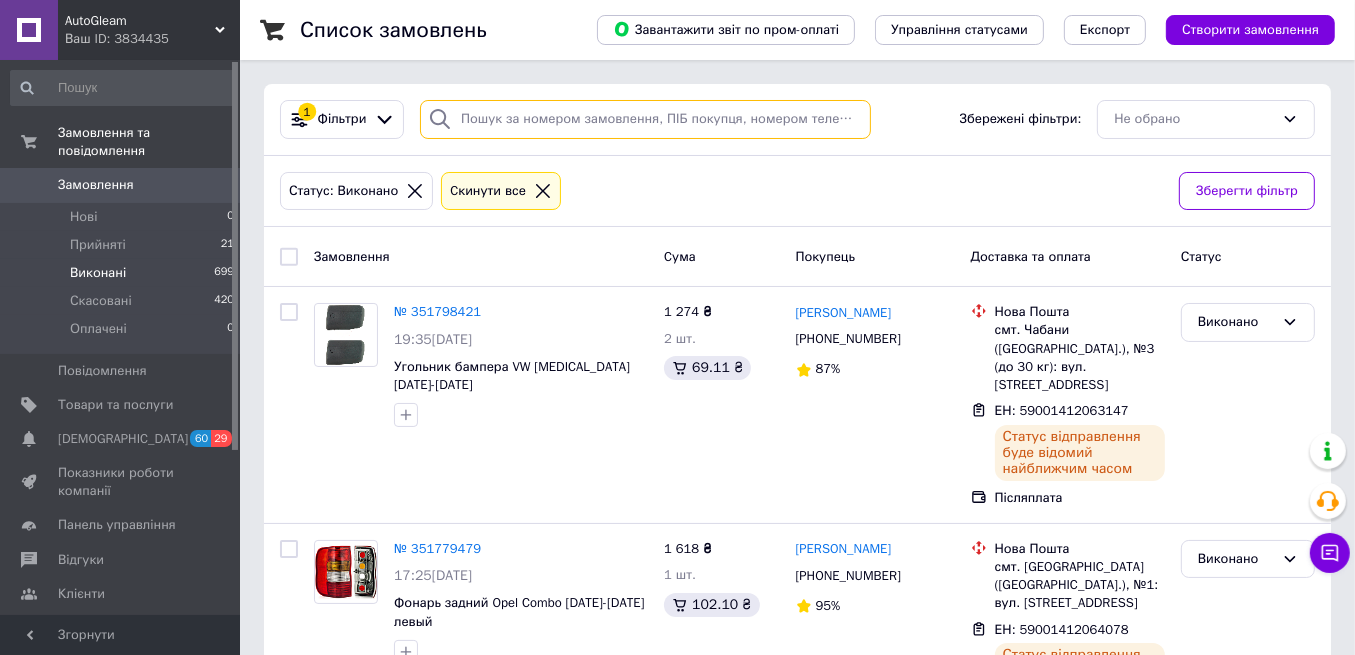 paste on "+380969326156" 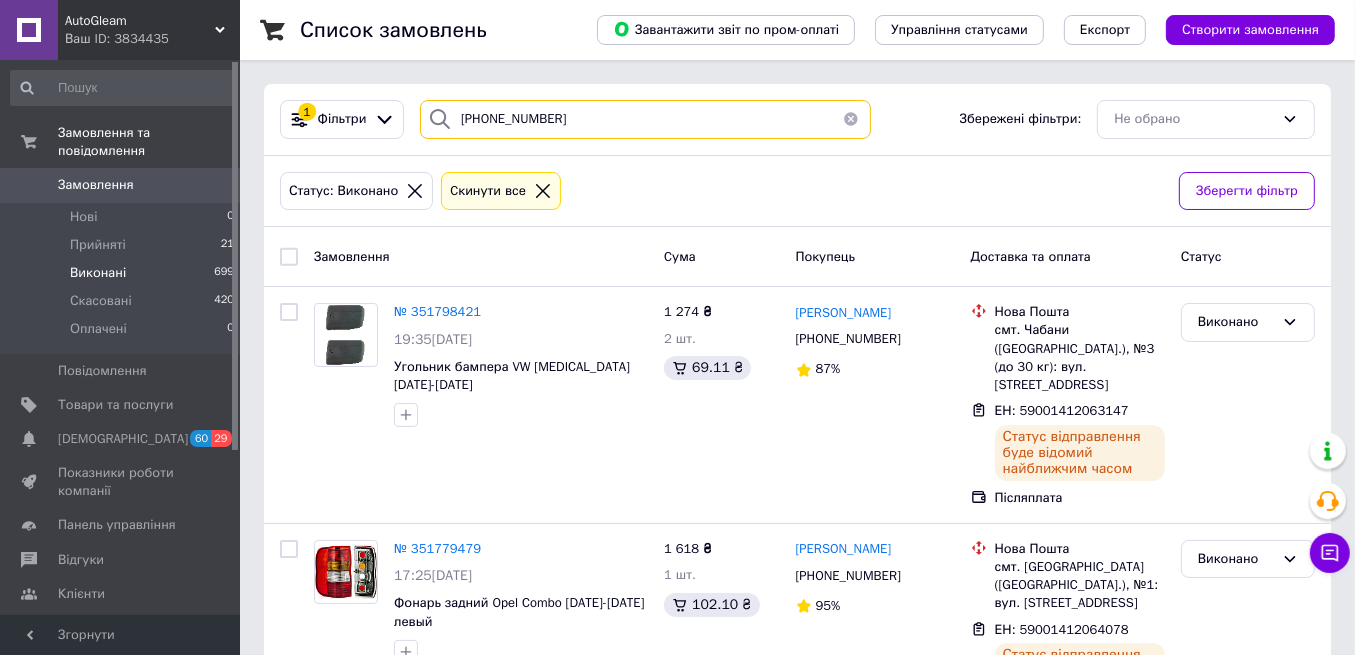 type on "+380969326156" 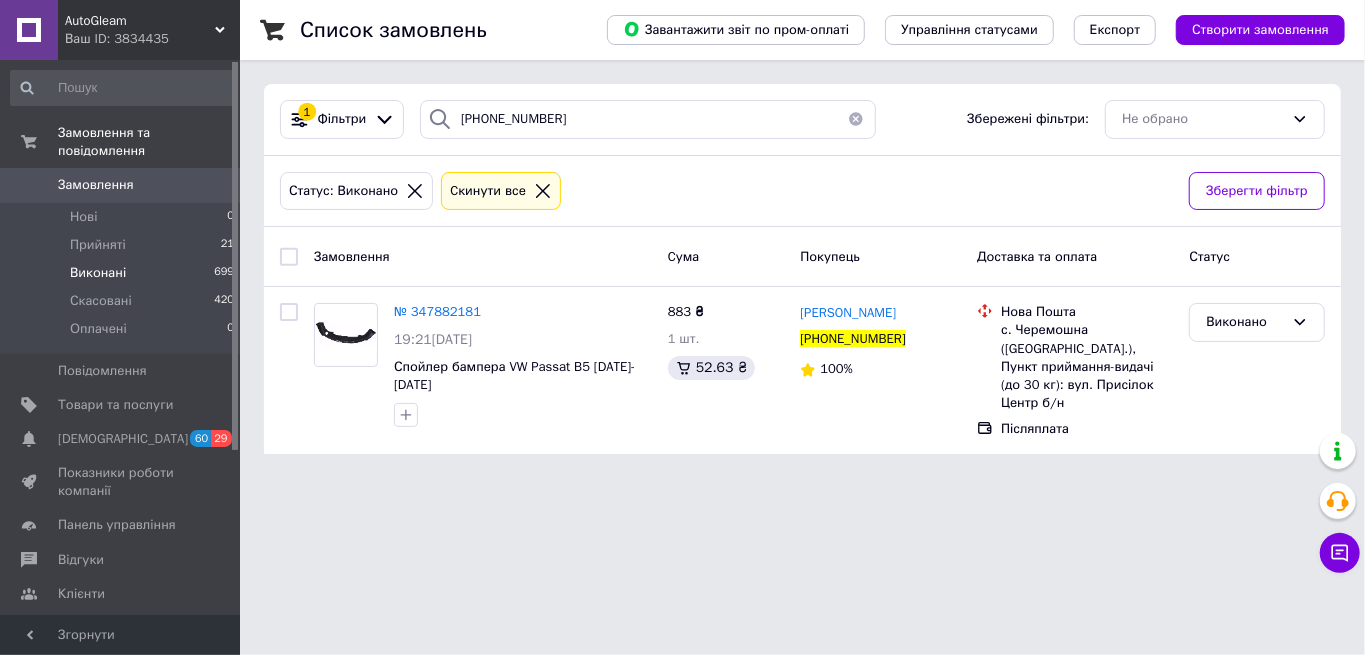 click on "AutoGleam Ваш ID: 3834435 Сайт AutoGleam Кабінет покупця Перевірити стан системи Сторінка на порталі selzapchasti Интернет-магазин "VNB" пленка для авто с... Довідка Вийти Замовлення та повідомлення Замовлення 0 Нові 0 Прийняті 21 Виконані 699 Скасовані 420 Оплачені 0 Повідомлення 0 Товари та послуги Сповіщення 60 29 Показники роботи компанії Панель управління Відгуки Клієнти Каталог ProSale Аналітика Управління сайтом Гаманець компанії Маркет Налаштування Тарифи та рахунки Prom топ Згорнути
Список замовлень   Експорт 1 Cума" at bounding box center (682, 239) 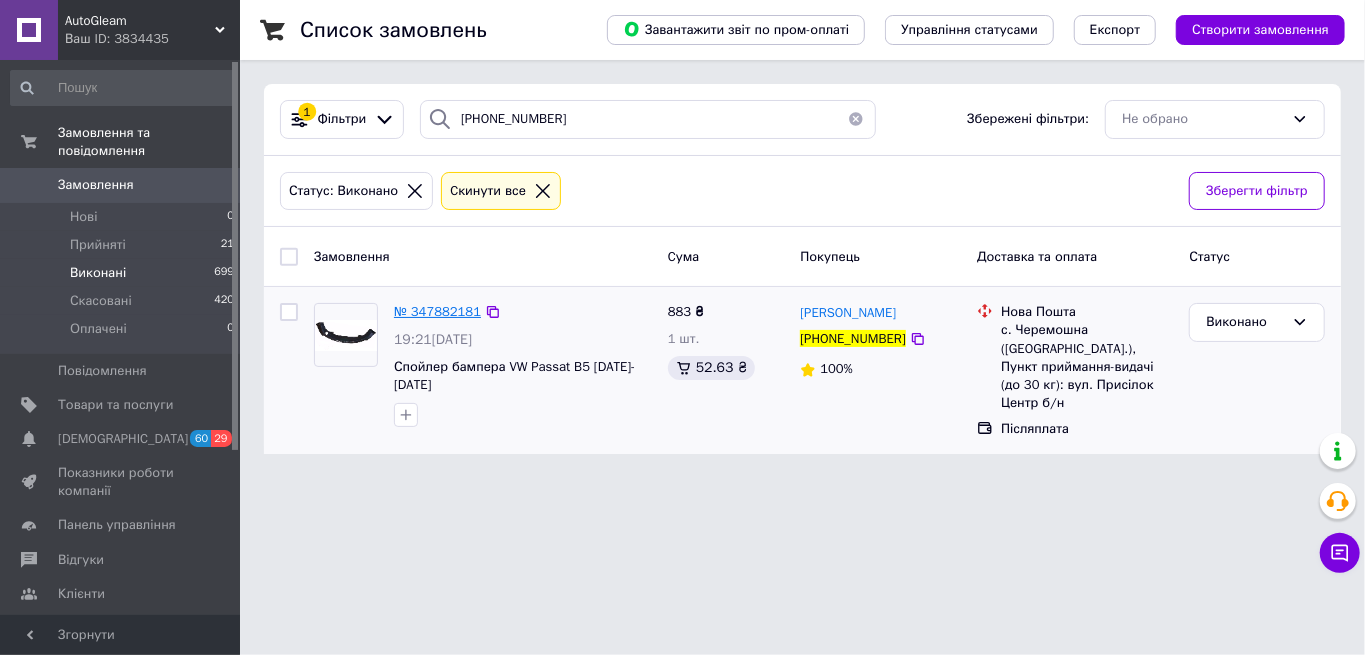 click on "№ 347882181" at bounding box center (437, 311) 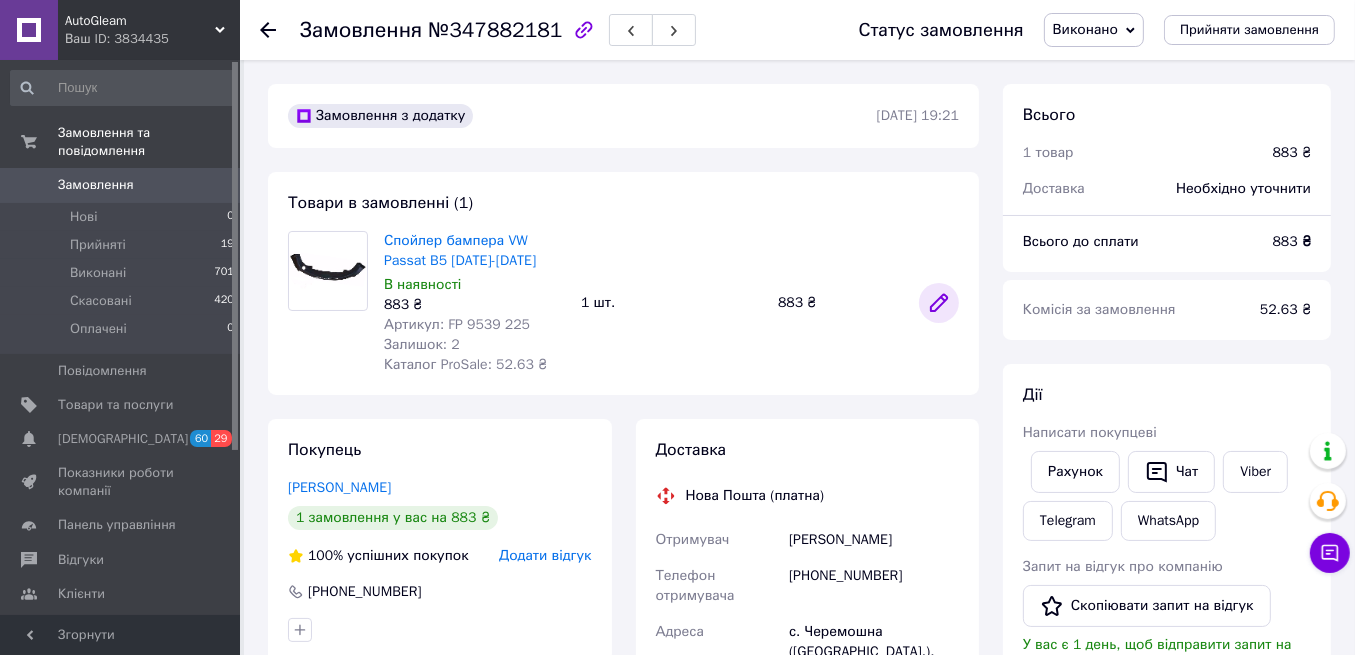 click 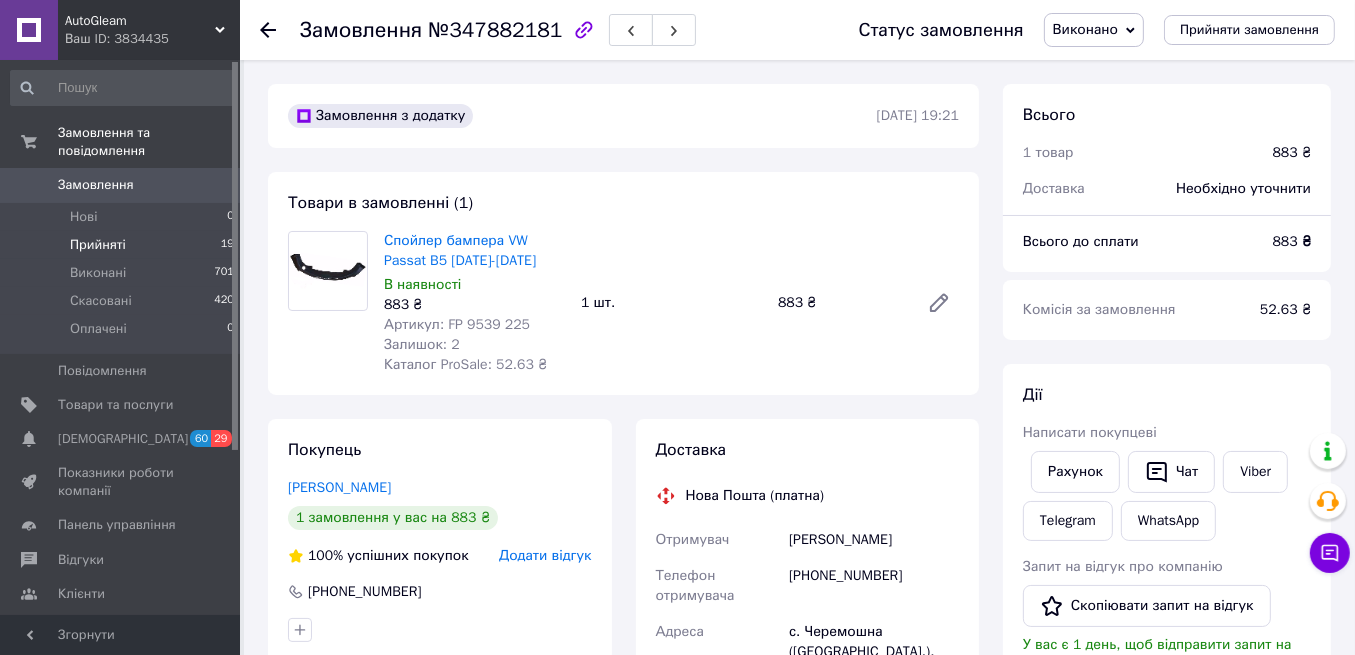 click on "Прийняті" at bounding box center (98, 245) 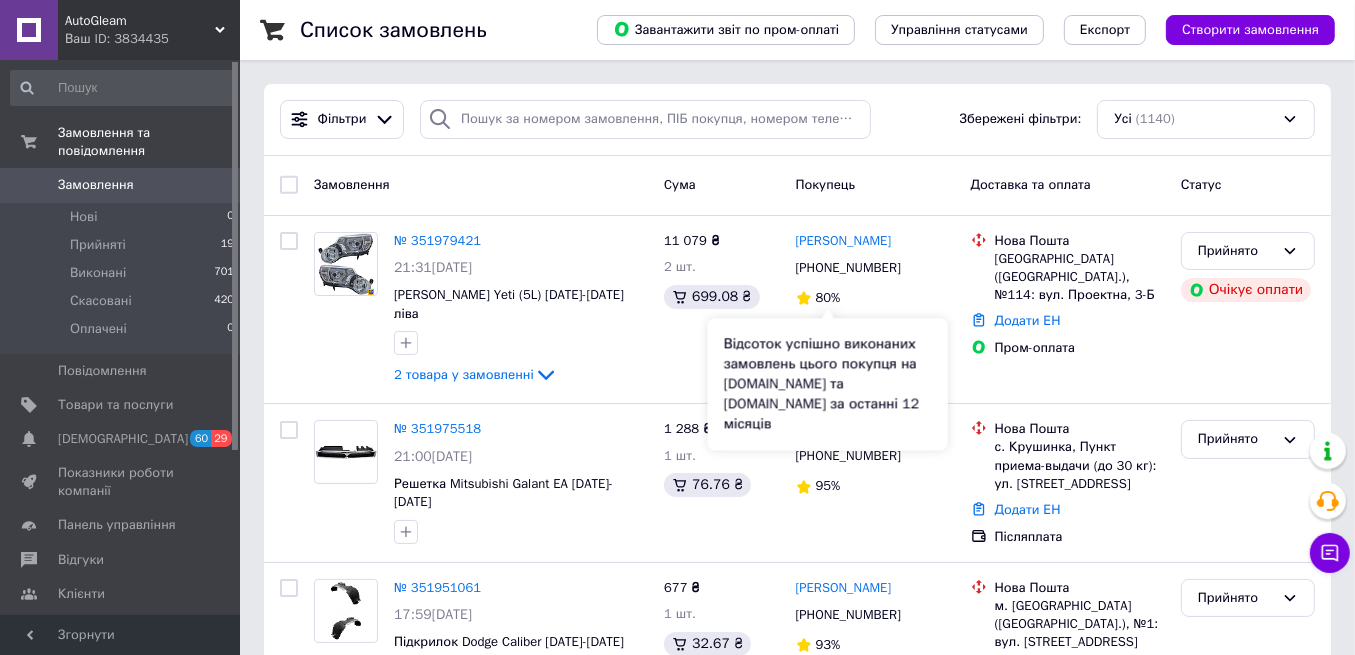drag, startPoint x: 830, startPoint y: 311, endPoint x: 845, endPoint y: 377, distance: 67.68308 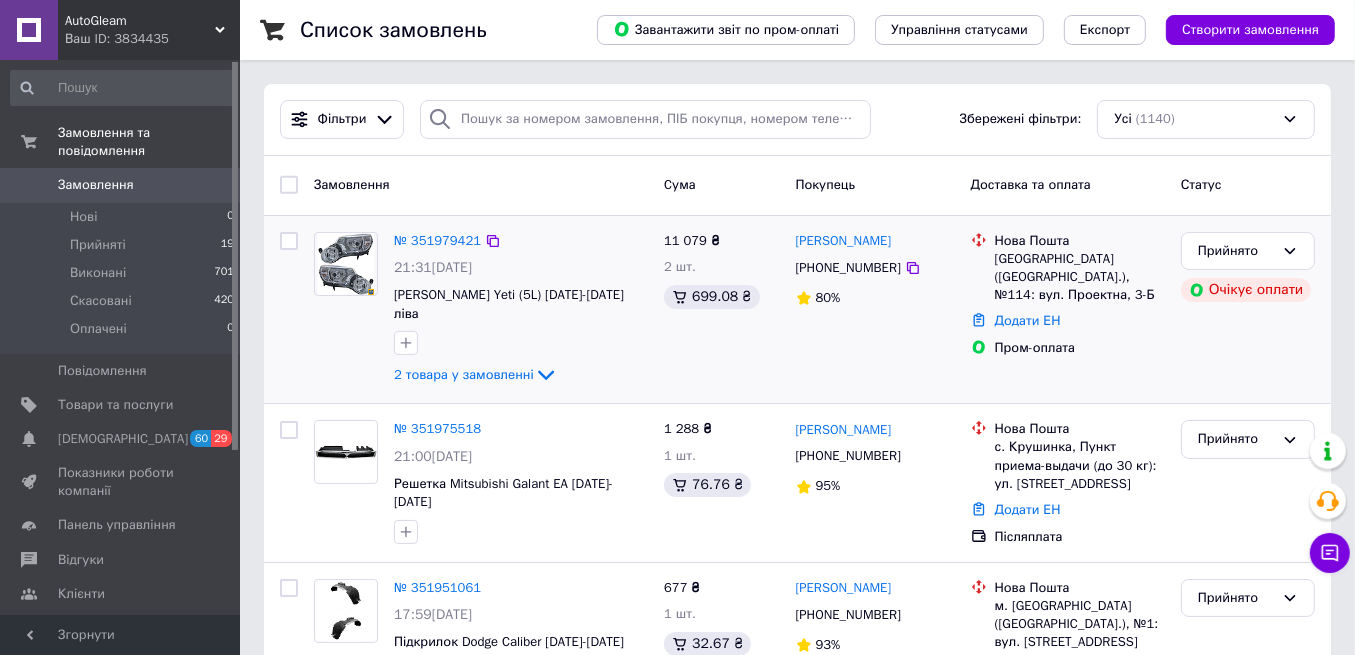click on "2 товара у замовленні" 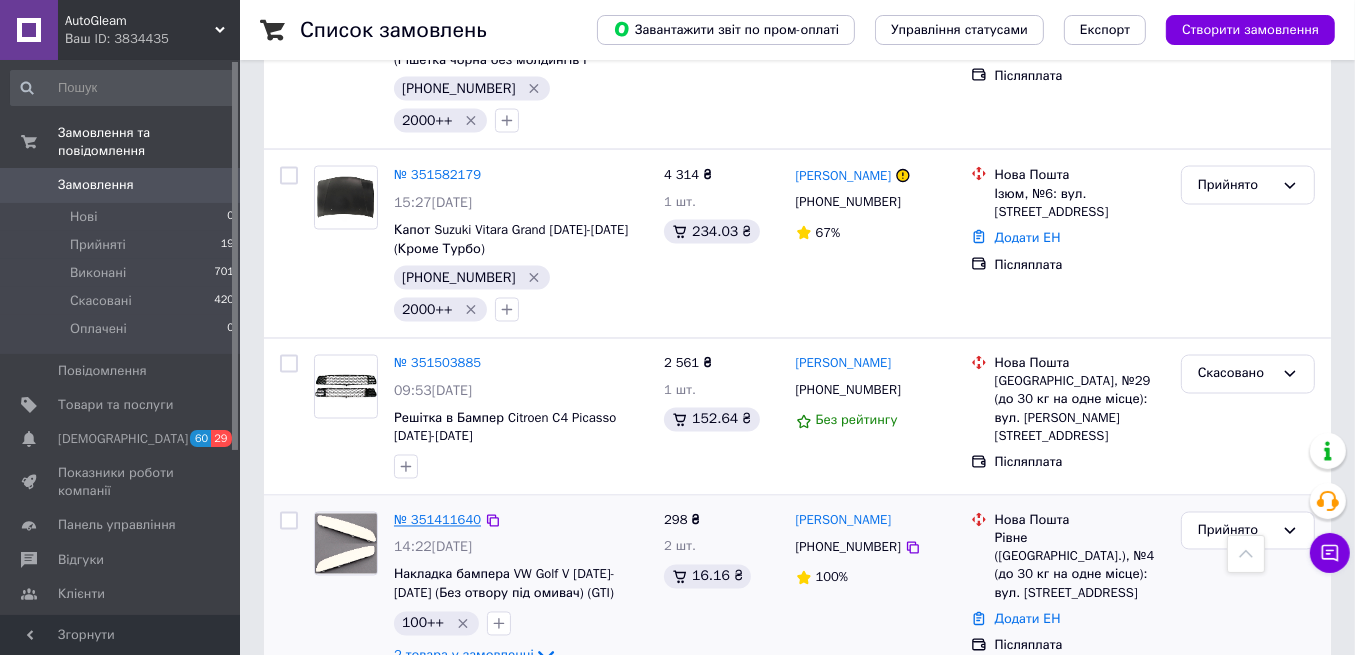 click on "№ 351411640" at bounding box center [437, 520] 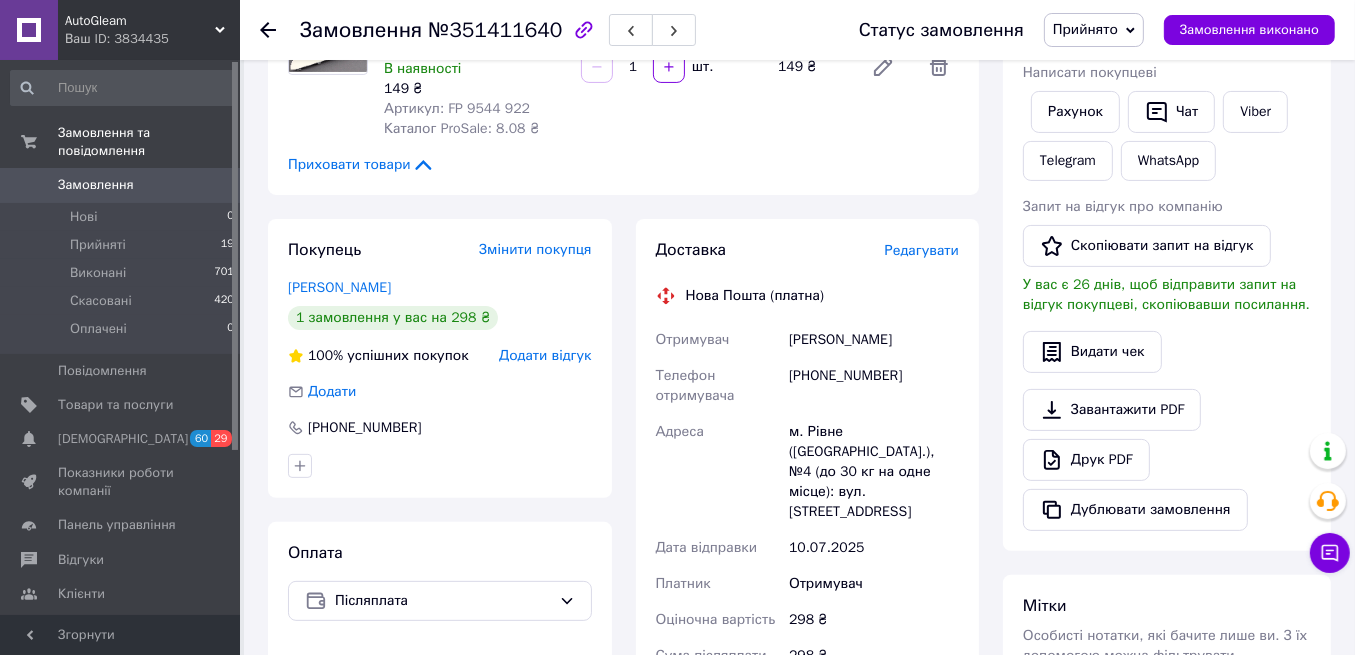 scroll, scrollTop: 400, scrollLeft: 0, axis: vertical 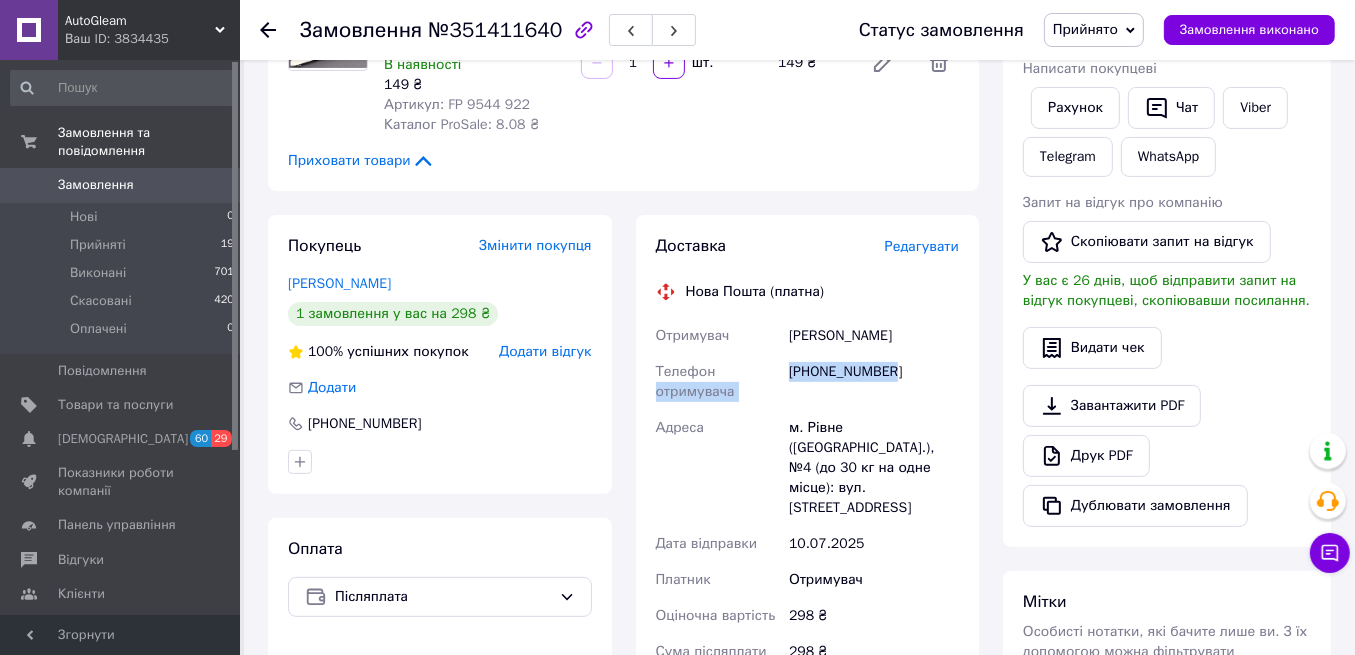 drag, startPoint x: 912, startPoint y: 372, endPoint x: 752, endPoint y: 371, distance: 160.00313 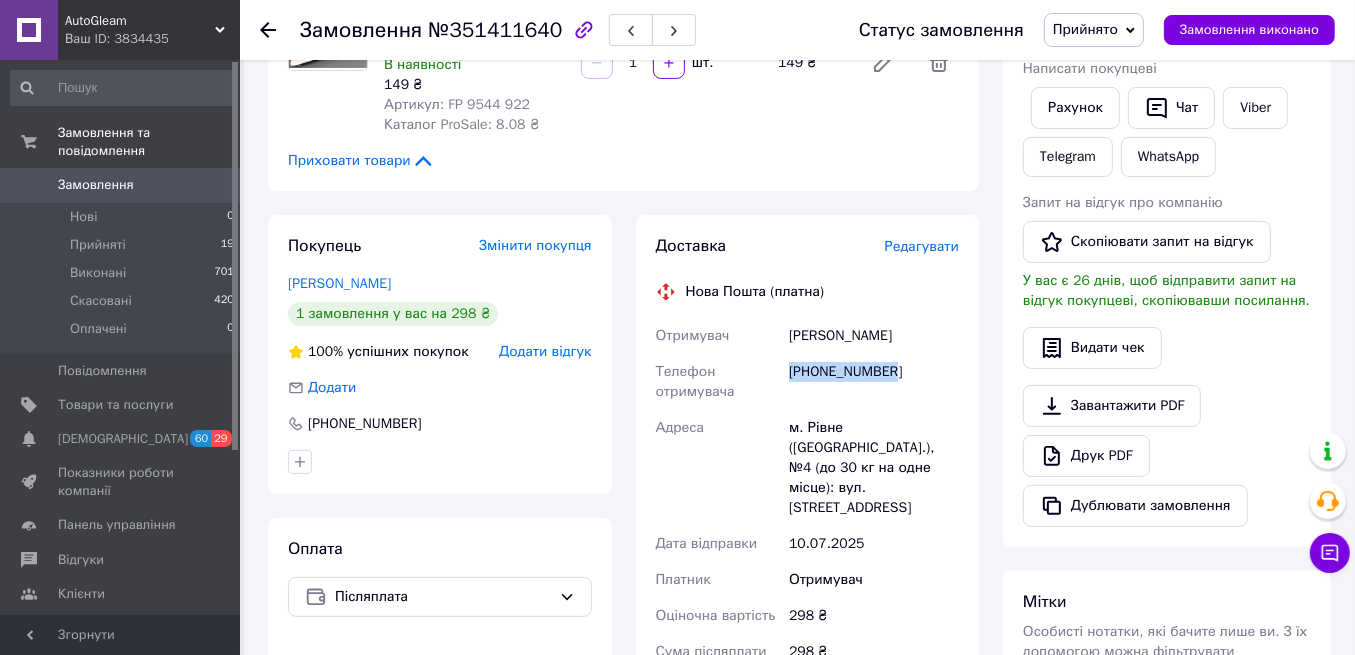 drag, startPoint x: 820, startPoint y: 364, endPoint x: 789, endPoint y: 362, distance: 31.06445 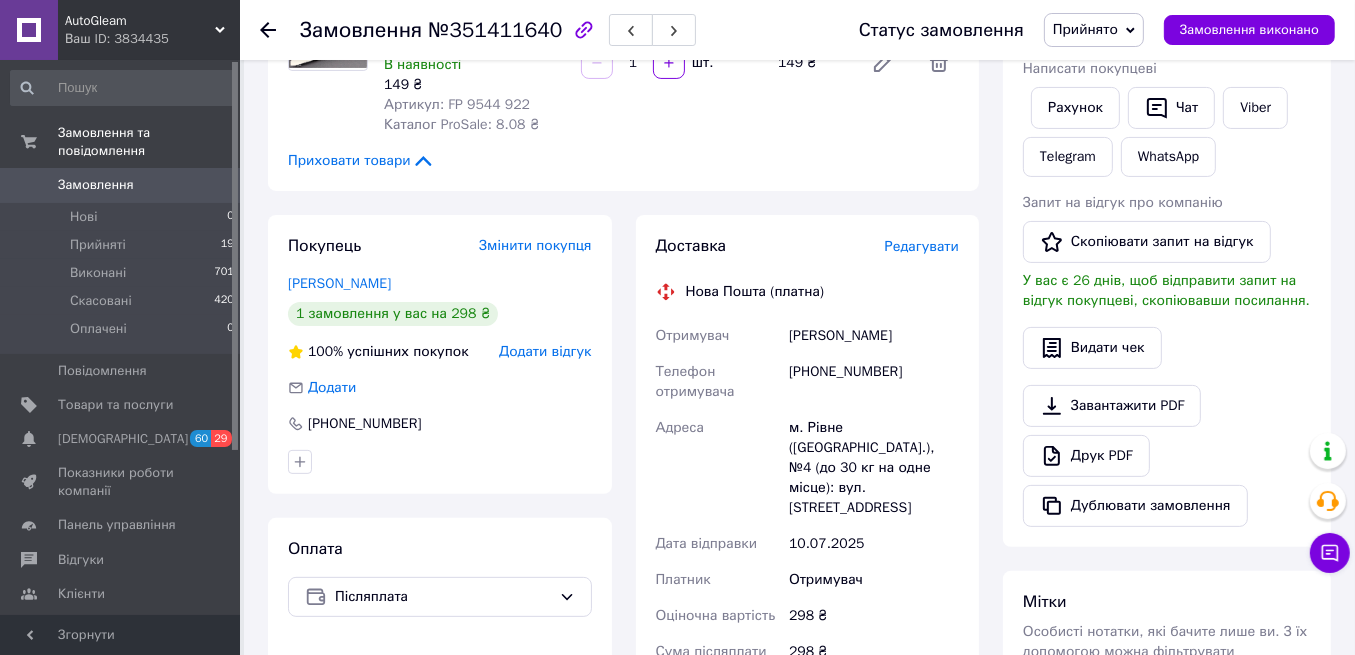 click on "Сушинський Антон" at bounding box center [874, 336] 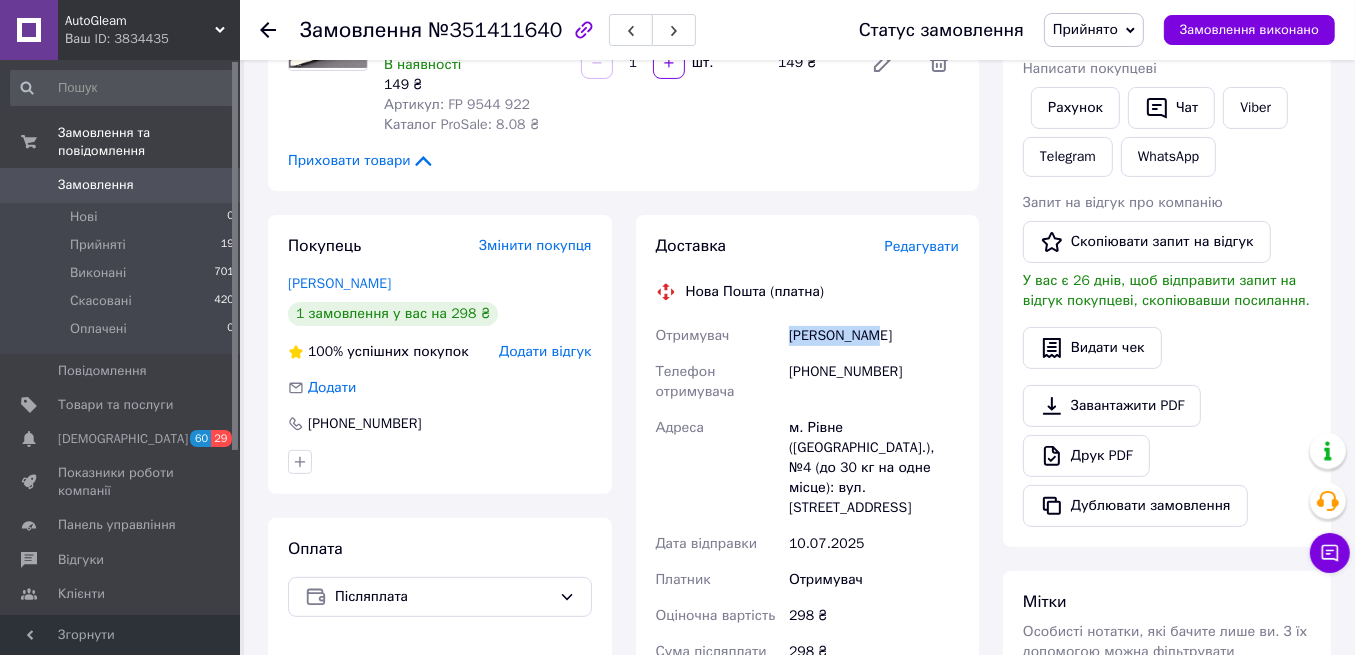 click on "Сушинський Антон" at bounding box center [874, 336] 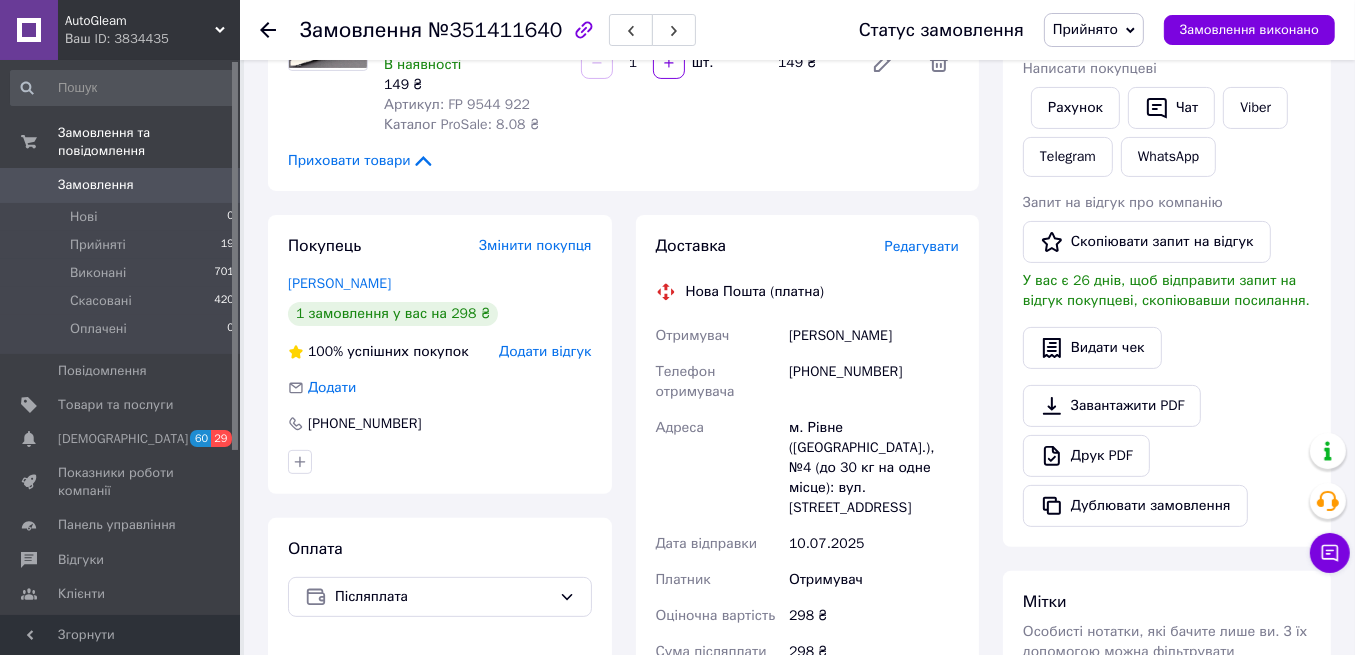 click on "Сушинський Антон" at bounding box center [874, 336] 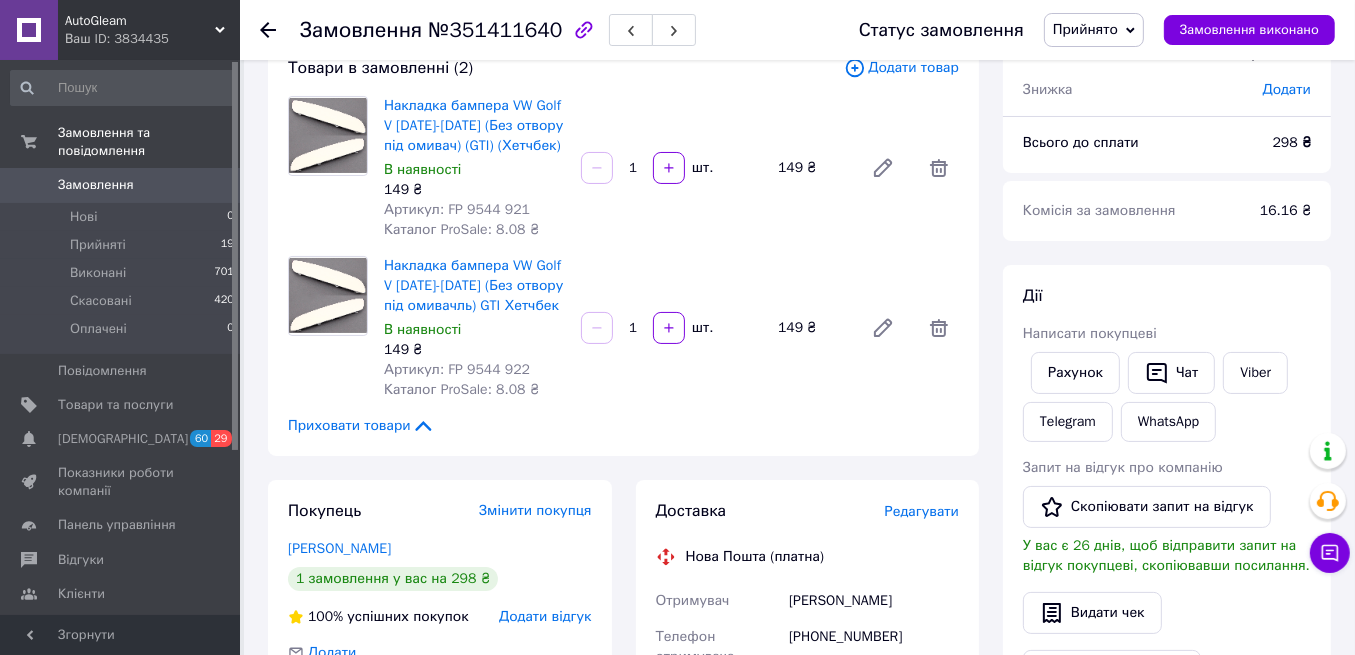 scroll, scrollTop: 600, scrollLeft: 0, axis: vertical 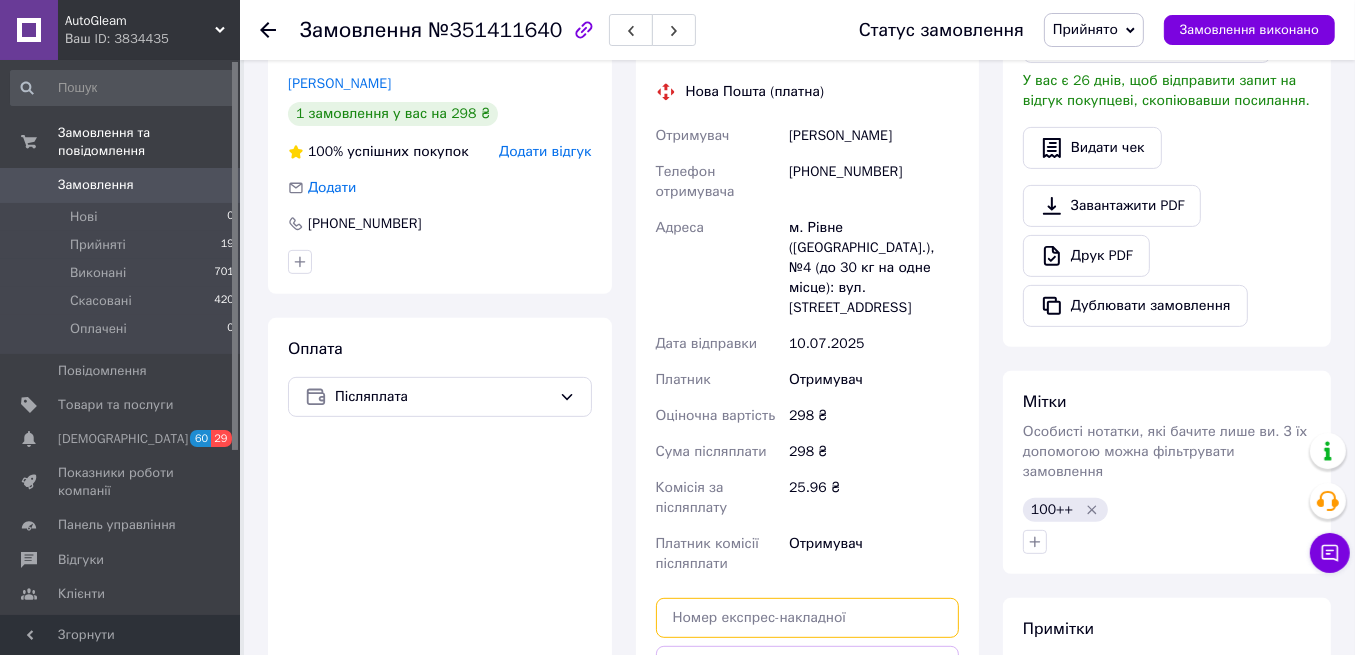 click at bounding box center [808, 618] 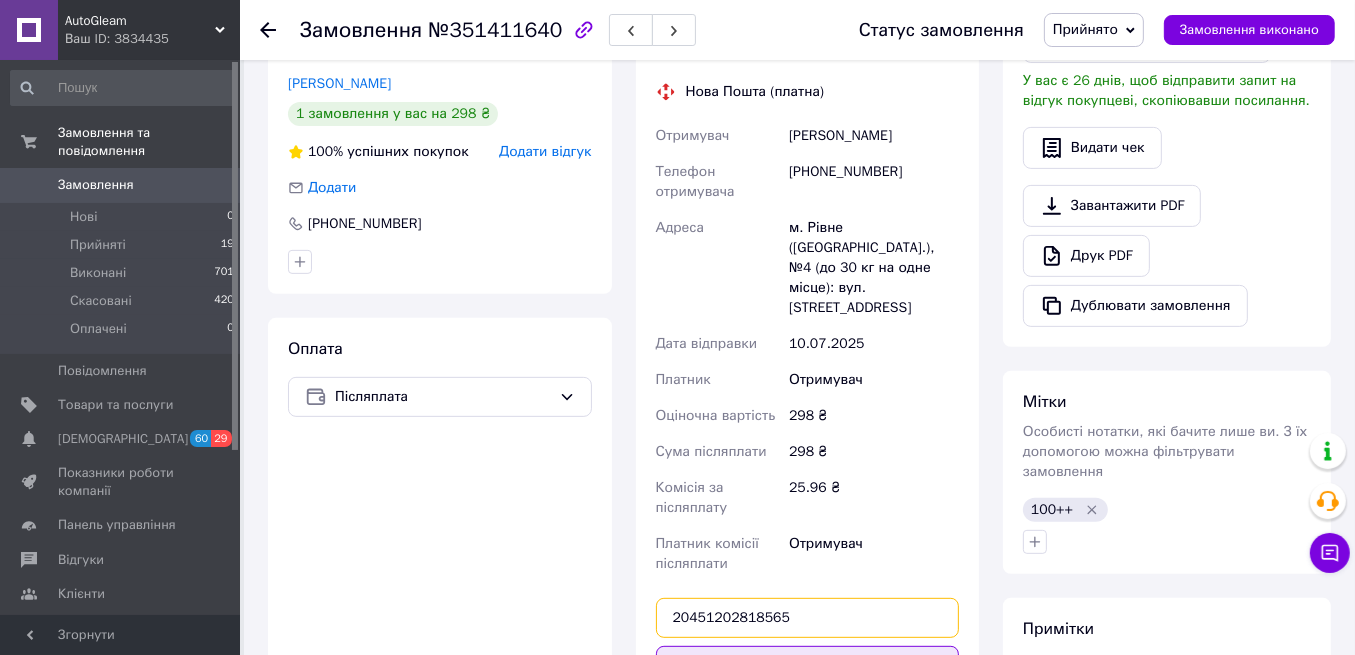 type on "20451202818565" 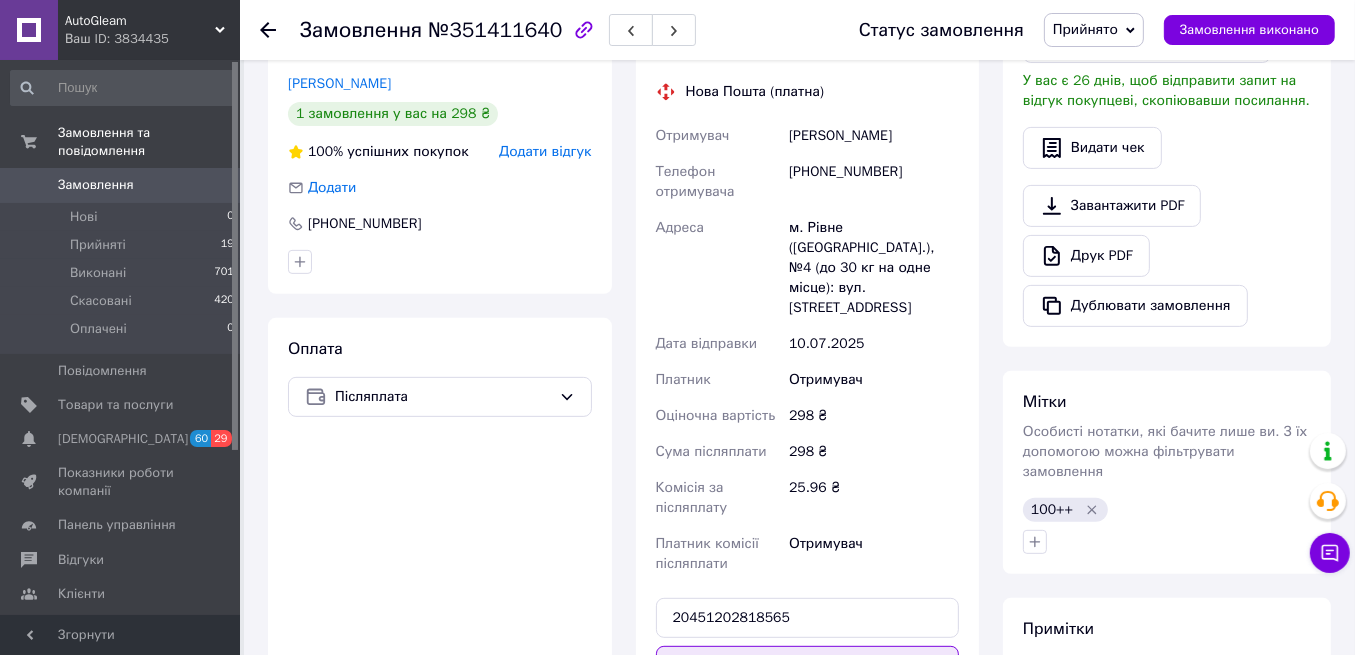 click on "Передати номер" at bounding box center (808, 666) 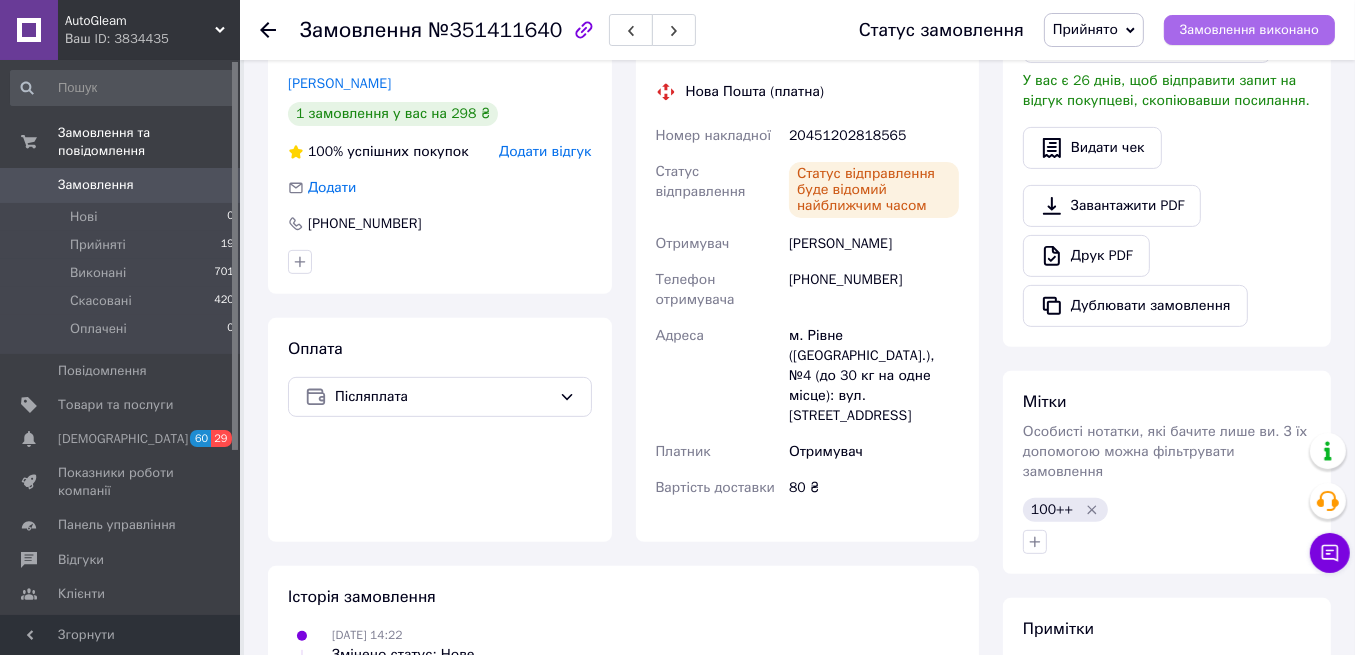 click on "Замовлення виконано" at bounding box center [1249, 30] 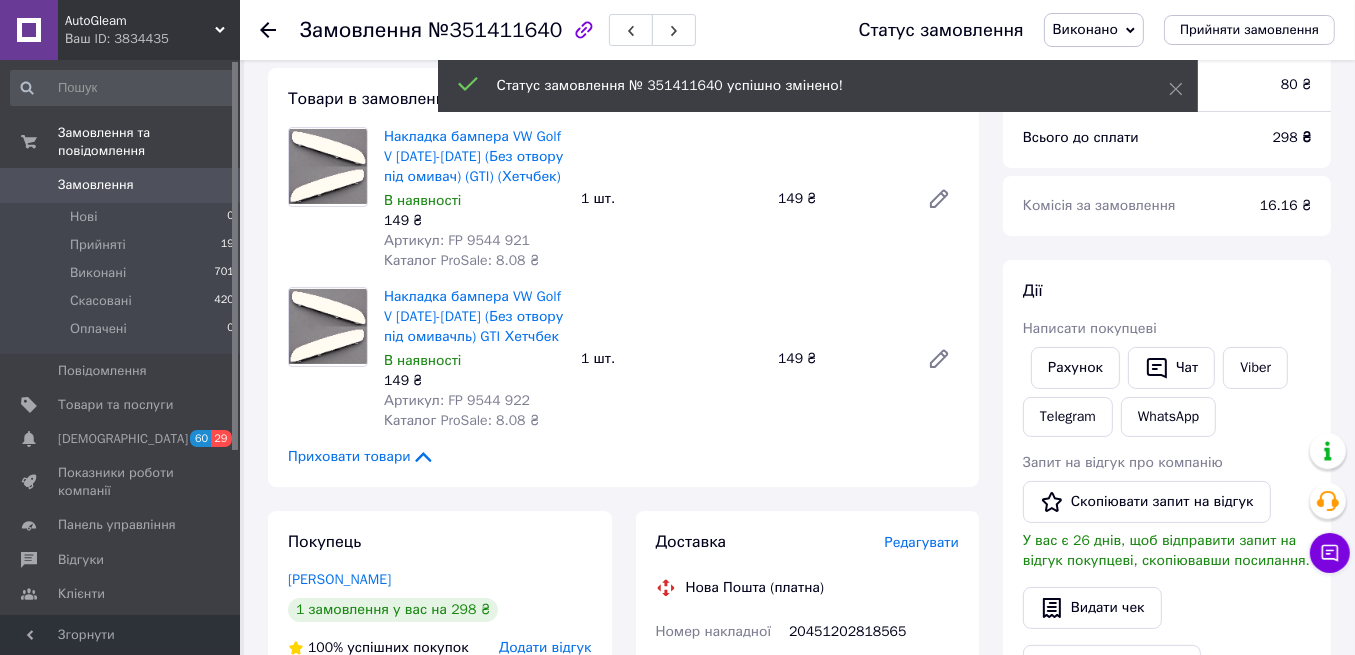 scroll, scrollTop: 0, scrollLeft: 0, axis: both 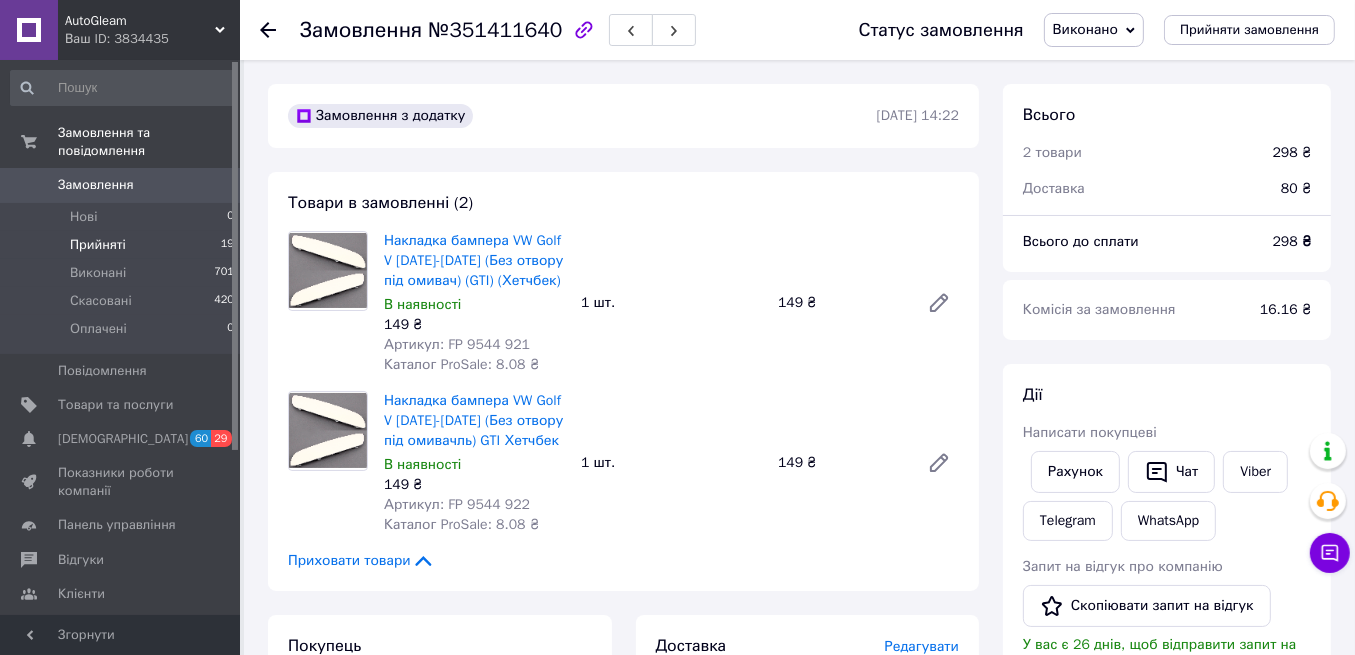 click on "Прийняті 19" at bounding box center (123, 245) 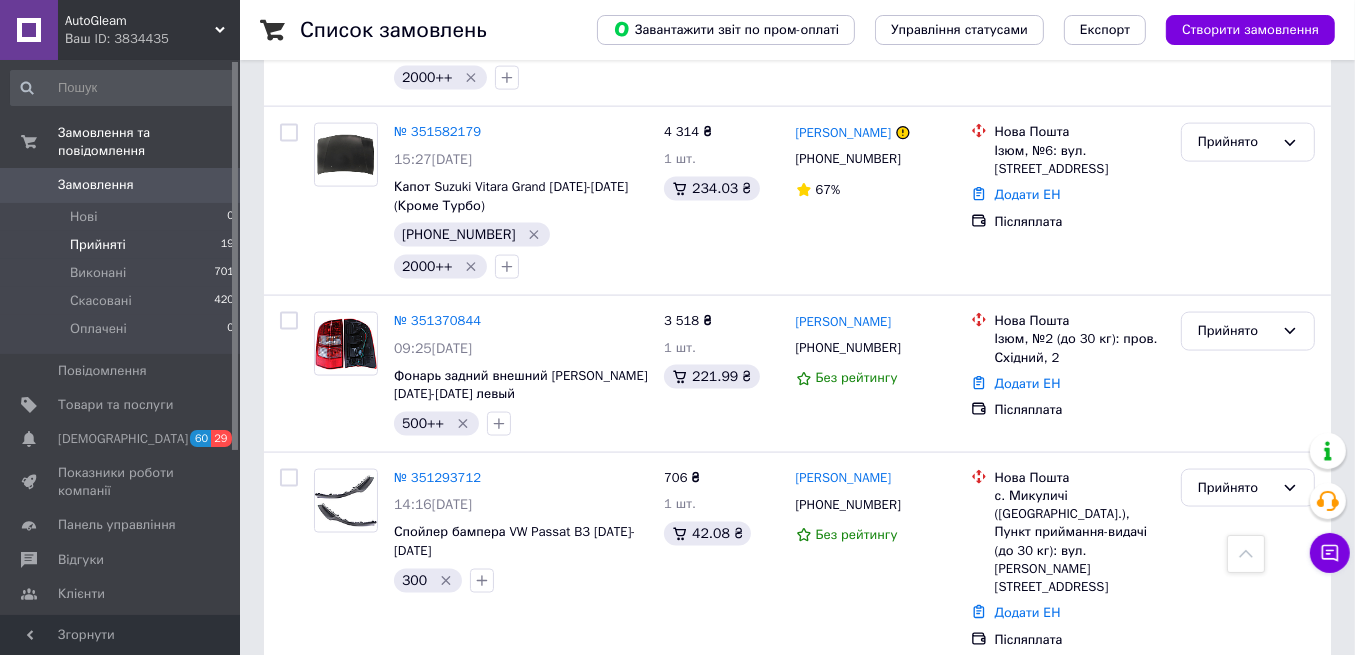 scroll, scrollTop: 2533, scrollLeft: 0, axis: vertical 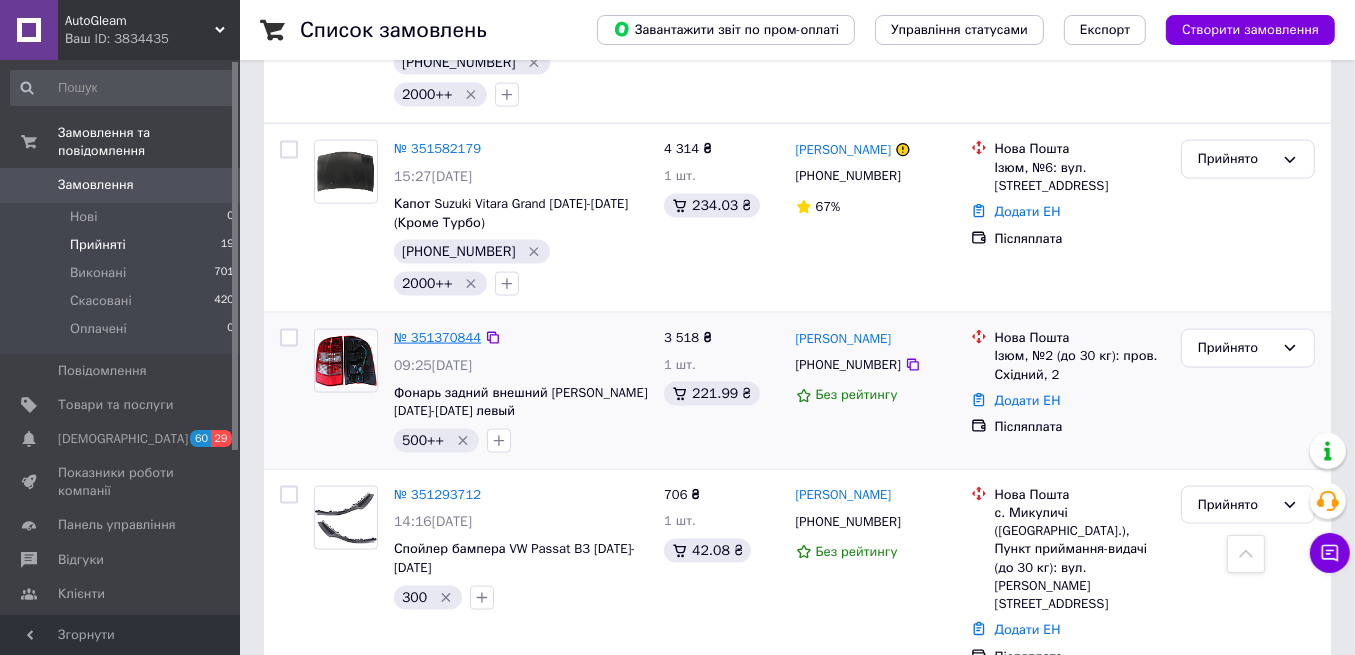 click on "№ 351370844" at bounding box center (437, 337) 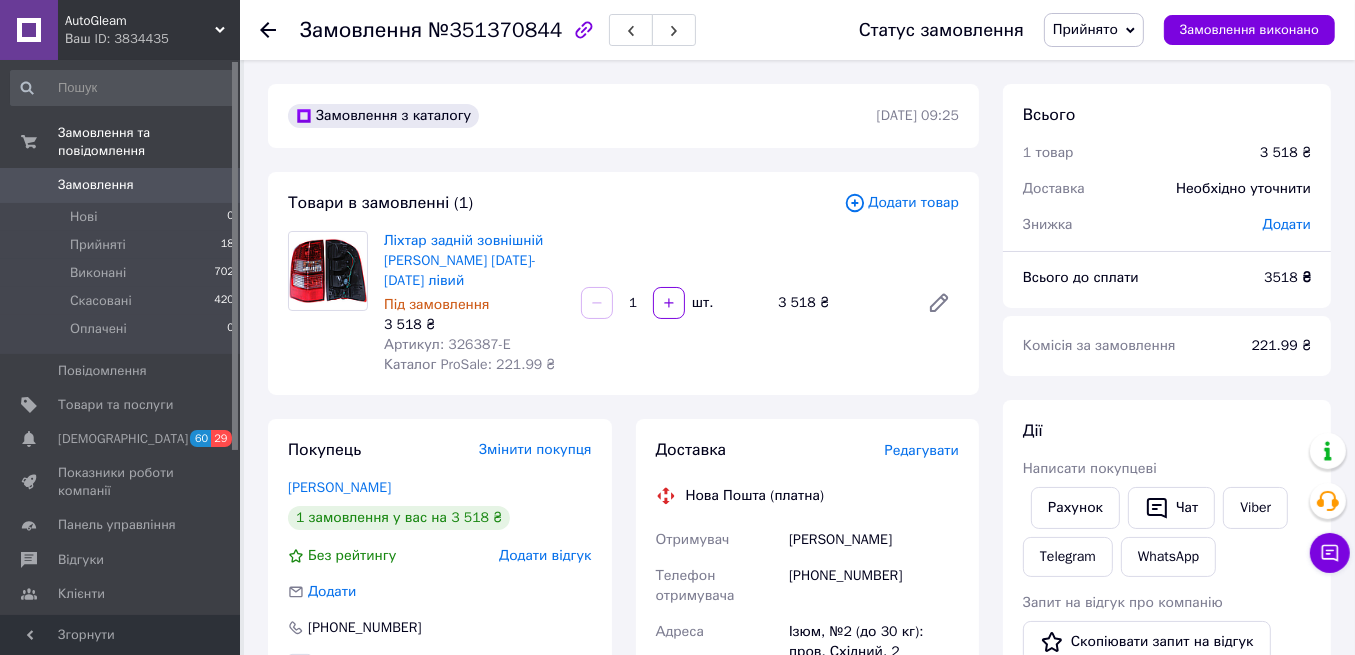 scroll, scrollTop: 333, scrollLeft: 0, axis: vertical 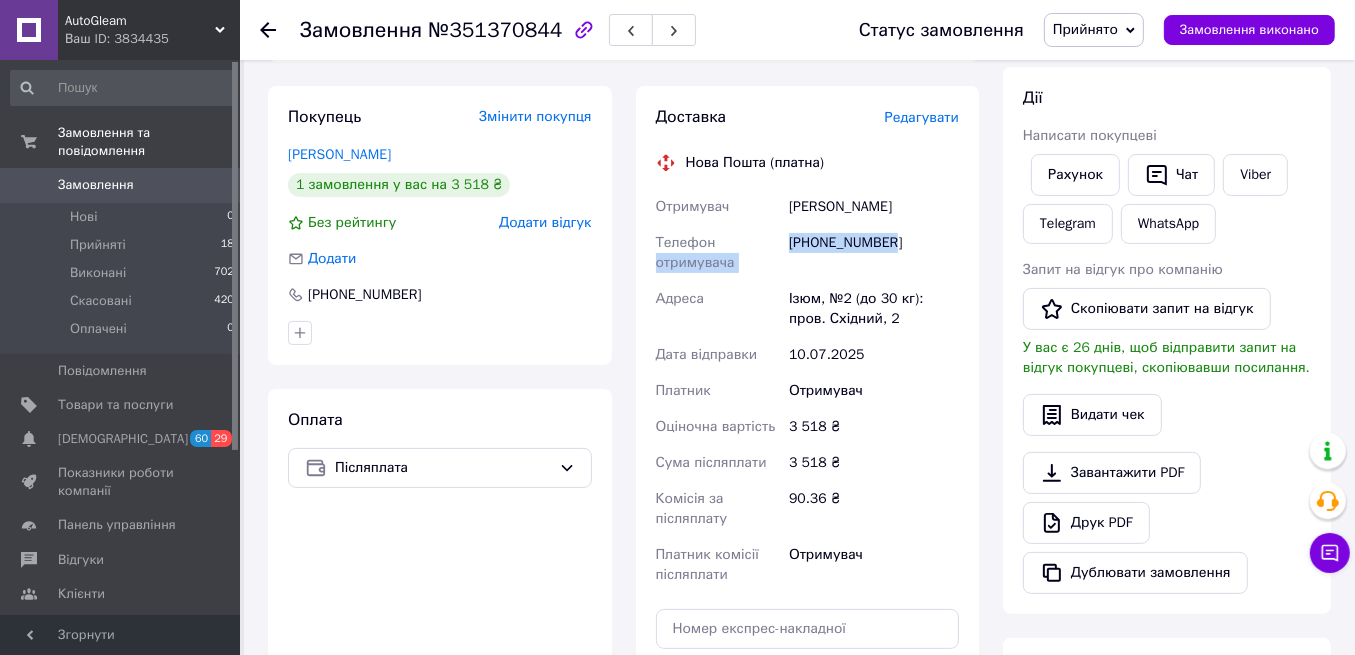 drag, startPoint x: 876, startPoint y: 249, endPoint x: 780, endPoint y: 260, distance: 96.62815 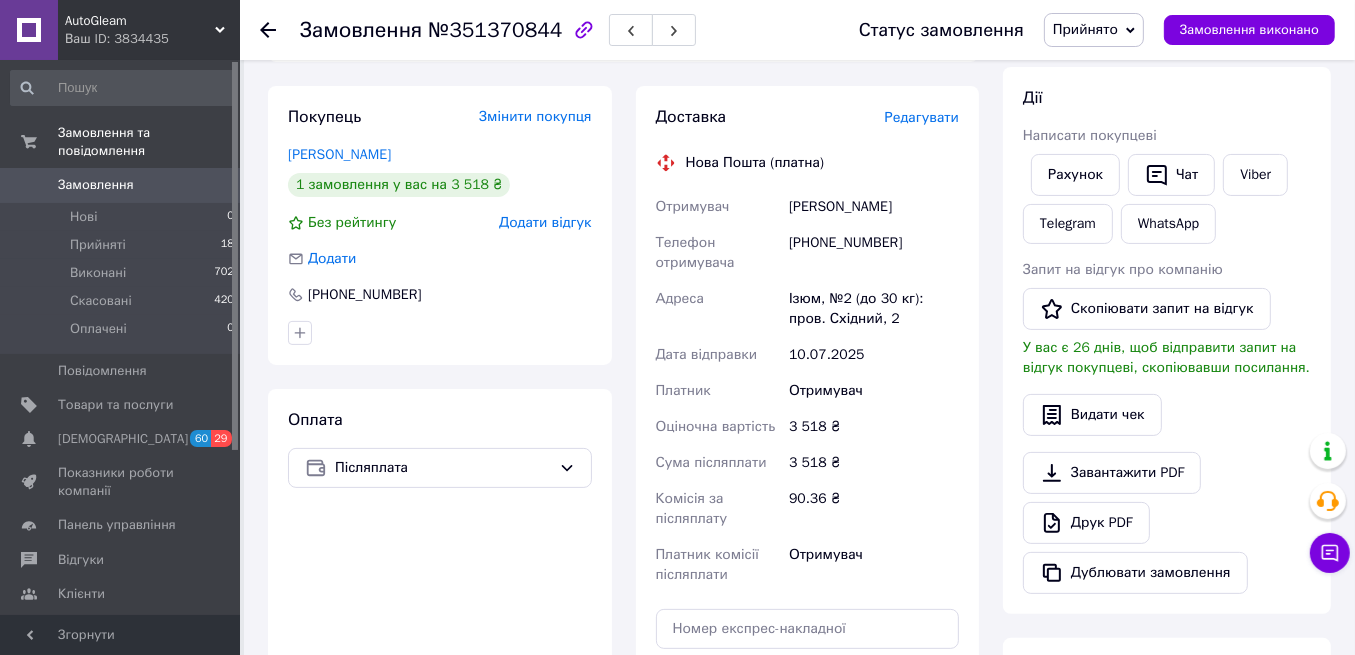 click on "Ізюм, №2 (до 30 кг): пров. Східний, 2" at bounding box center [874, 309] 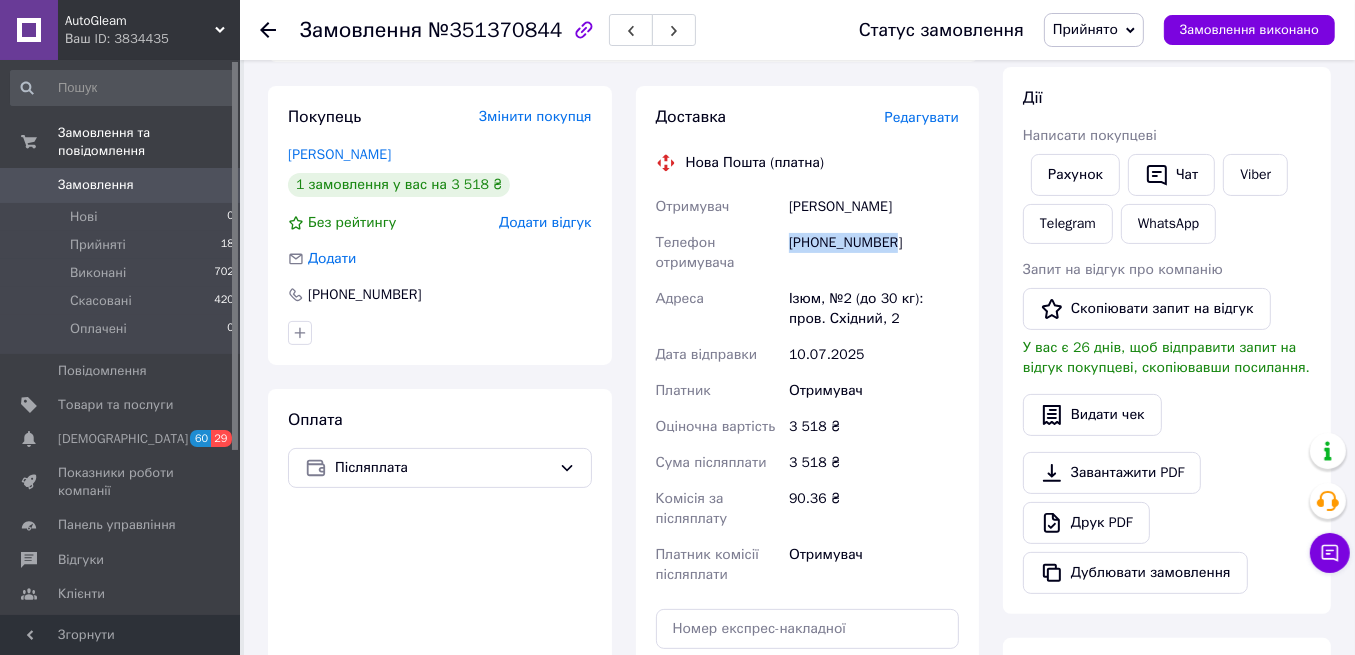 drag, startPoint x: 898, startPoint y: 240, endPoint x: 786, endPoint y: 250, distance: 112.44554 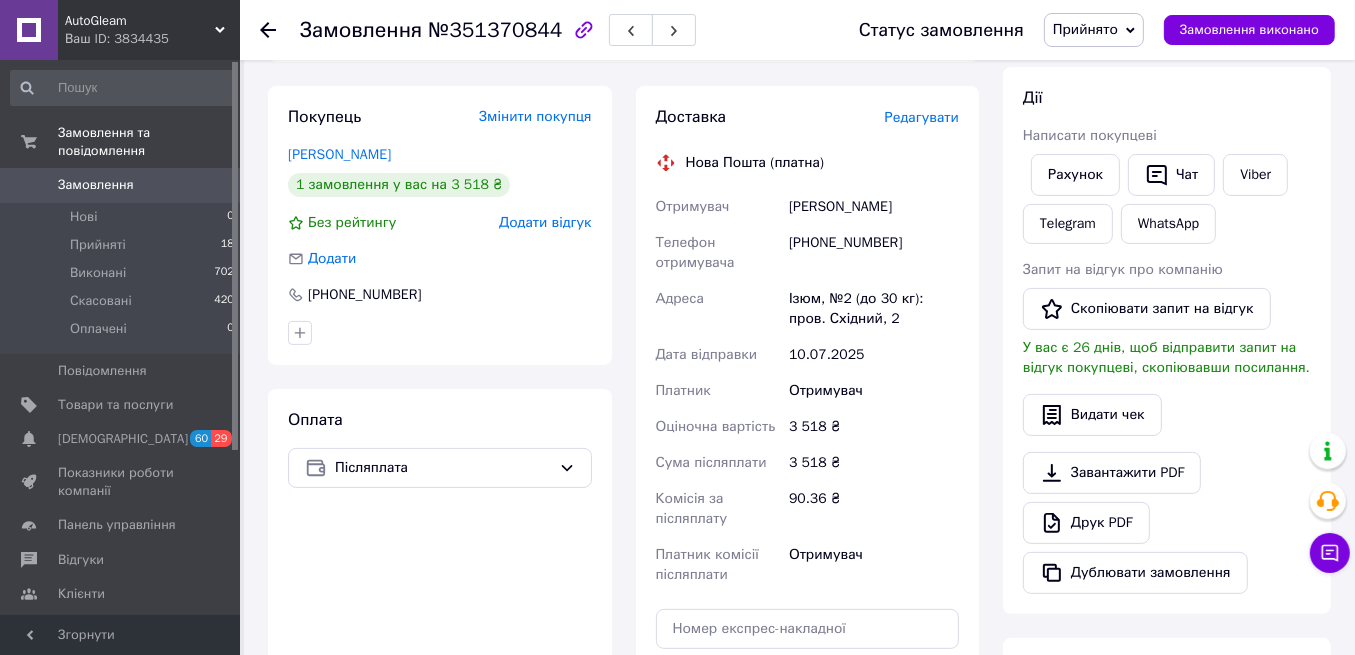 click on "Оплата Післяплата" at bounding box center (440, 597) 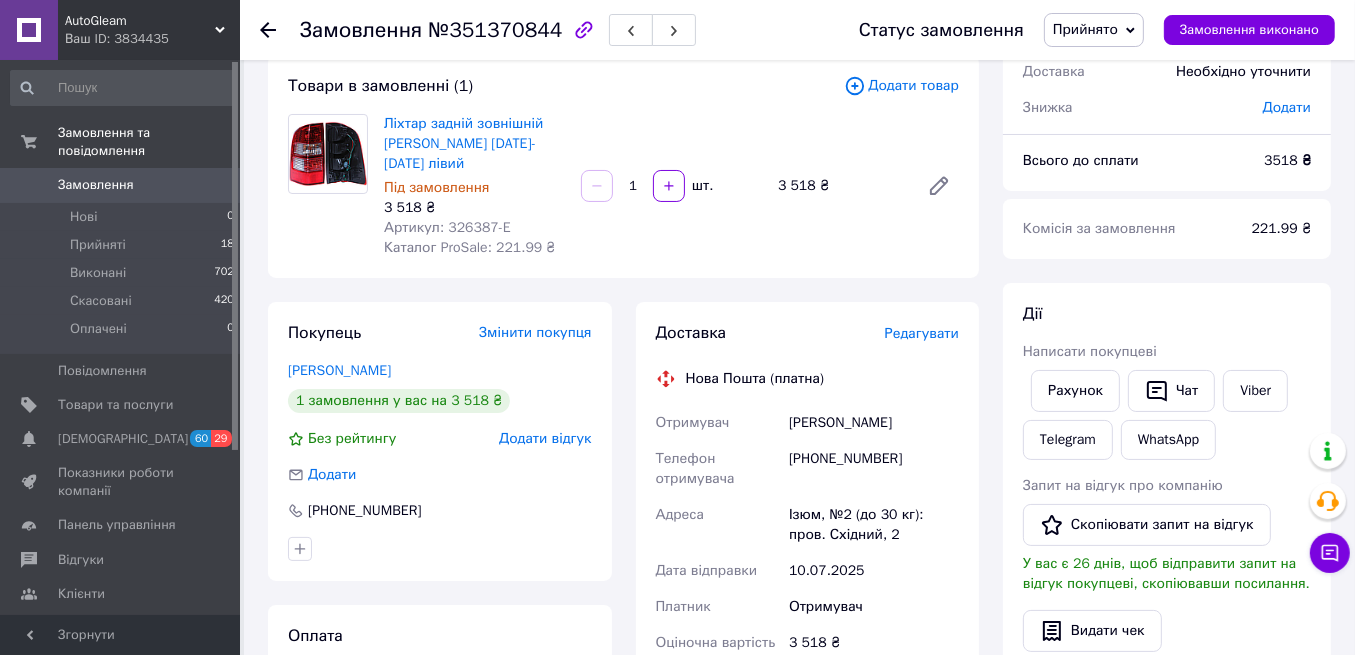 scroll, scrollTop: 266, scrollLeft: 0, axis: vertical 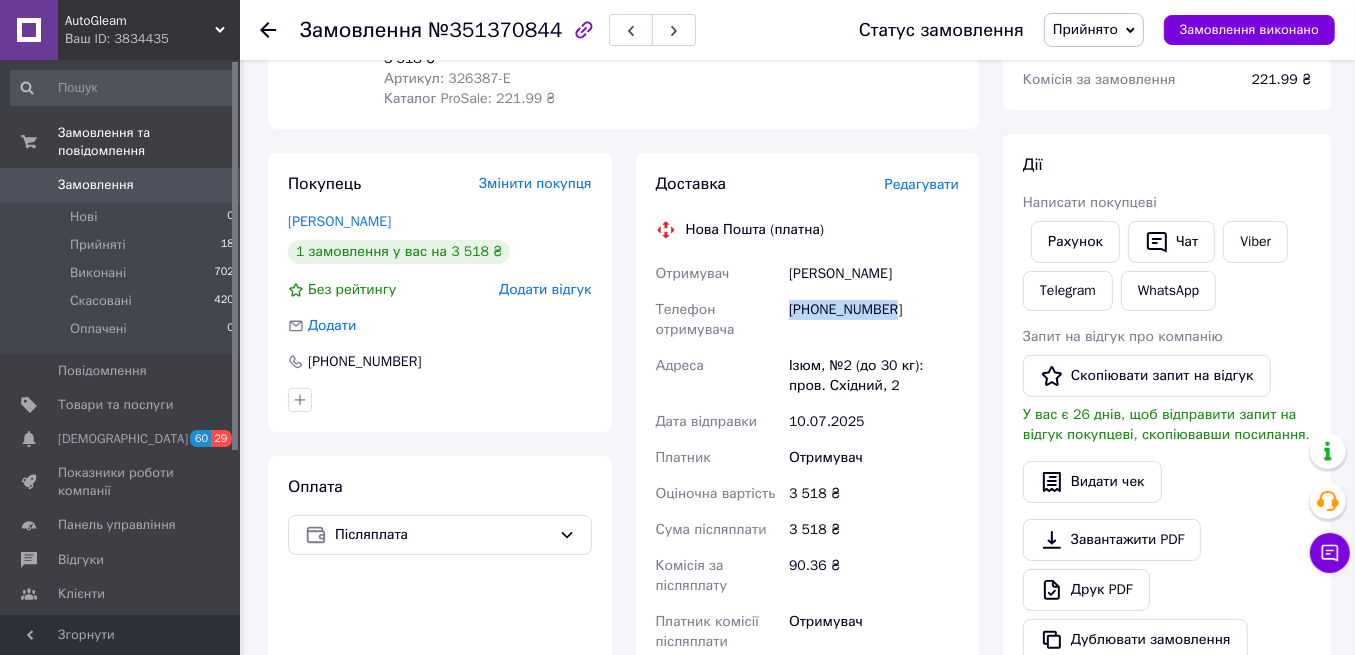 drag, startPoint x: 883, startPoint y: 316, endPoint x: 792, endPoint y: 322, distance: 91.197586 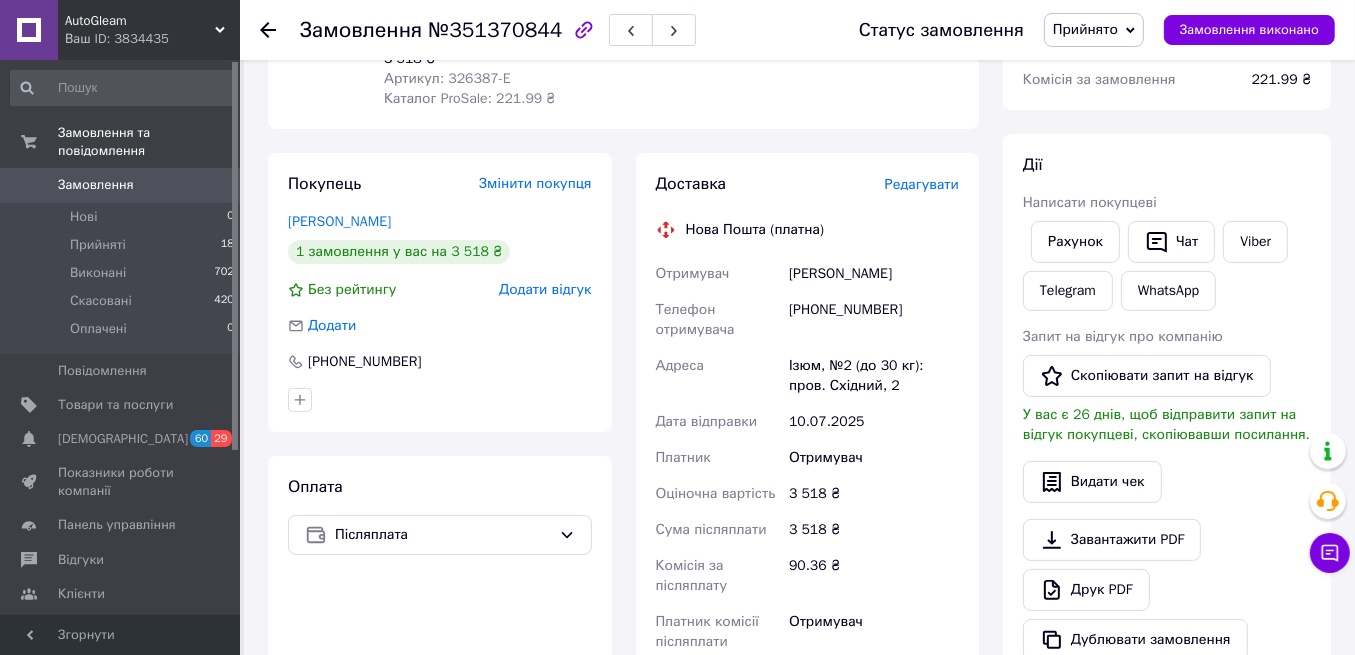 click on "Земляк Павло" at bounding box center [874, 274] 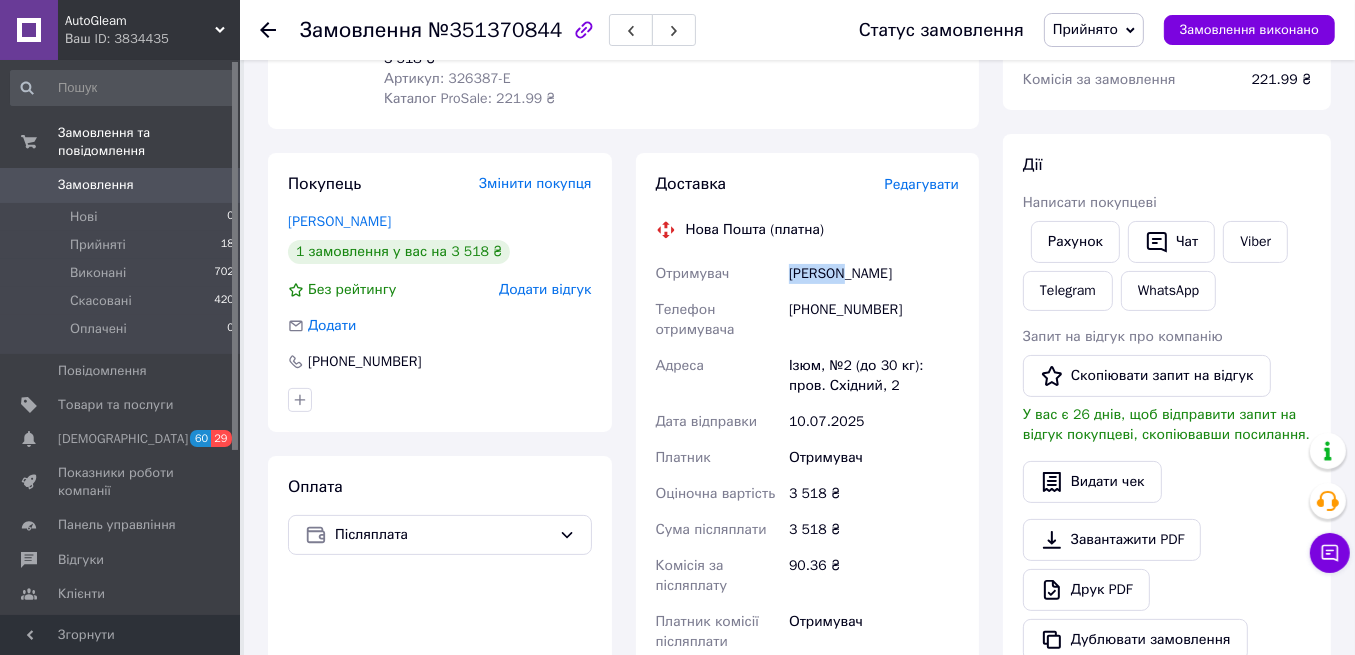 click on "Земляк Павло" at bounding box center (874, 274) 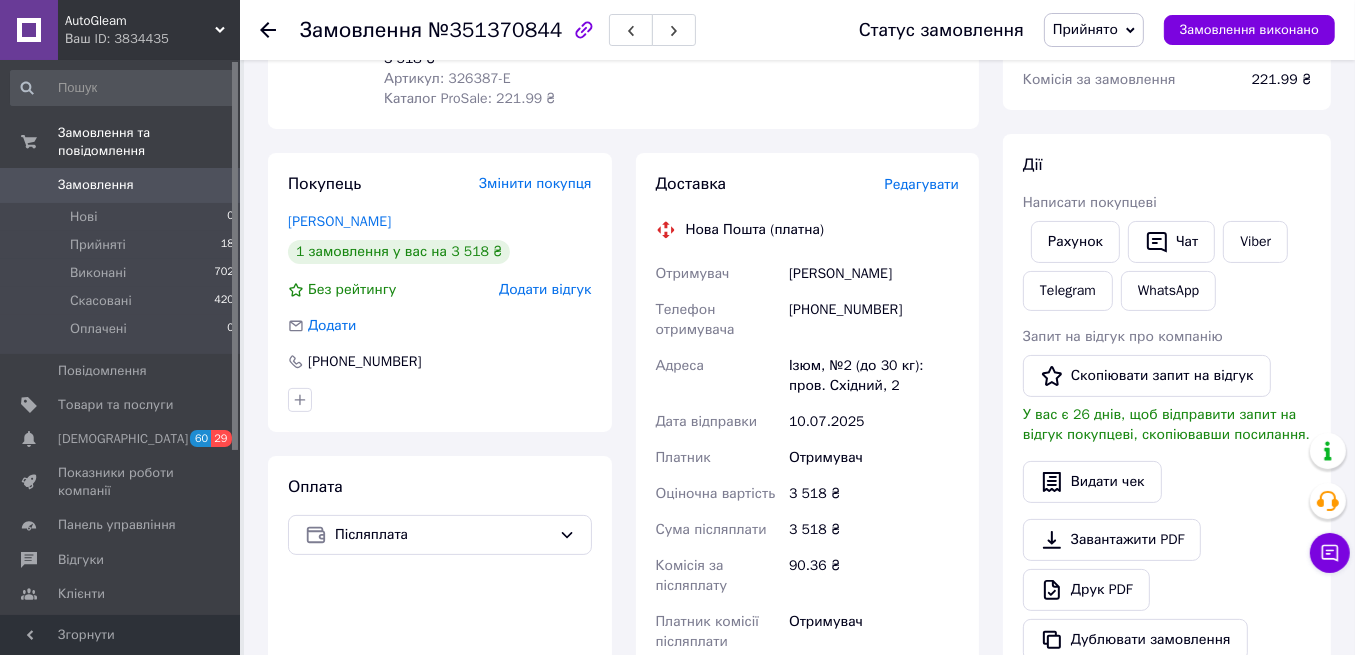 click on "Земляк Павло" at bounding box center [874, 274] 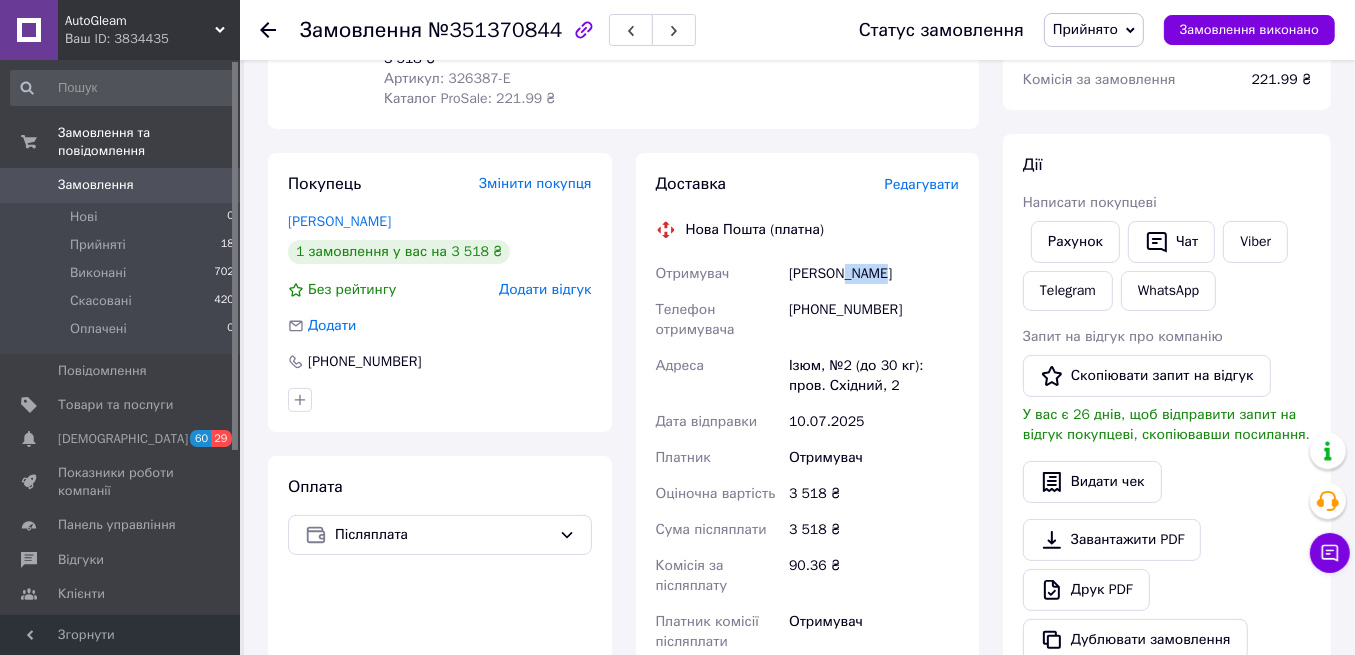 click on "Земляк Павло" at bounding box center (874, 274) 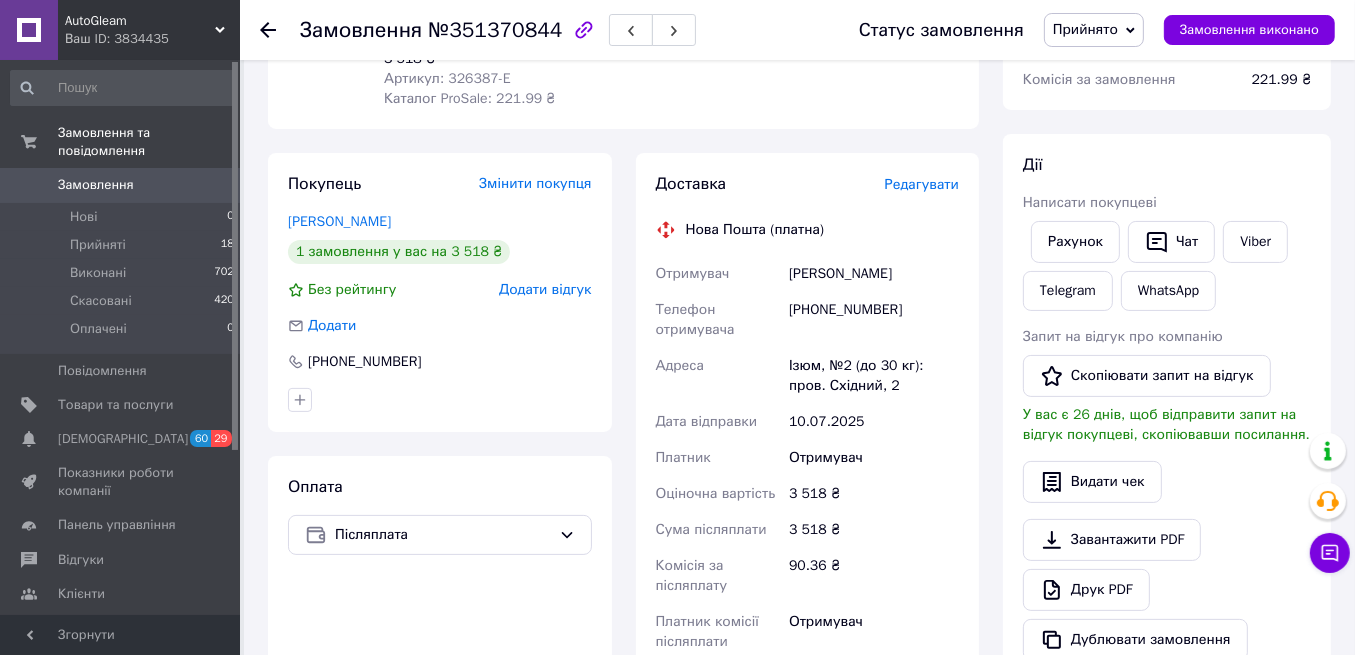 click on "Ізюм, №2 (до 30 кг): пров. Східний, 2" at bounding box center [874, 376] 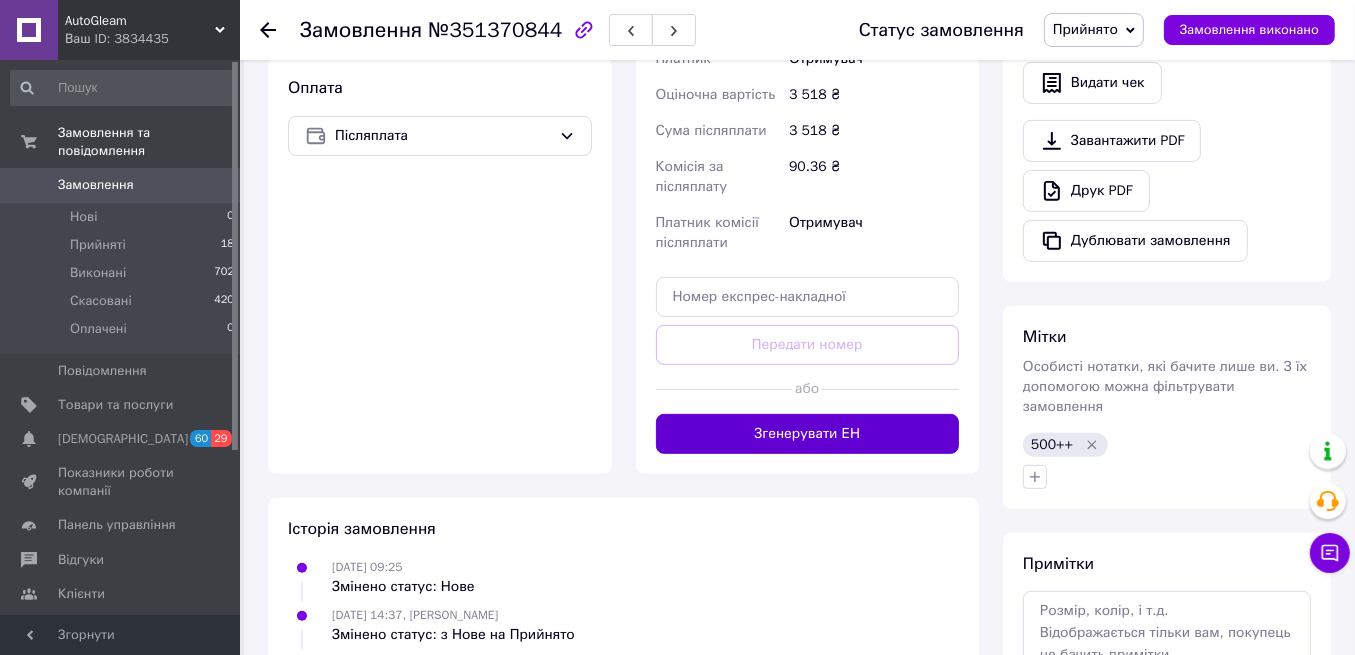 scroll, scrollTop: 666, scrollLeft: 0, axis: vertical 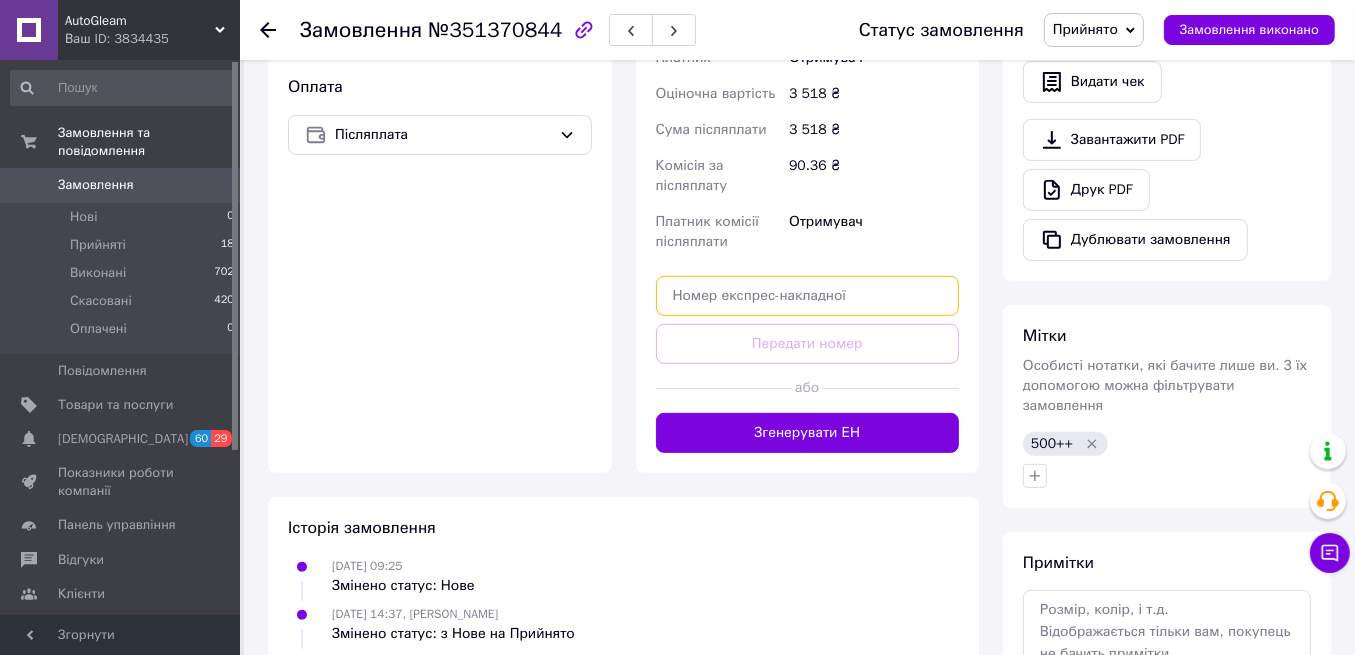 click at bounding box center (808, 296) 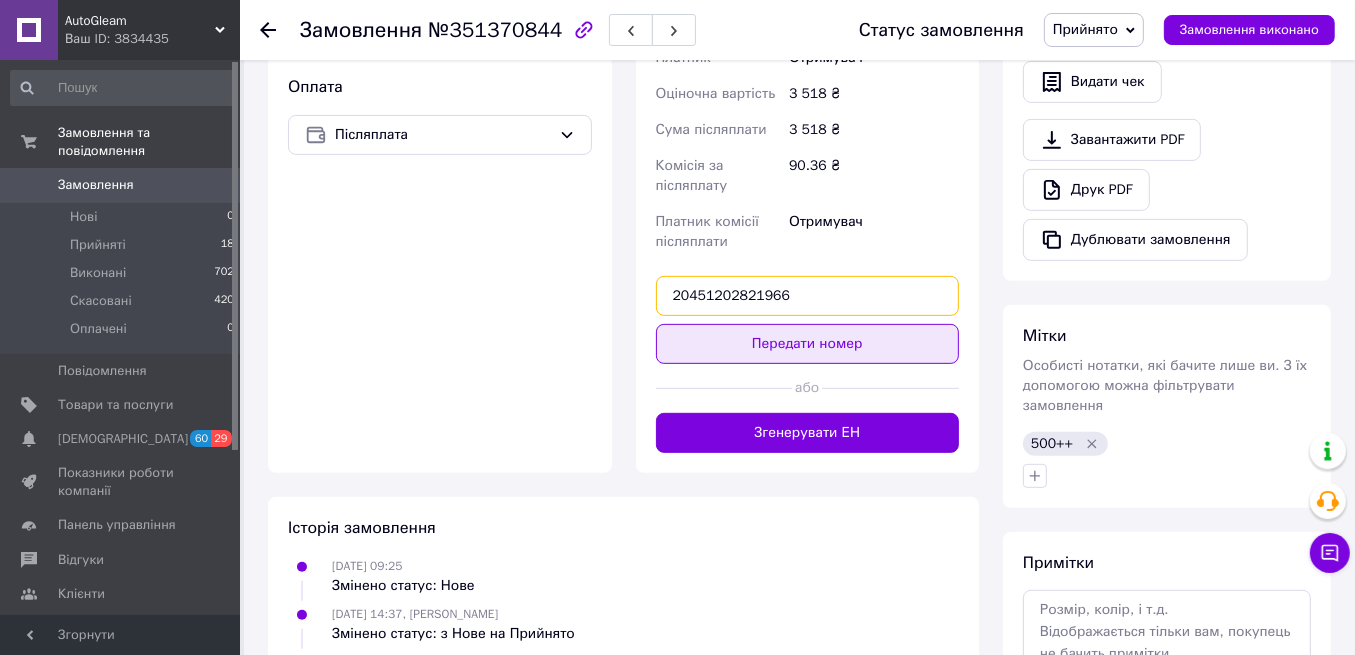 type on "20451202821966" 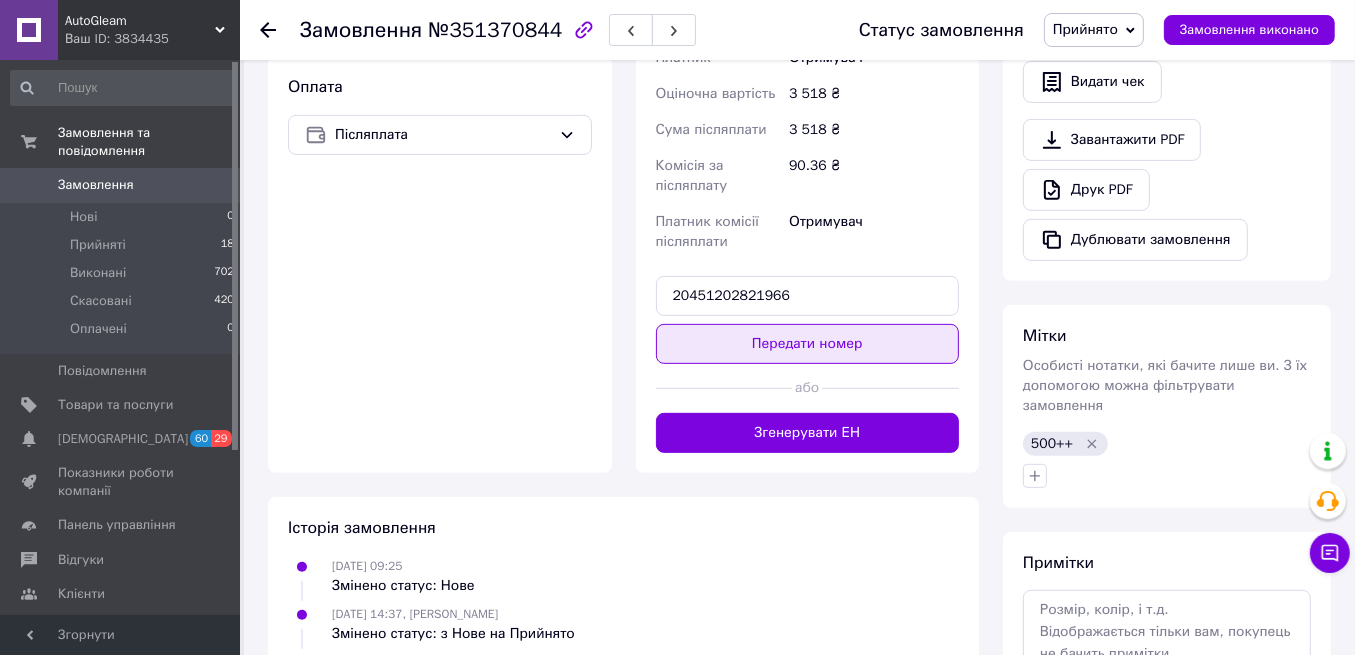 click on "Передати номер" at bounding box center (808, 344) 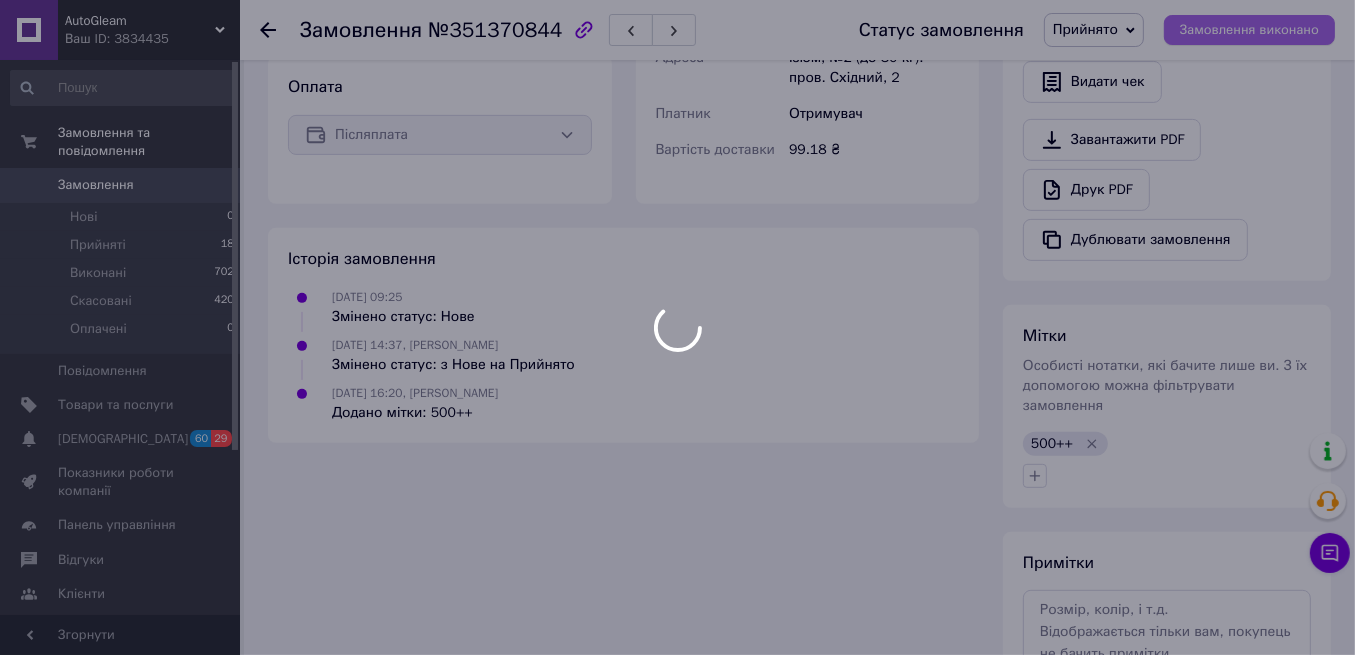 click at bounding box center (677, 327) 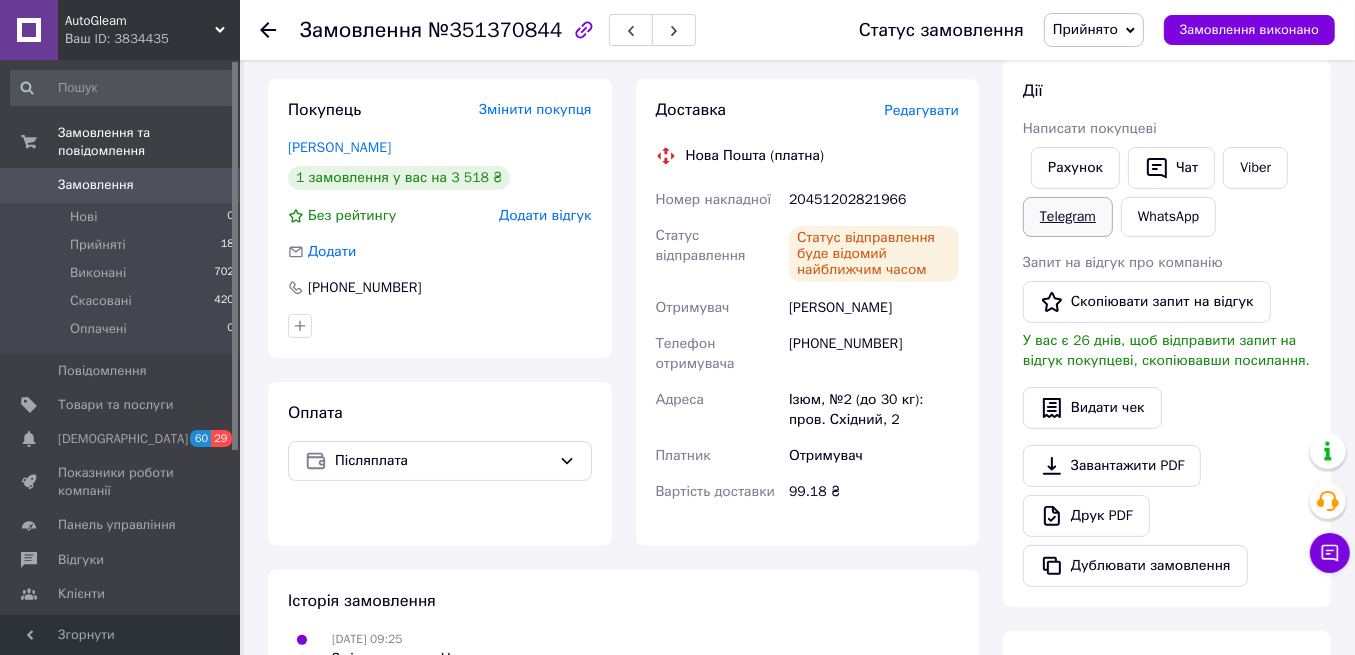 scroll, scrollTop: 333, scrollLeft: 0, axis: vertical 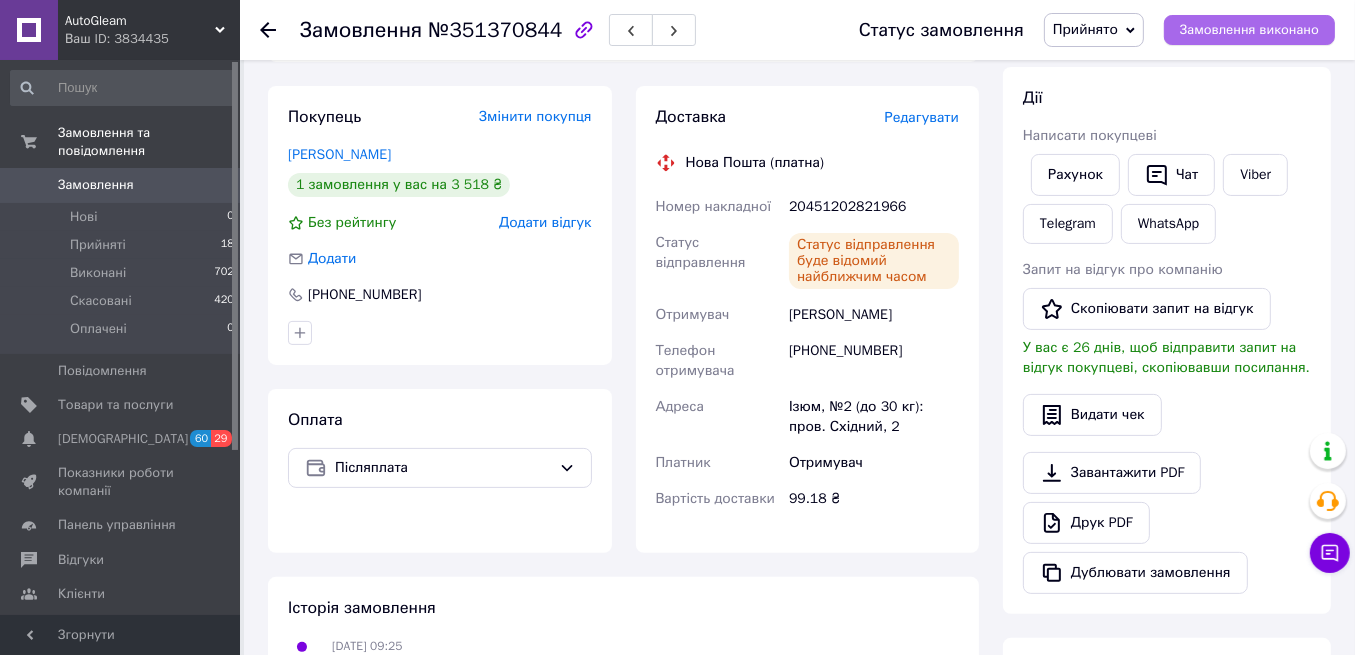 click on "Замовлення виконано" at bounding box center (1249, 30) 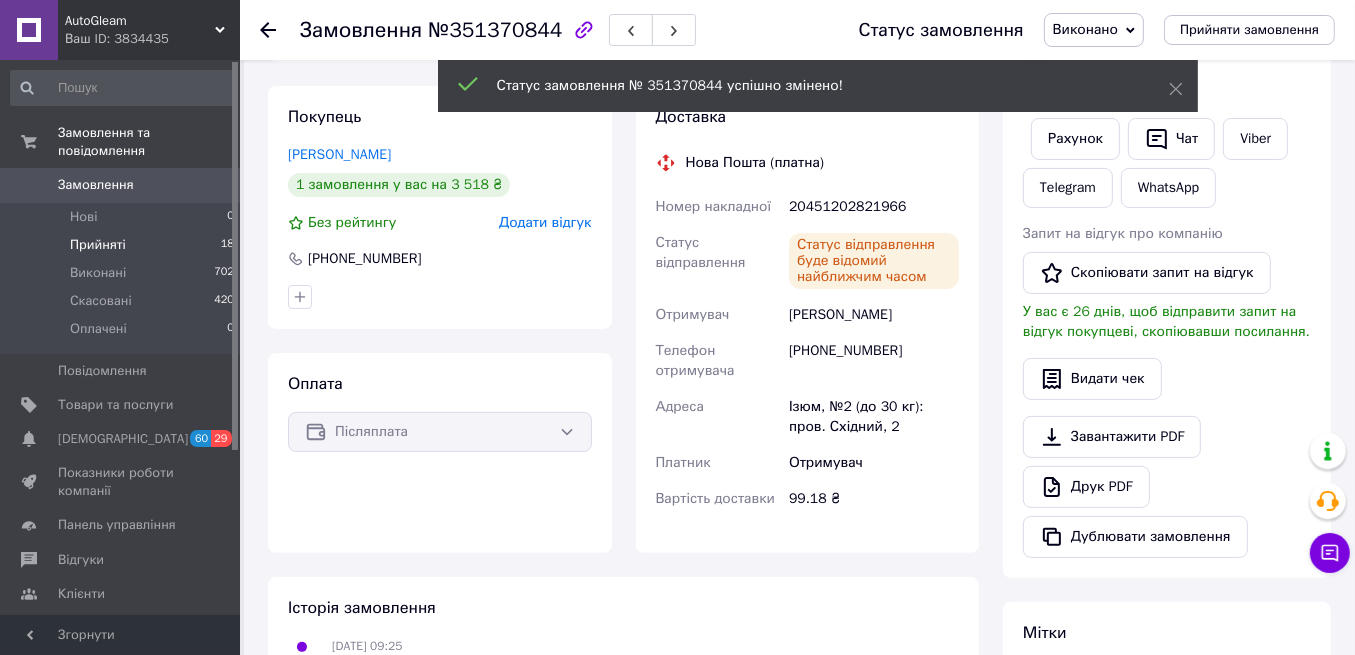 click on "Прийняті 18" at bounding box center [123, 245] 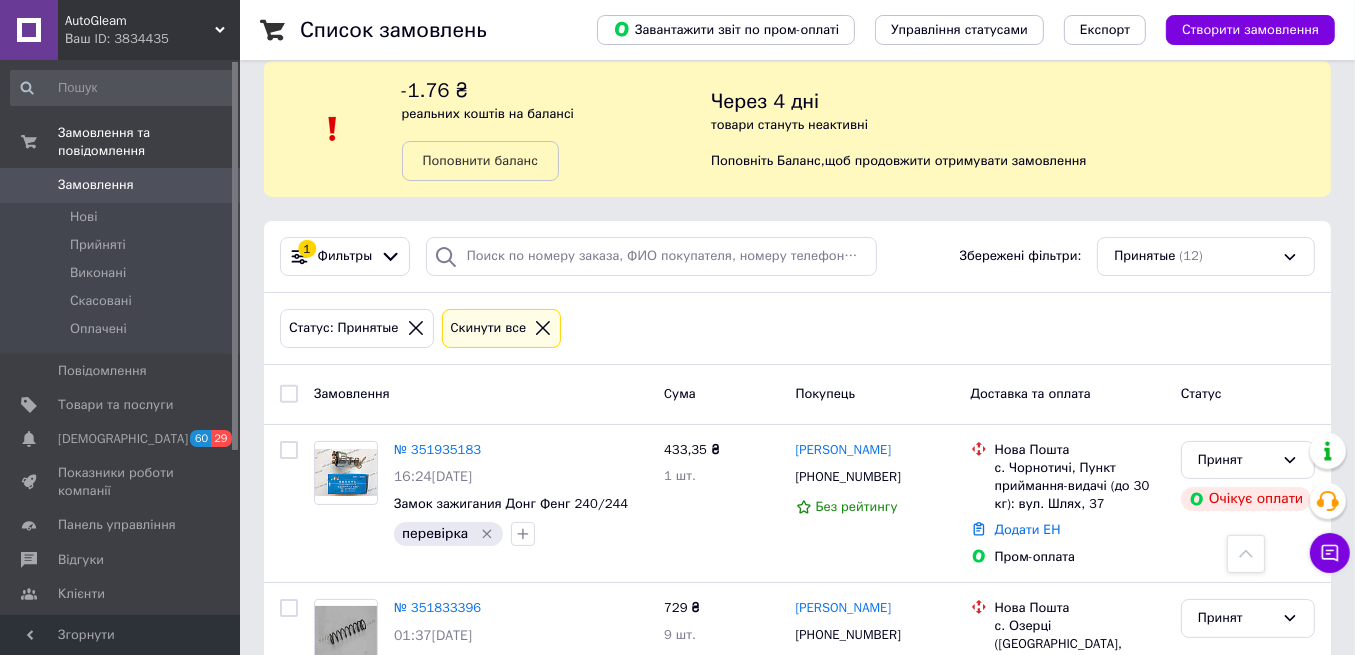 scroll, scrollTop: 0, scrollLeft: 0, axis: both 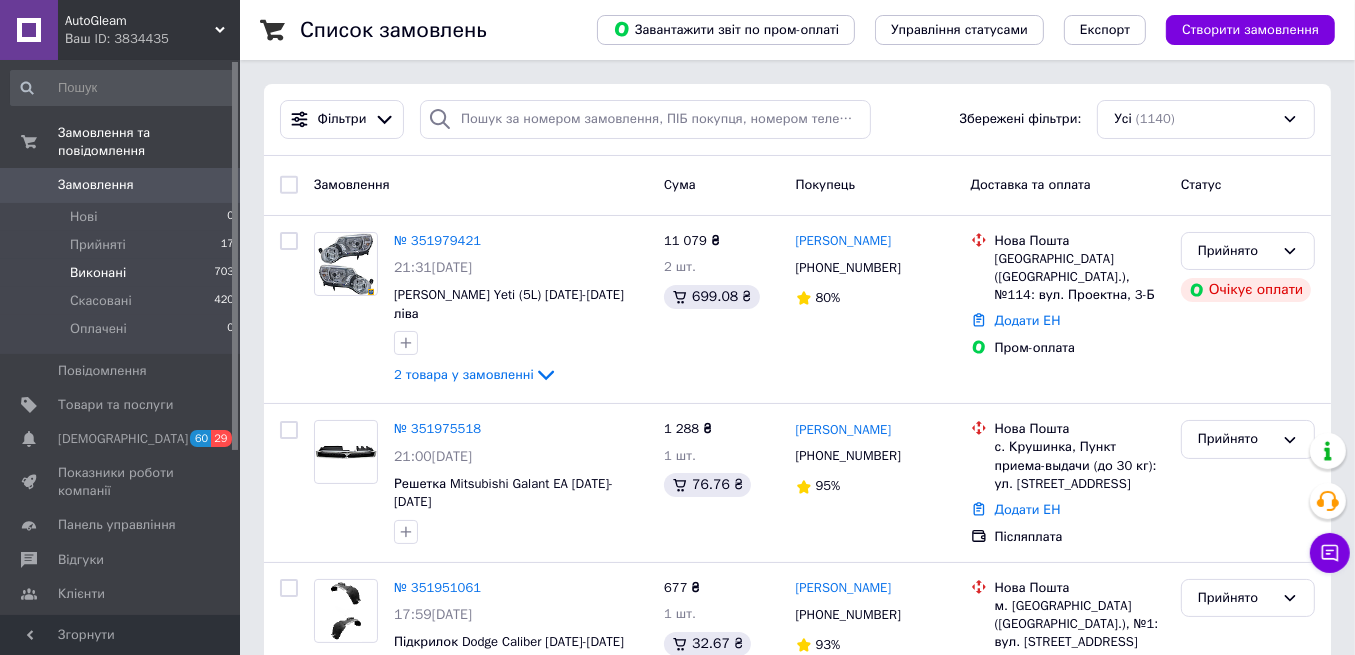 click on "Виконані 703" at bounding box center [123, 273] 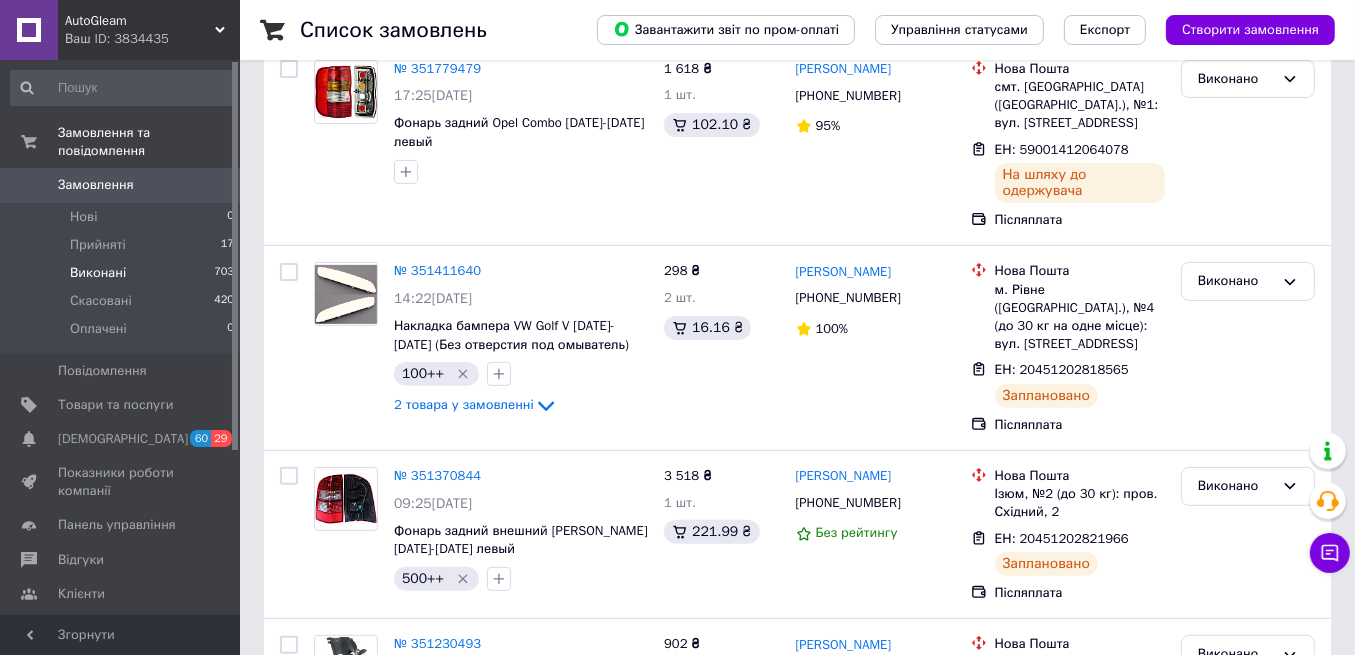 scroll, scrollTop: 466, scrollLeft: 0, axis: vertical 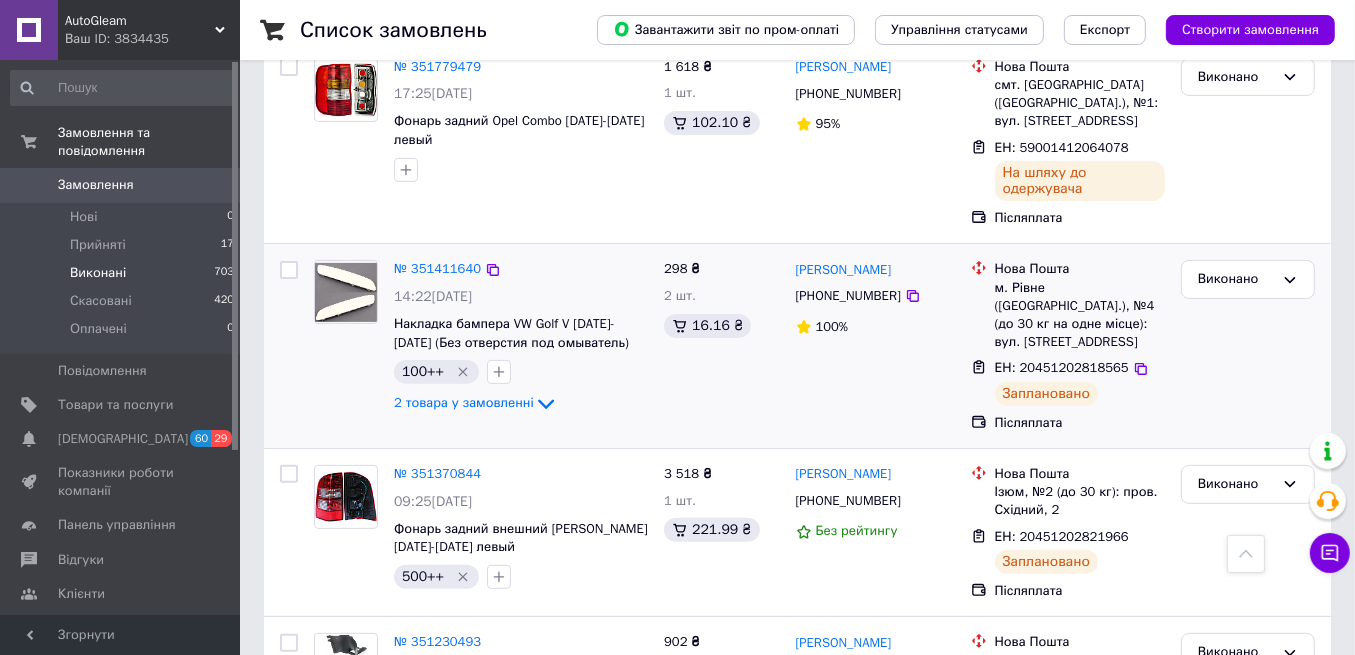 click 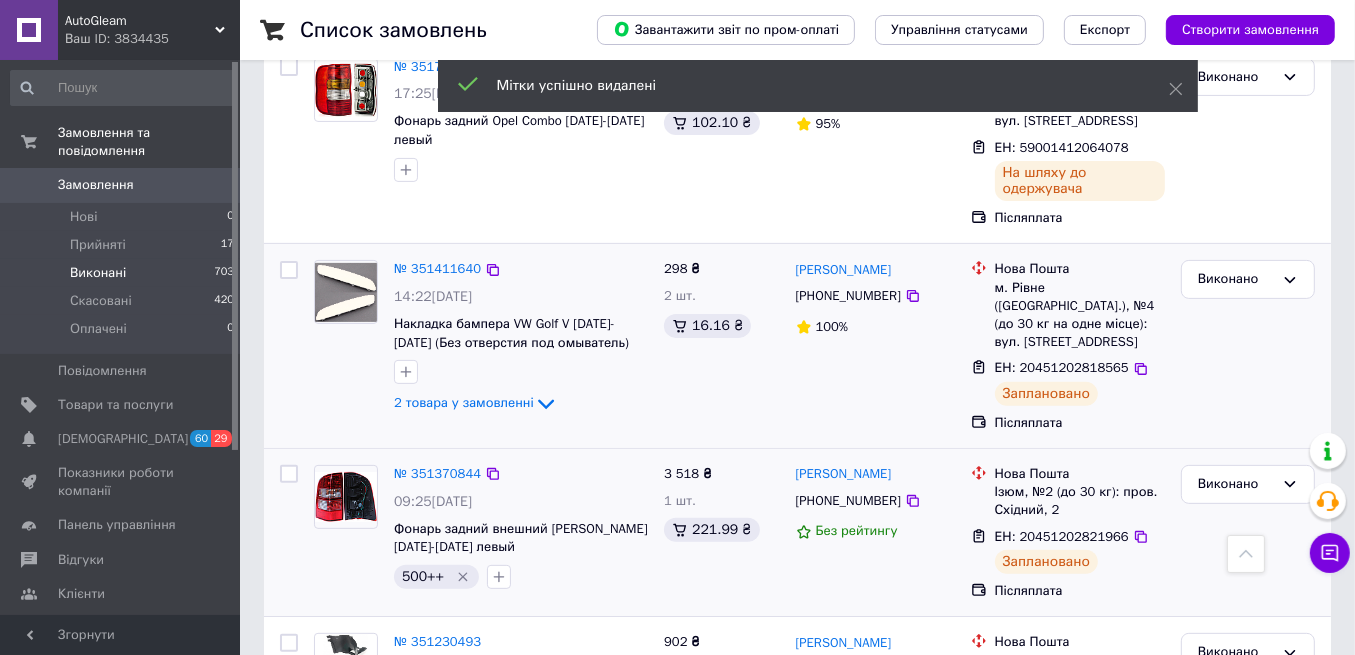 click 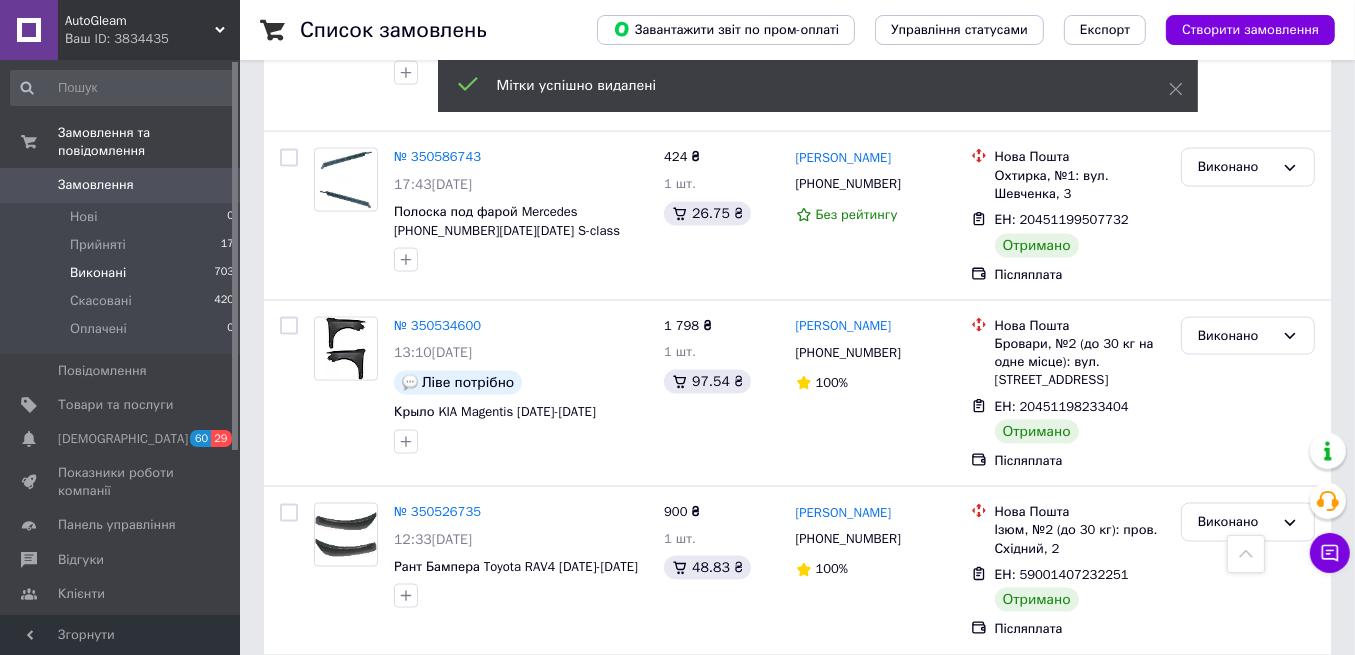 scroll, scrollTop: 3133, scrollLeft: 0, axis: vertical 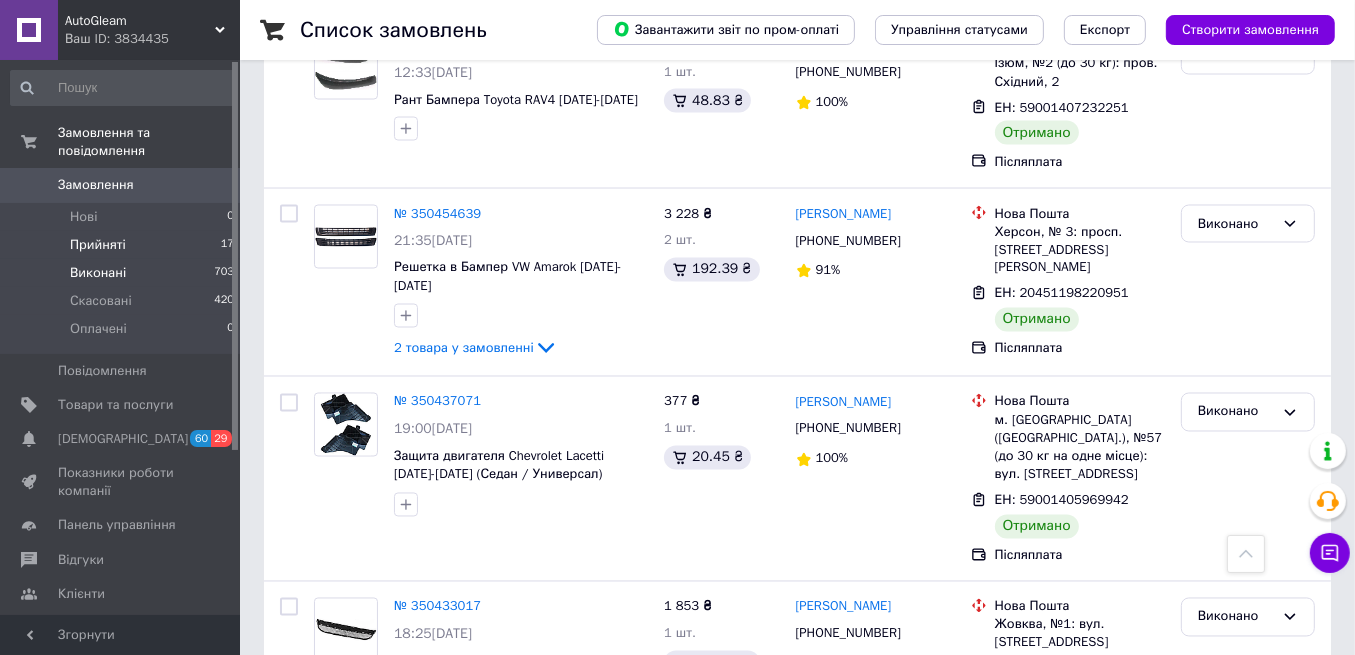 click on "Прийняті 17" at bounding box center [123, 245] 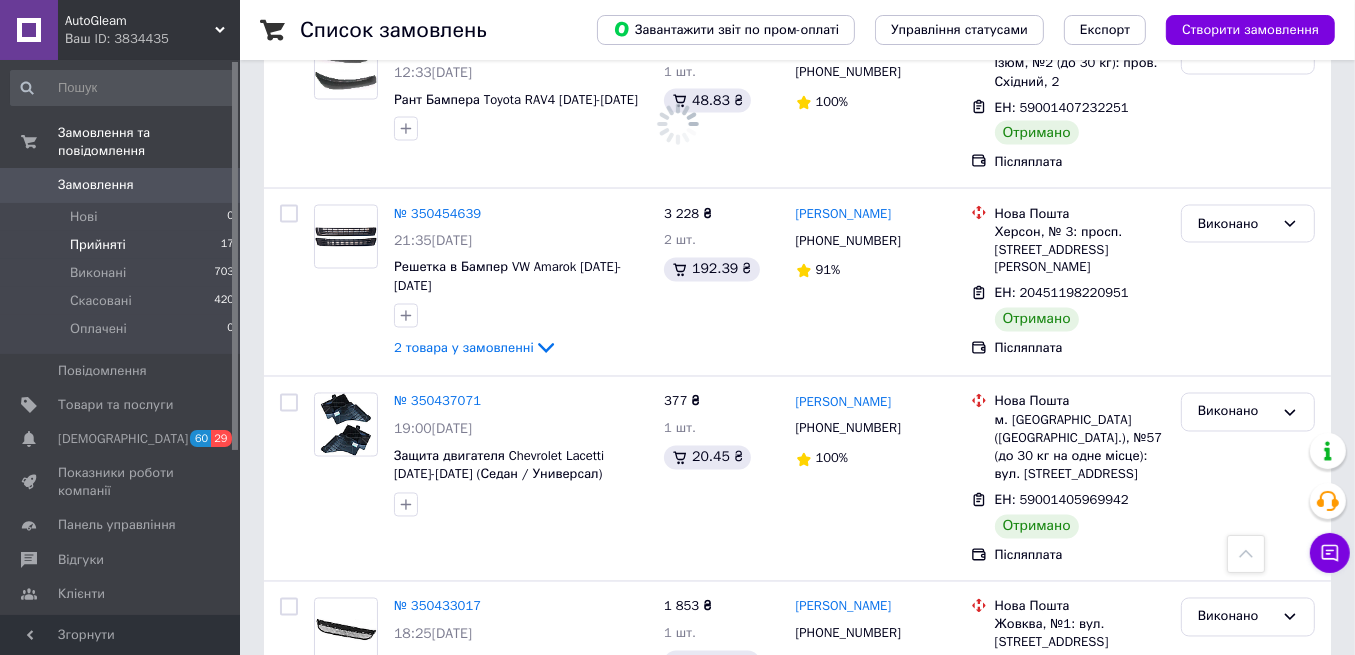 scroll, scrollTop: 0, scrollLeft: 0, axis: both 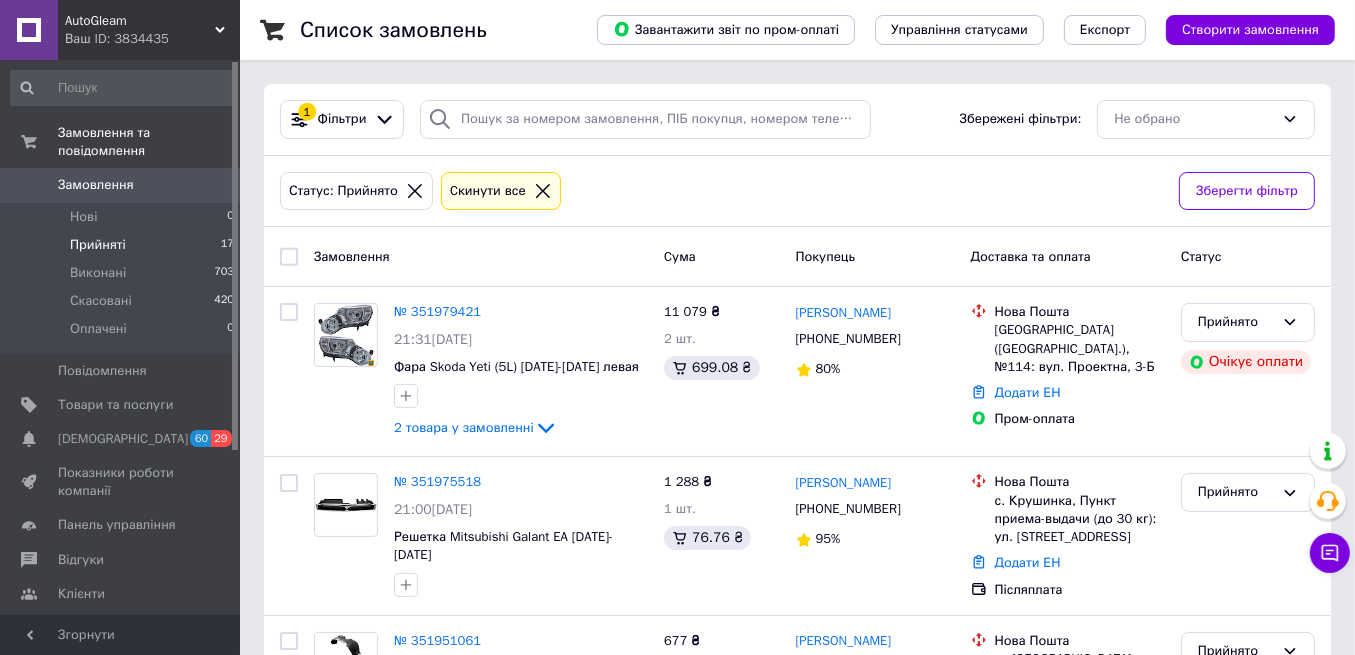click on "Ваш ID: 3834435" at bounding box center (152, 39) 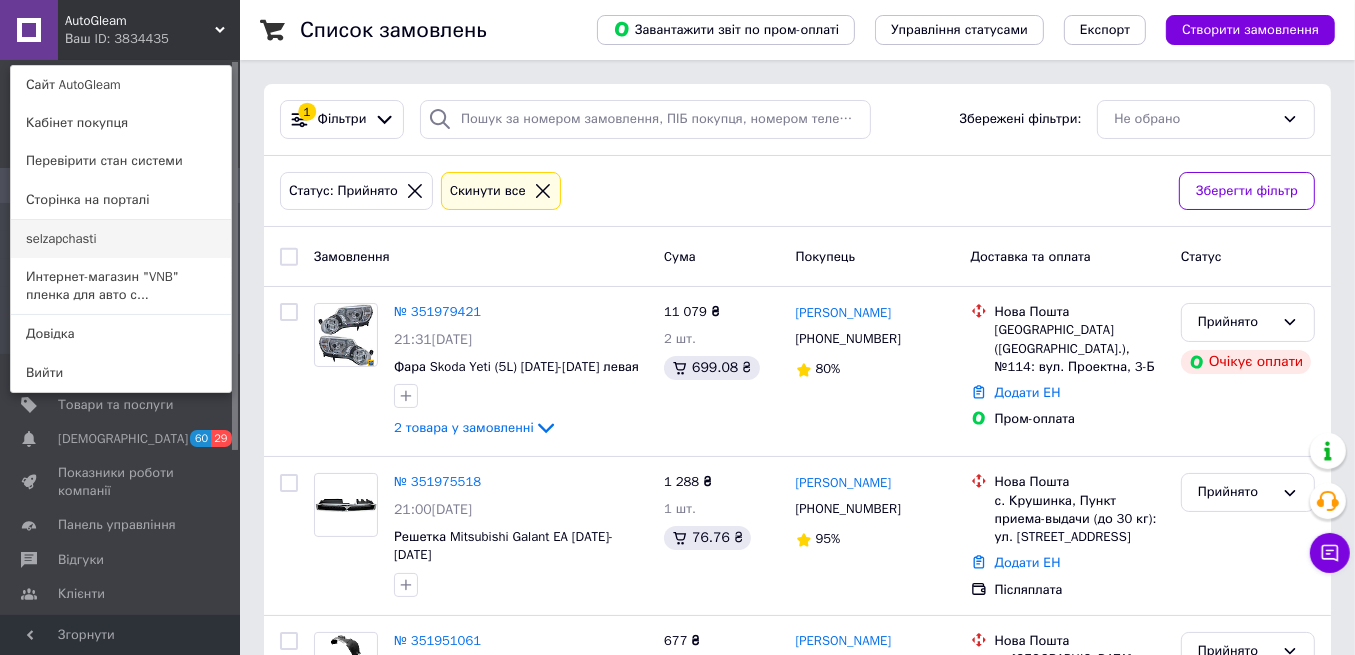 click on "selzapchasti" at bounding box center [121, 239] 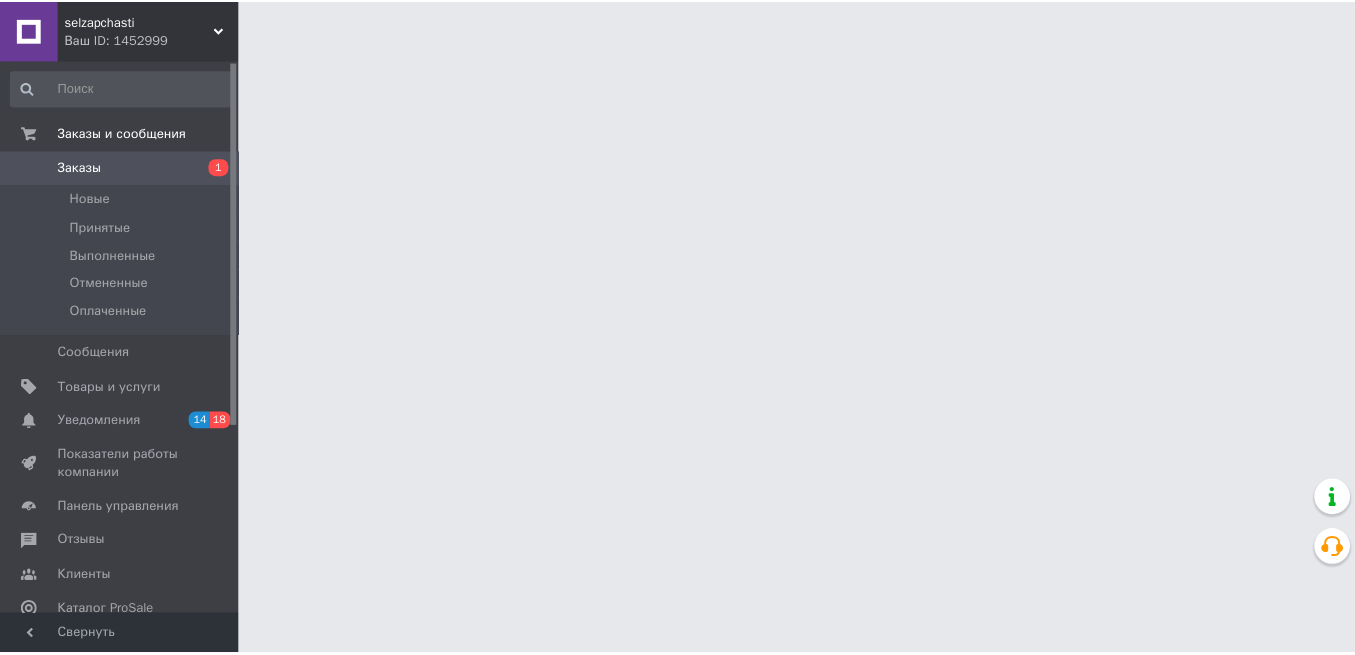 scroll, scrollTop: 0, scrollLeft: 0, axis: both 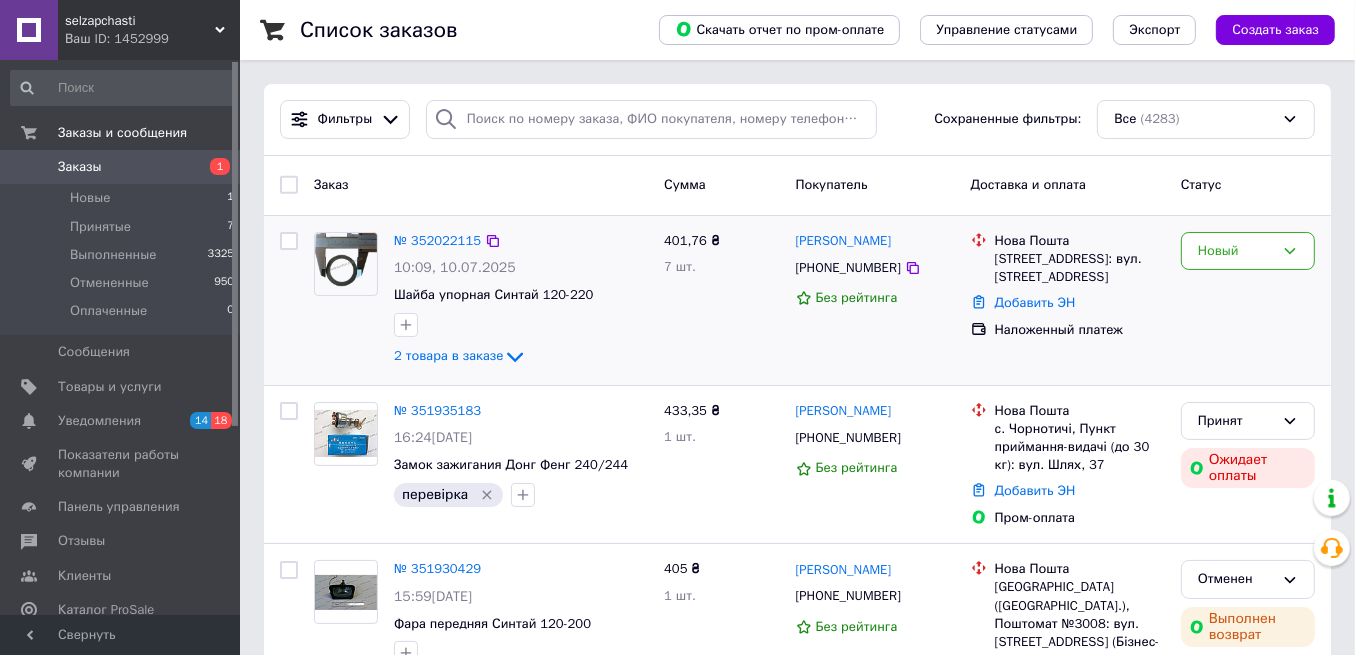 click at bounding box center [521, 325] 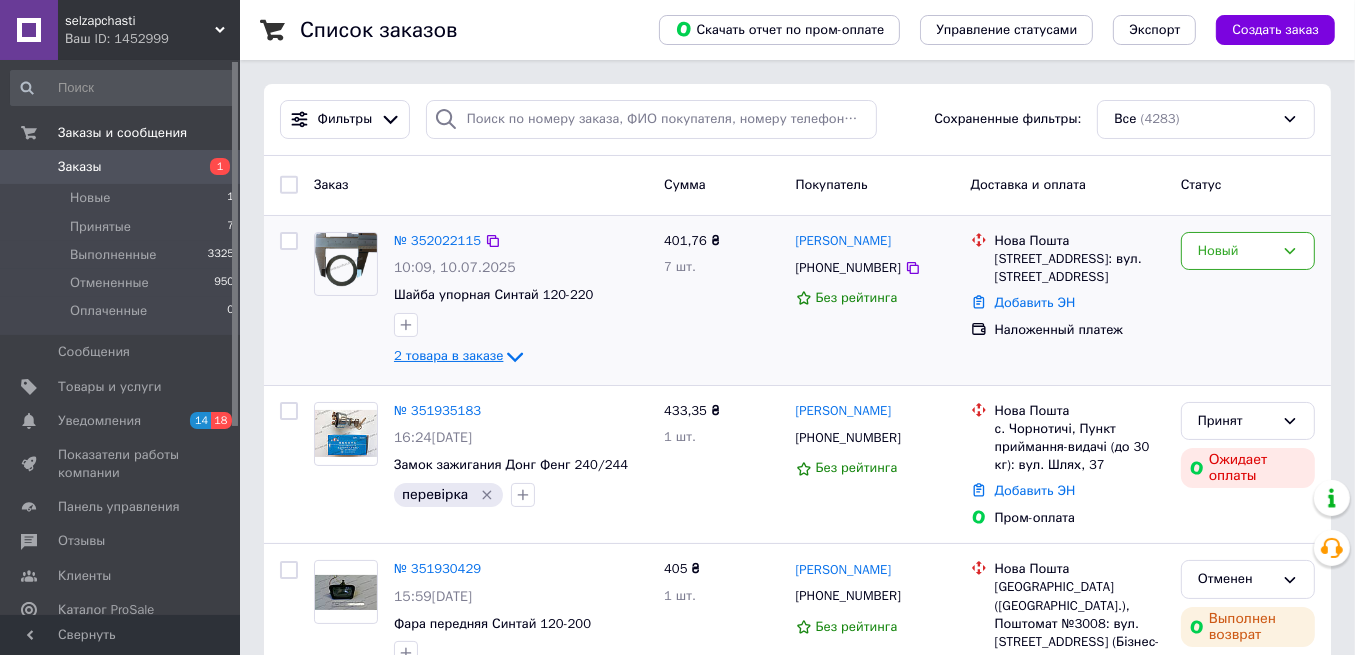 click on "2 товара в заказе" at bounding box center (448, 355) 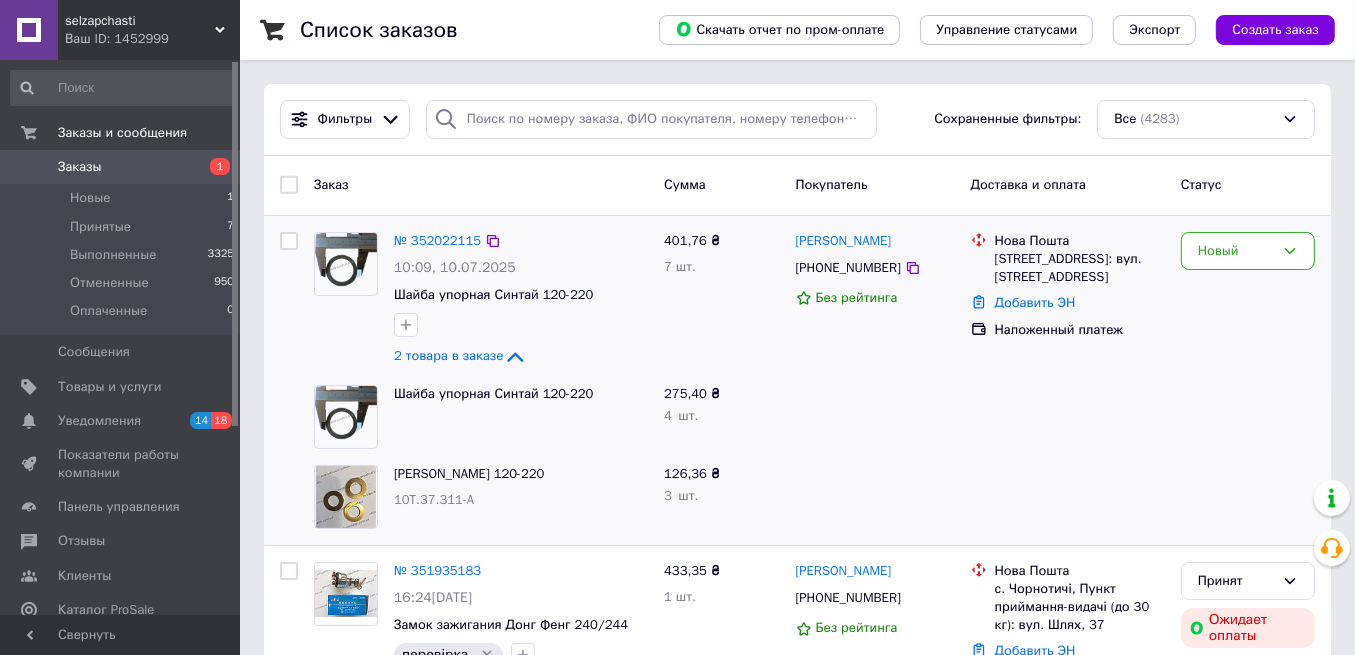 click on "401,76 ₴ 7 шт." at bounding box center [721, 300] 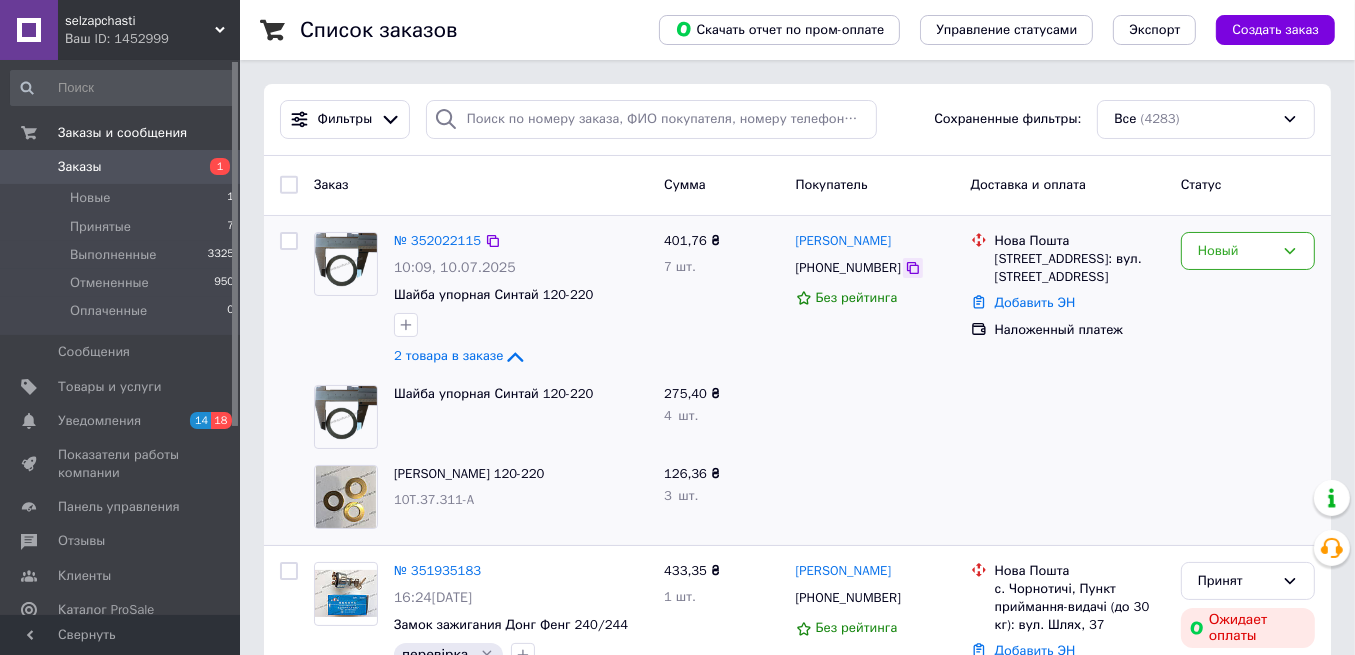 click 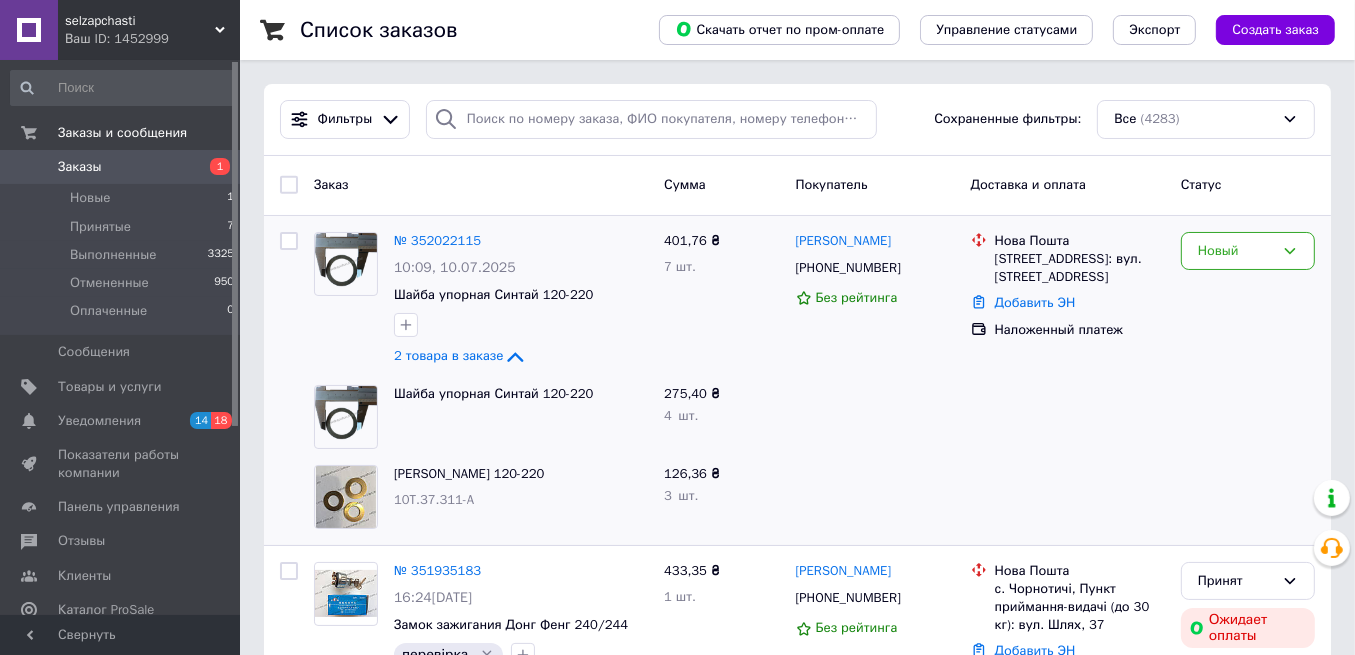 click at bounding box center (875, 417) 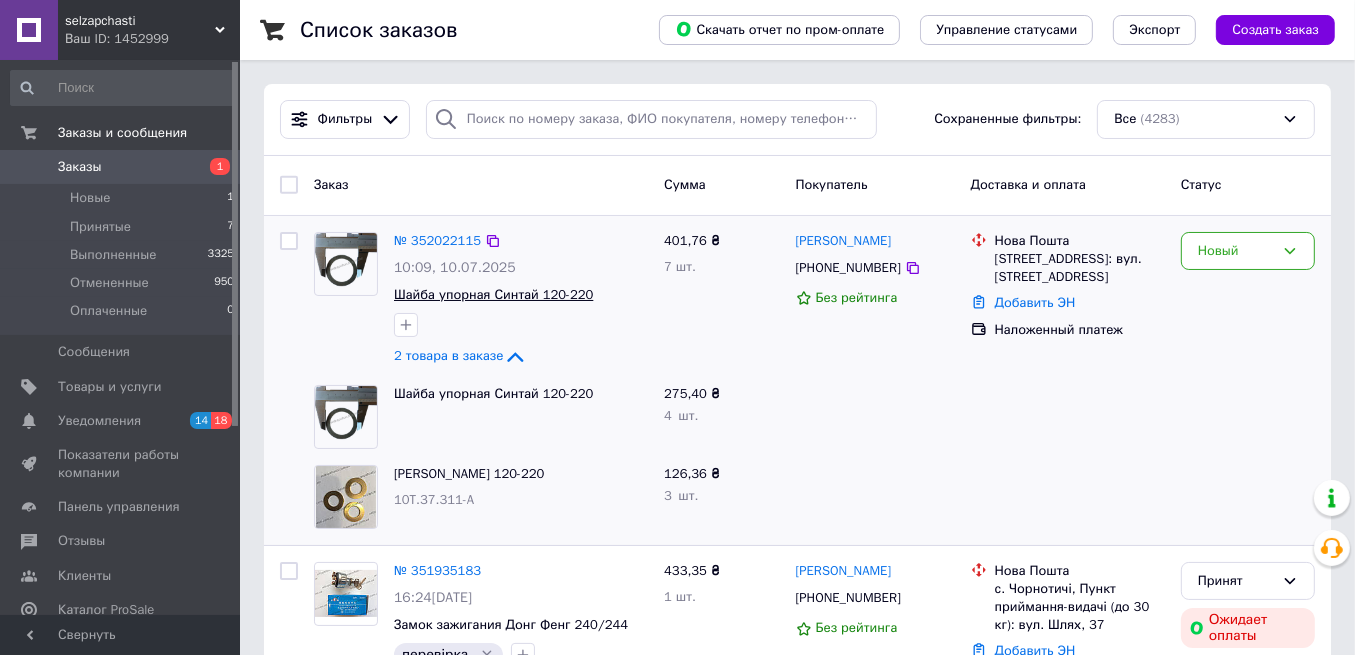 click on "Шайба упорная Синтай 120-220" at bounding box center [493, 294] 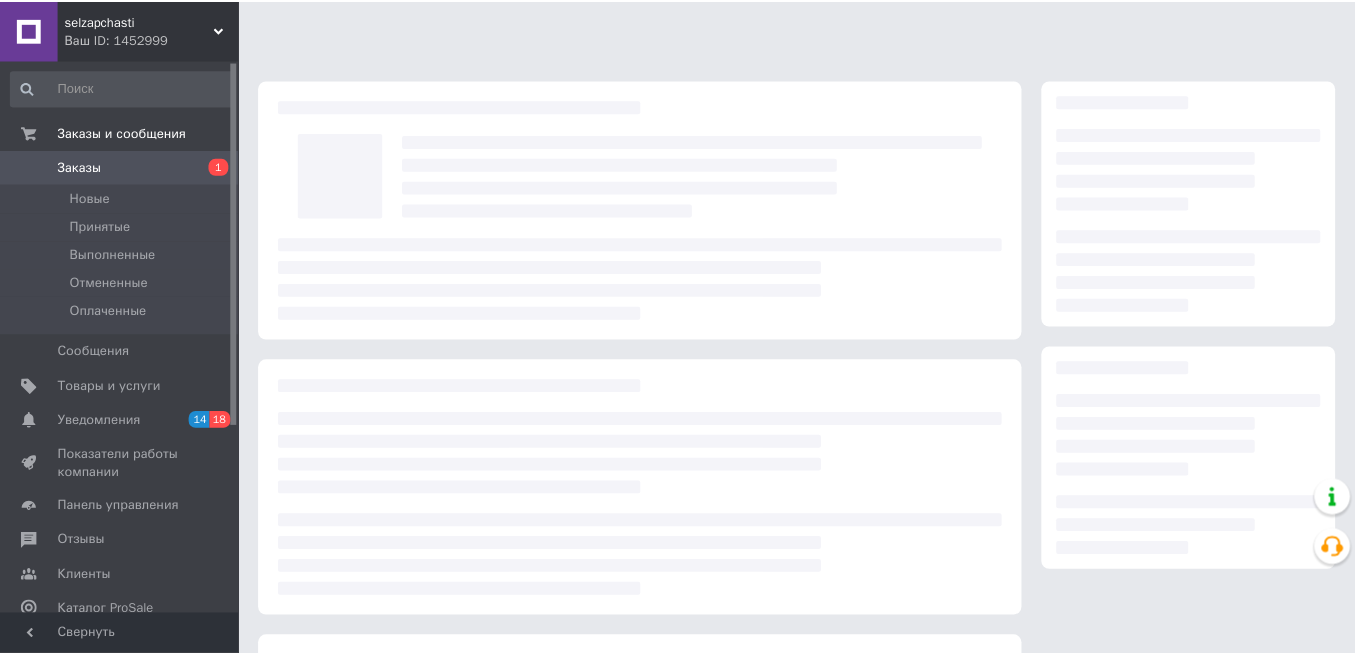 scroll, scrollTop: 0, scrollLeft: 0, axis: both 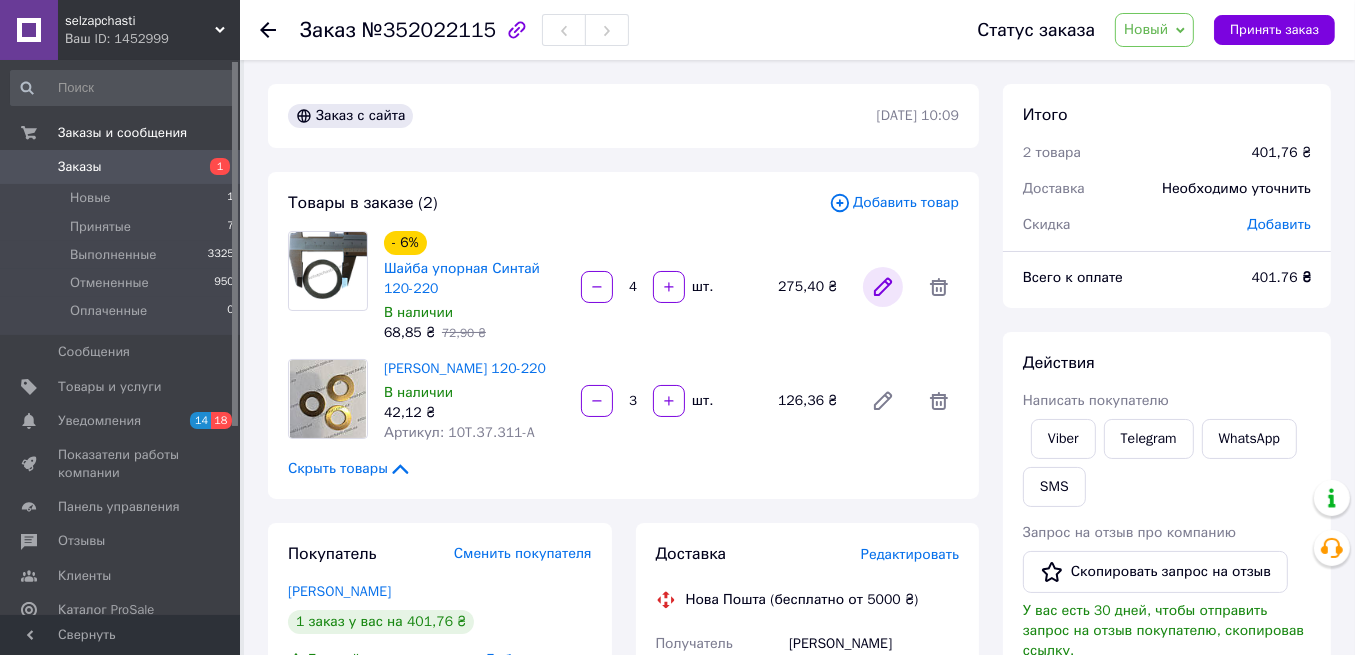 click 